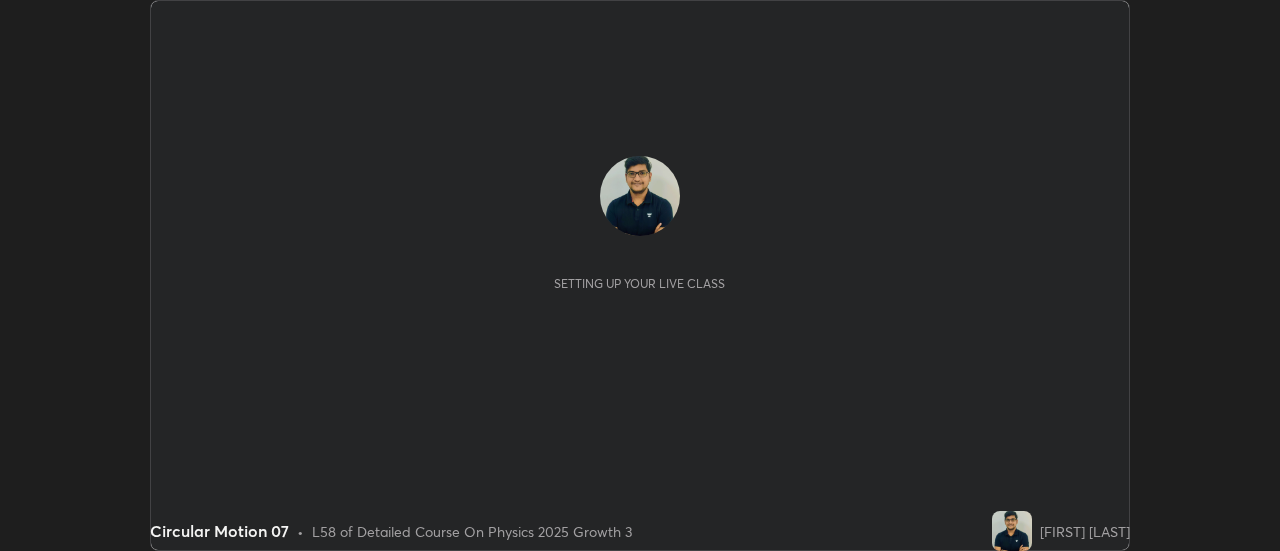 scroll, scrollTop: 0, scrollLeft: 0, axis: both 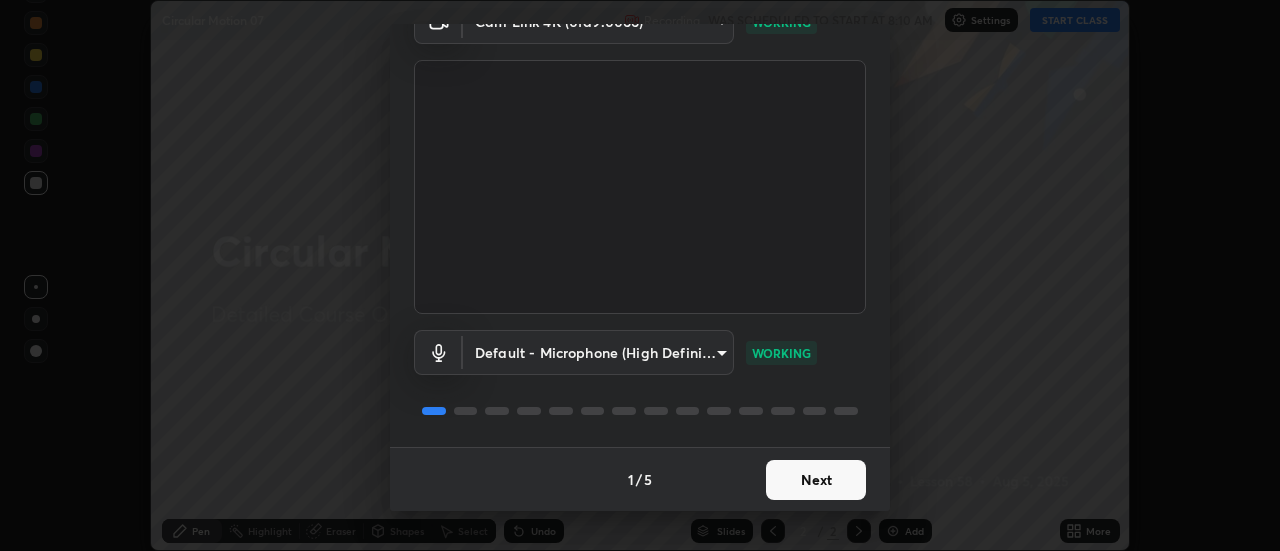 click on "Next" at bounding box center (816, 480) 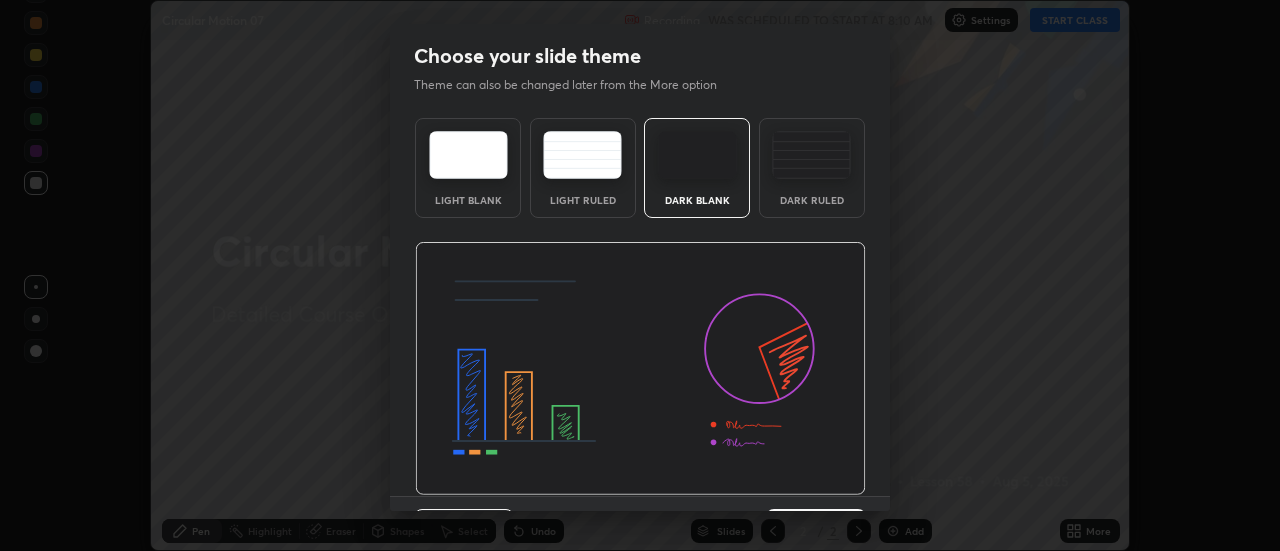 click on "Dark Ruled" at bounding box center [812, 168] 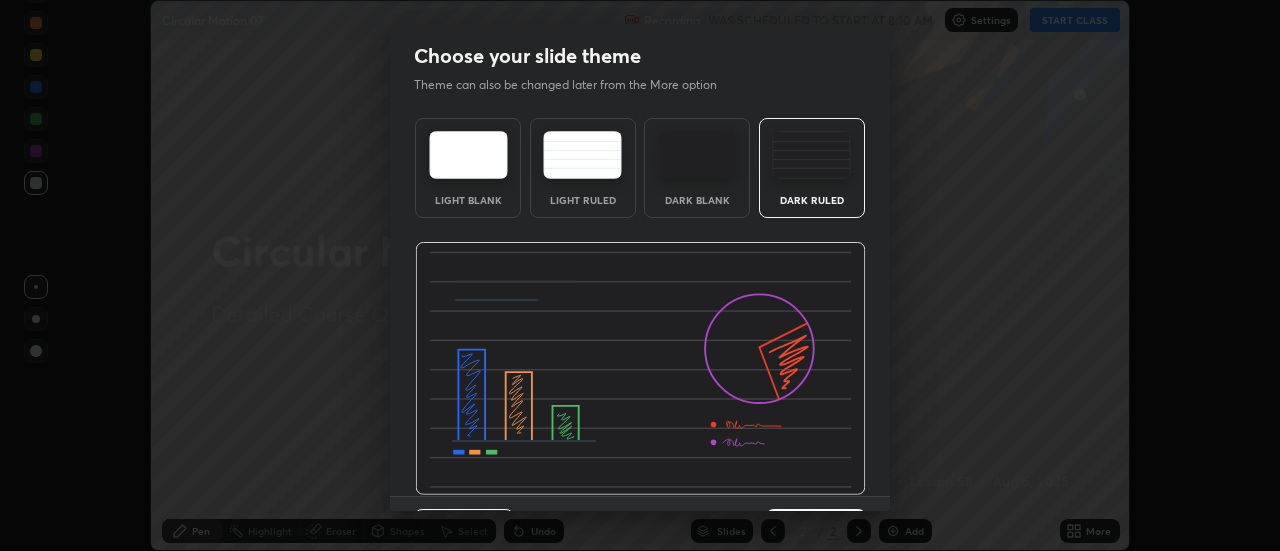 scroll, scrollTop: 49, scrollLeft: 0, axis: vertical 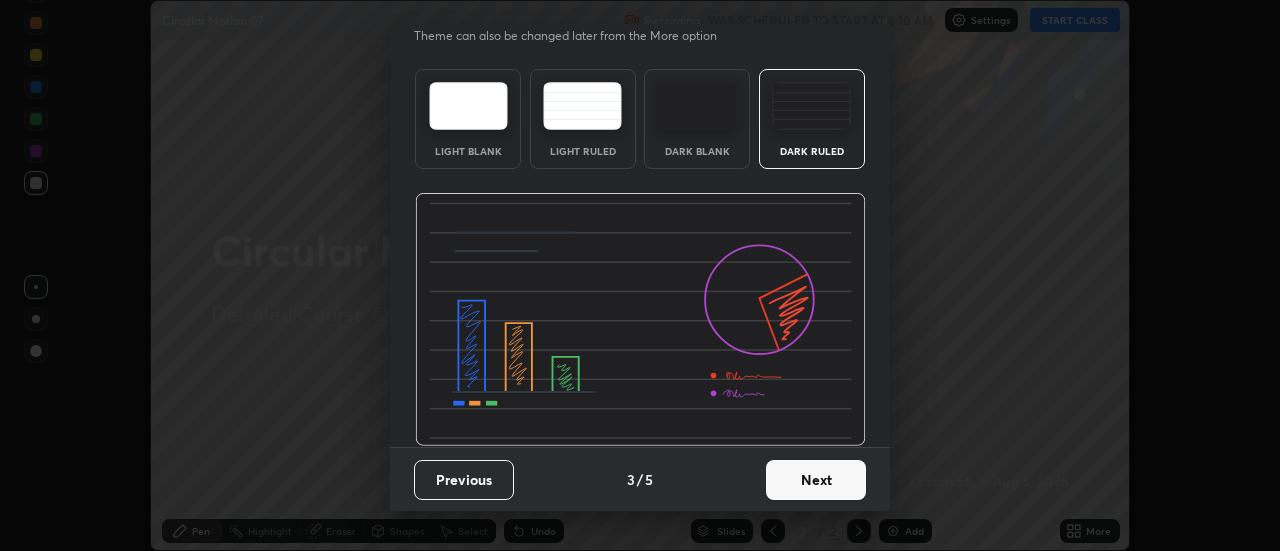 click on "Next" at bounding box center [816, 480] 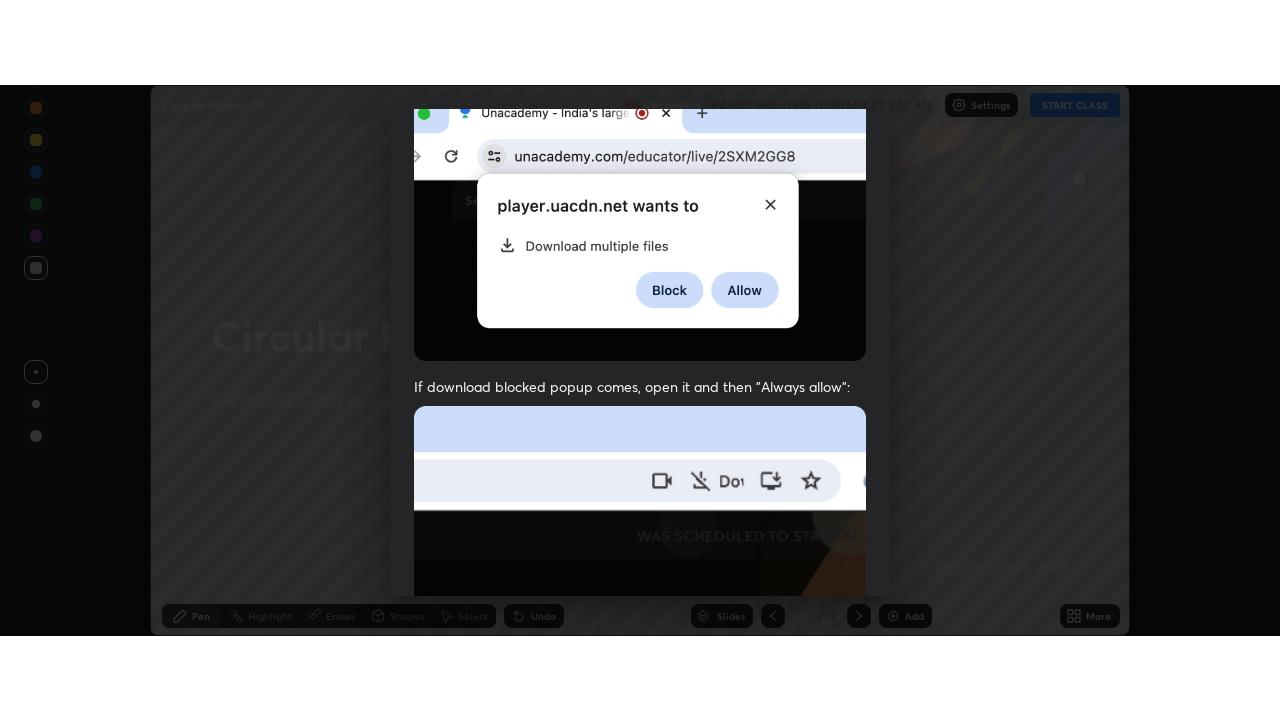 scroll, scrollTop: 513, scrollLeft: 0, axis: vertical 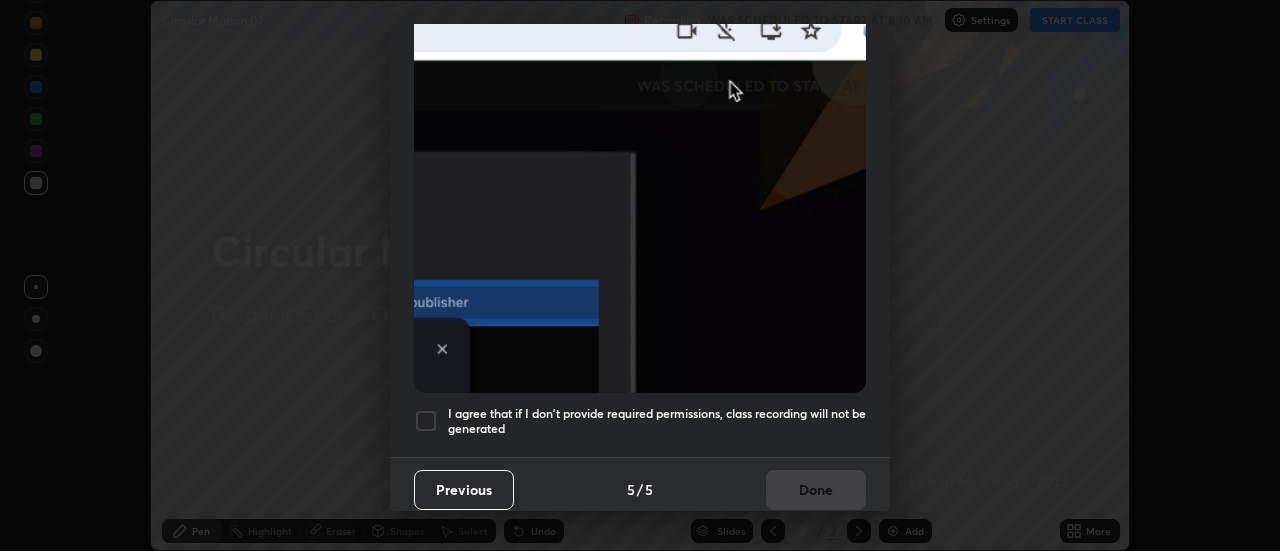 click on "I agree that if I don't provide required permissions, class recording will not be generated" at bounding box center (657, 421) 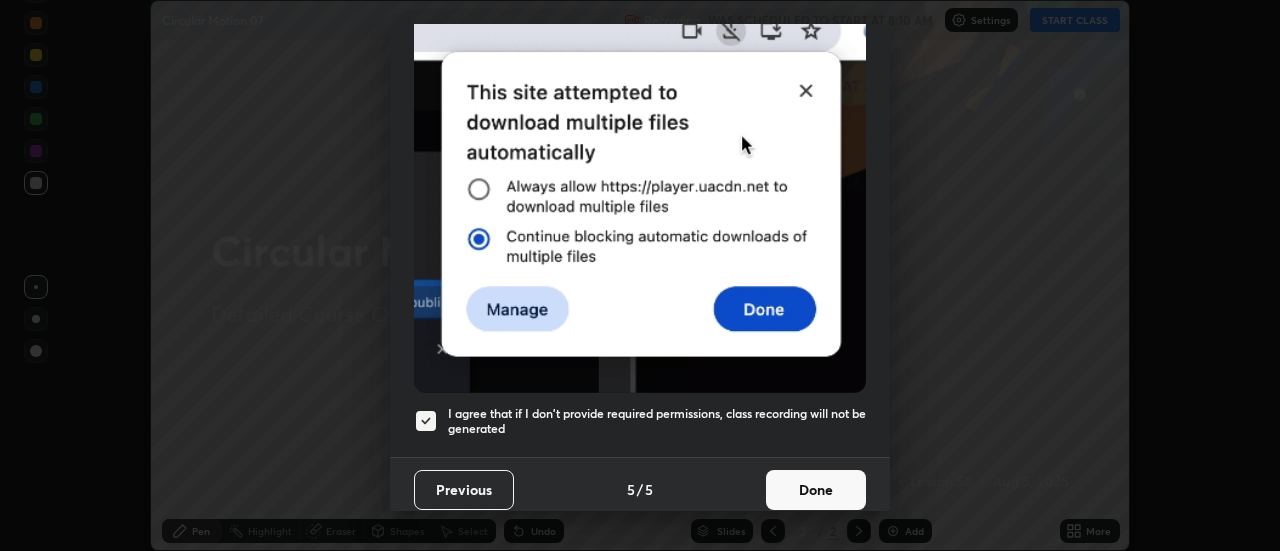 click on "Done" at bounding box center (816, 490) 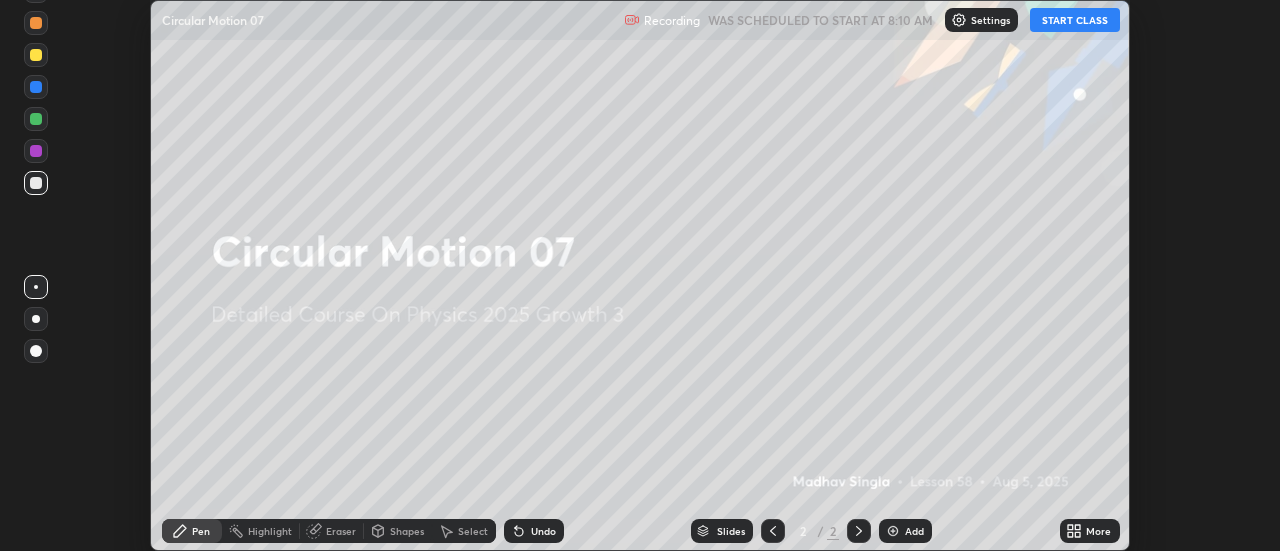 click 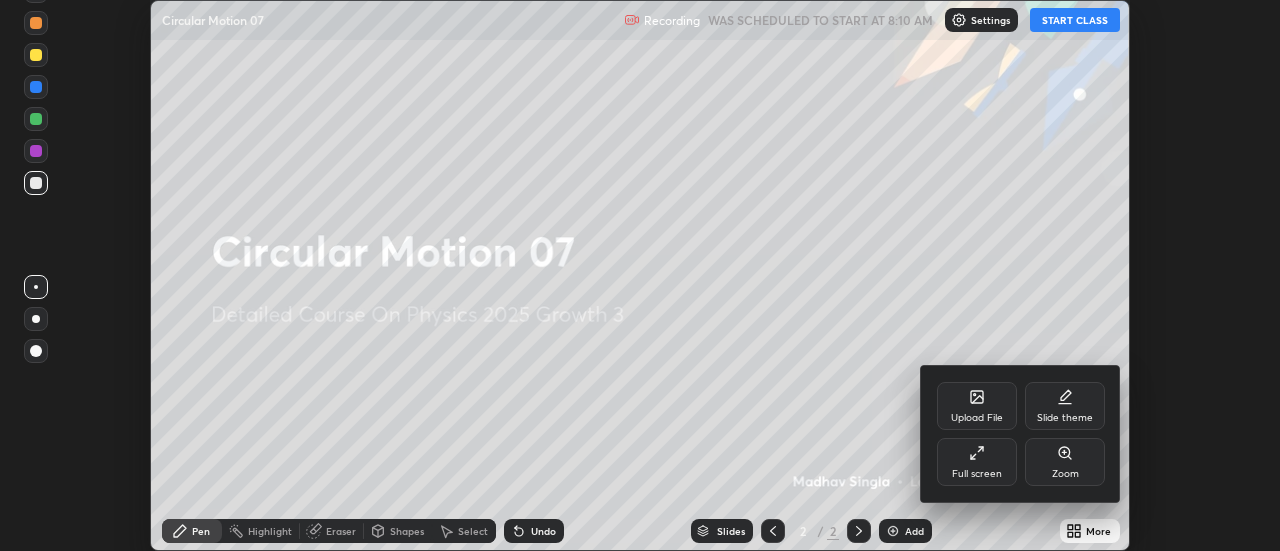 click on "Full screen" at bounding box center [977, 474] 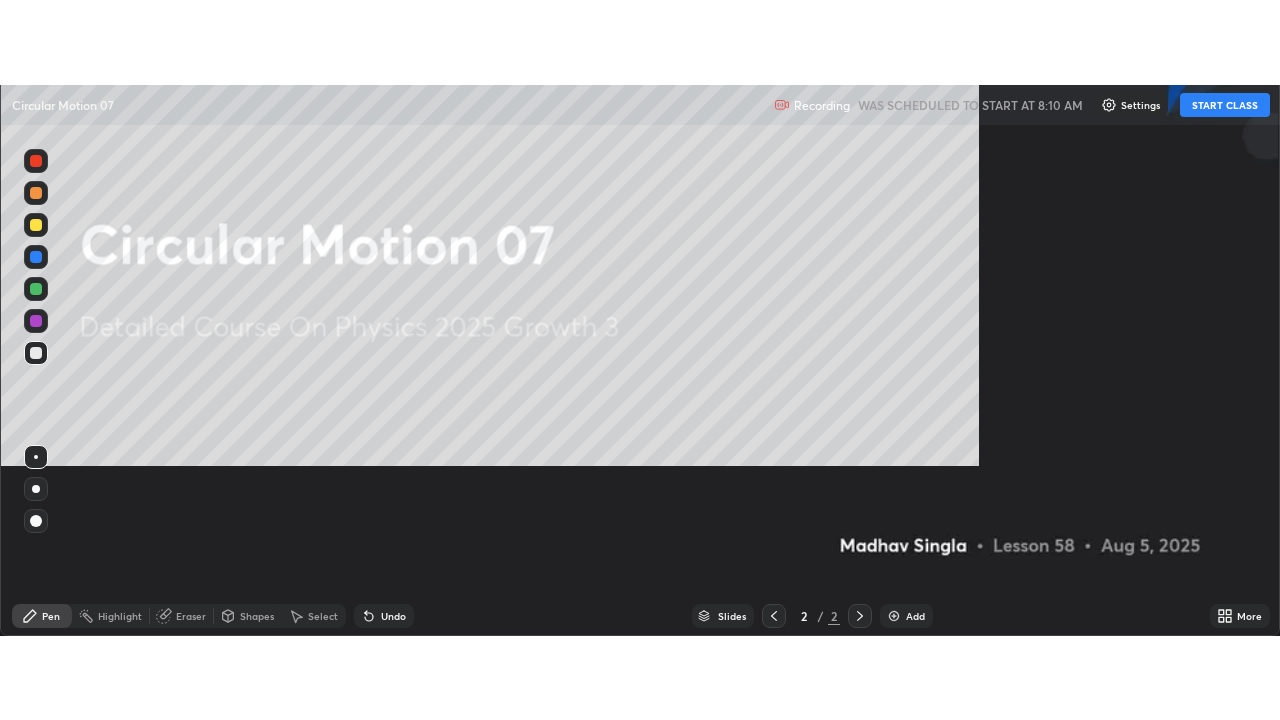 scroll, scrollTop: 99280, scrollLeft: 98720, axis: both 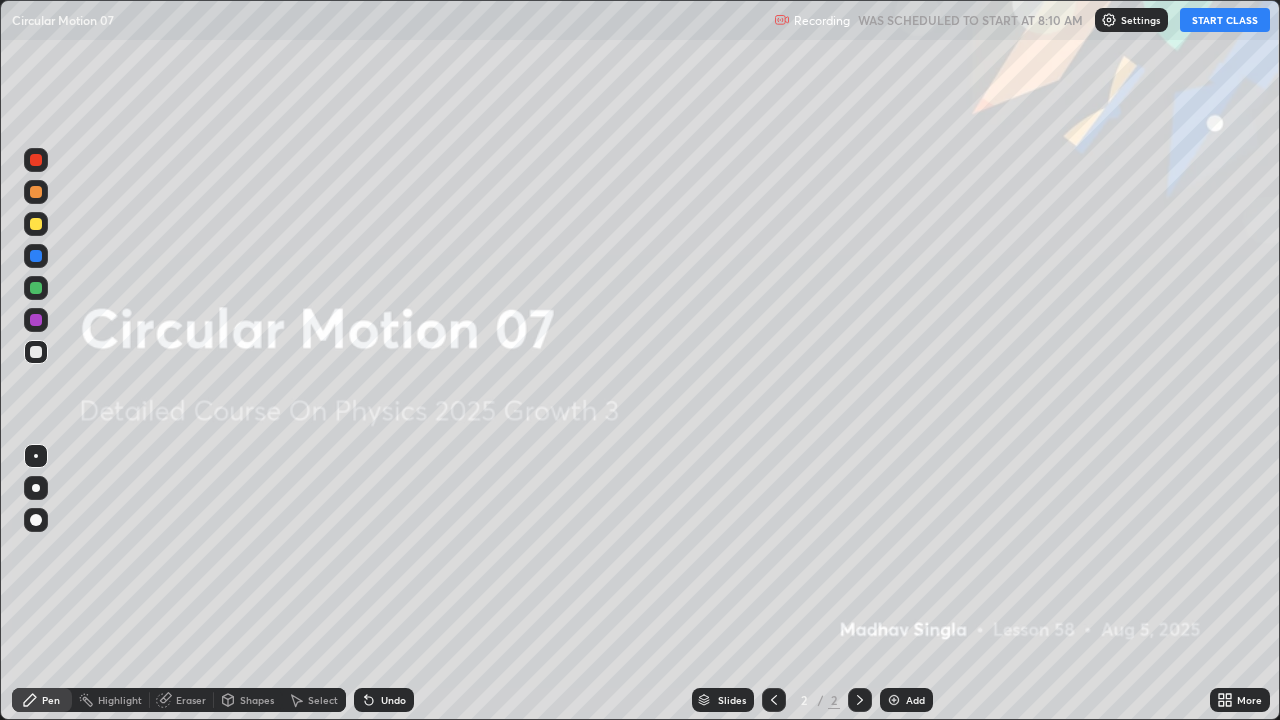 click on "START CLASS" at bounding box center (1225, 20) 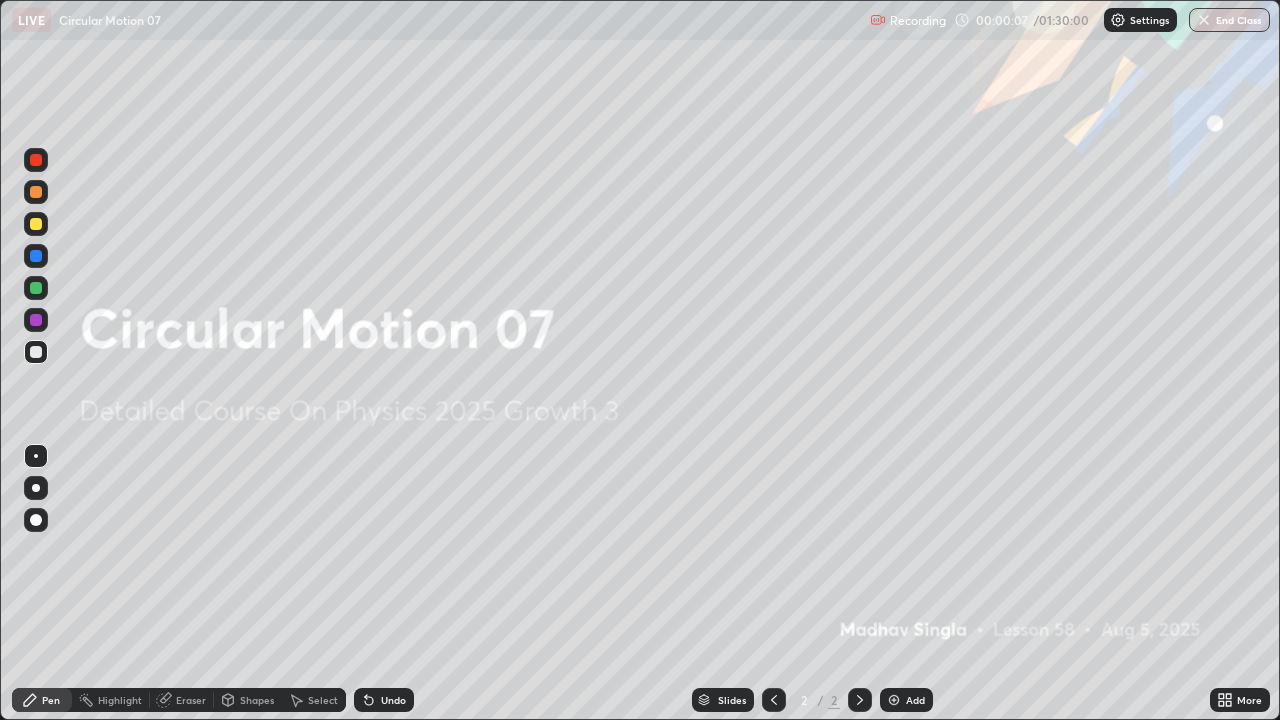 click on "Add" at bounding box center [915, 700] 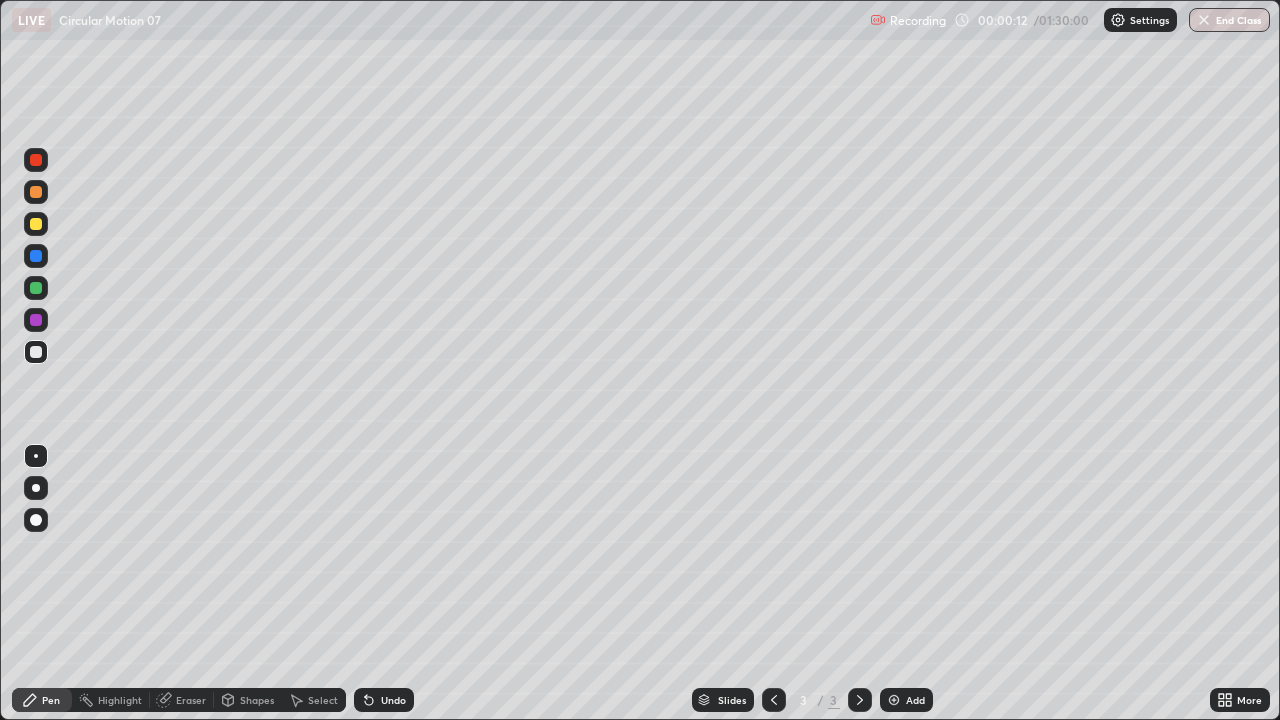 click at bounding box center [36, 288] 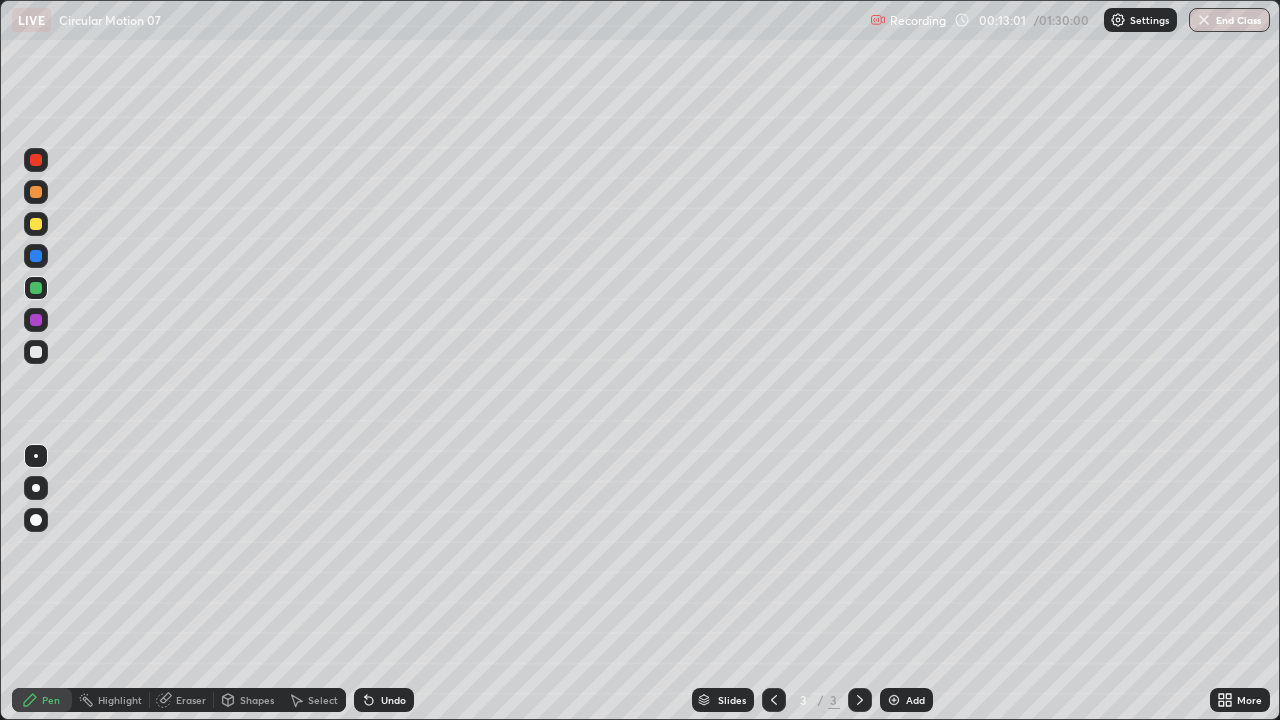 click at bounding box center [36, 192] 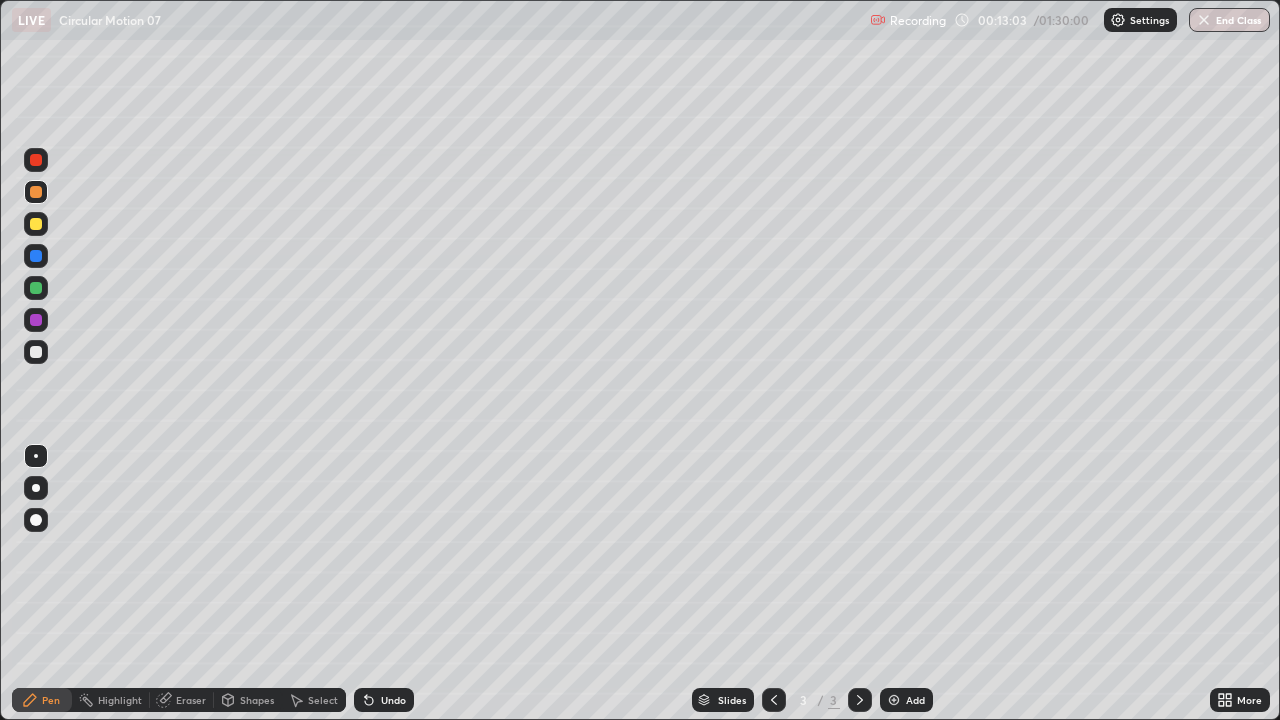 click 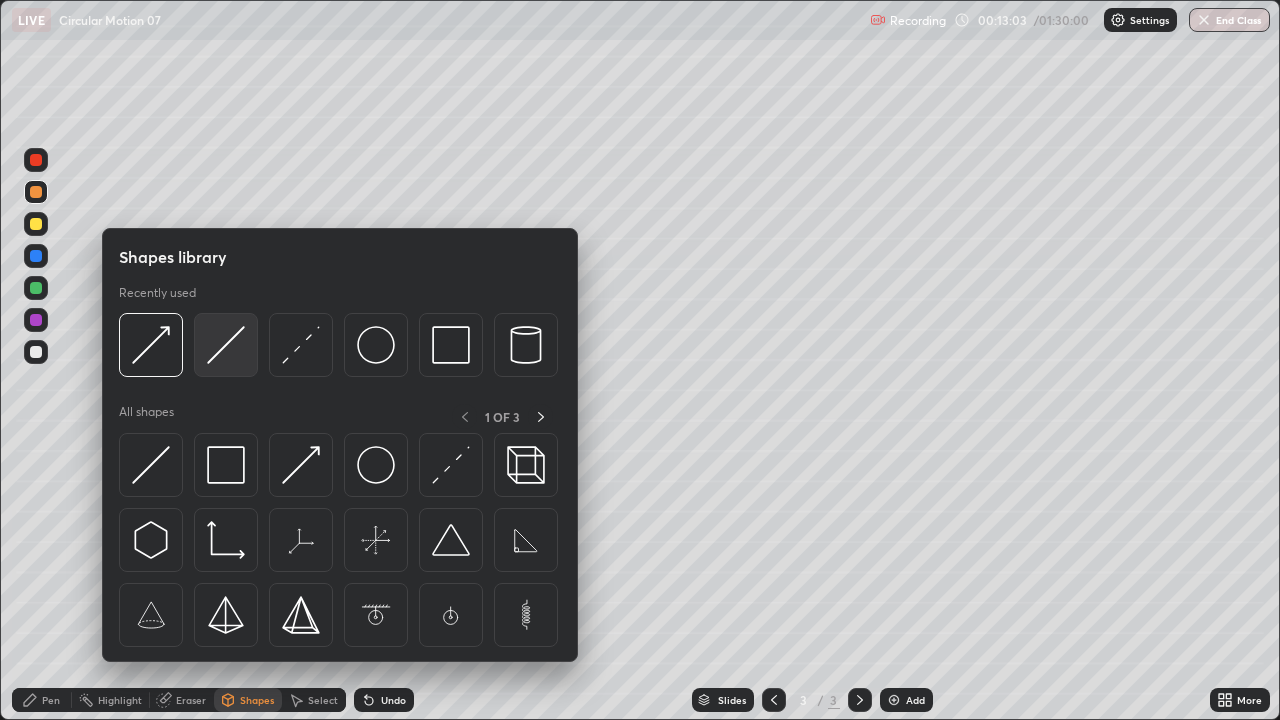 click at bounding box center (226, 345) 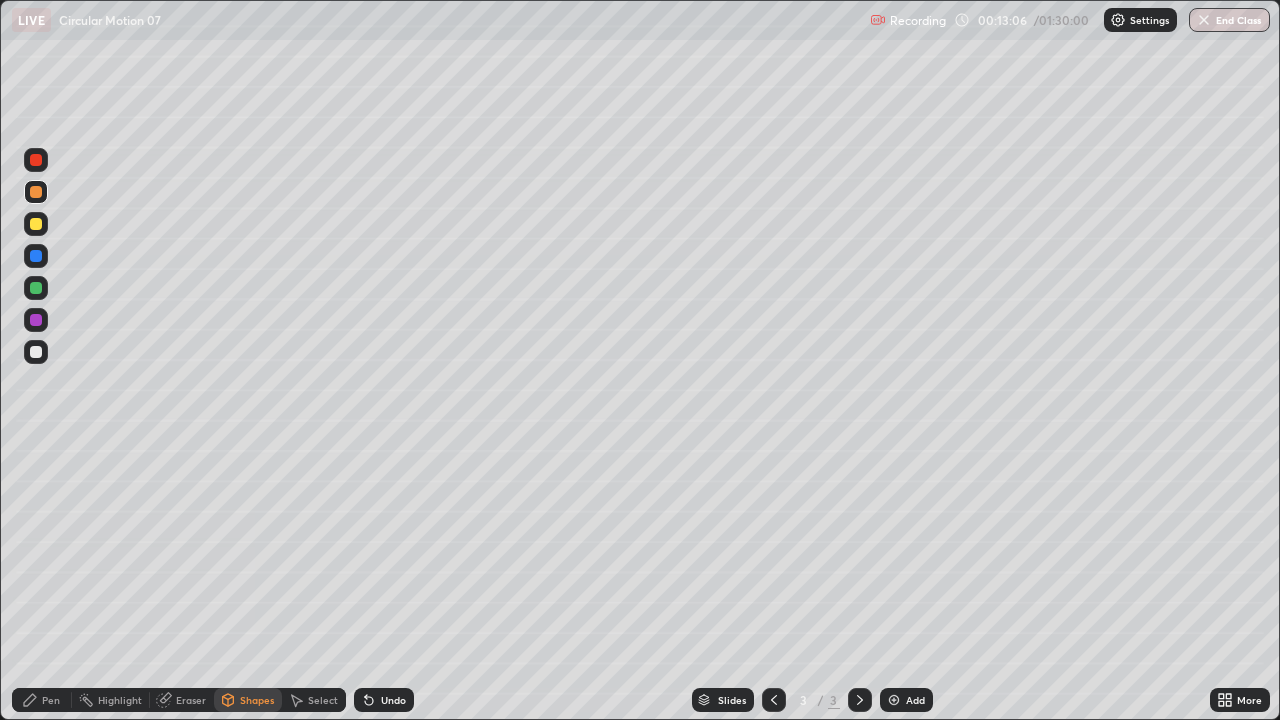 click on "Pen" at bounding box center [51, 700] 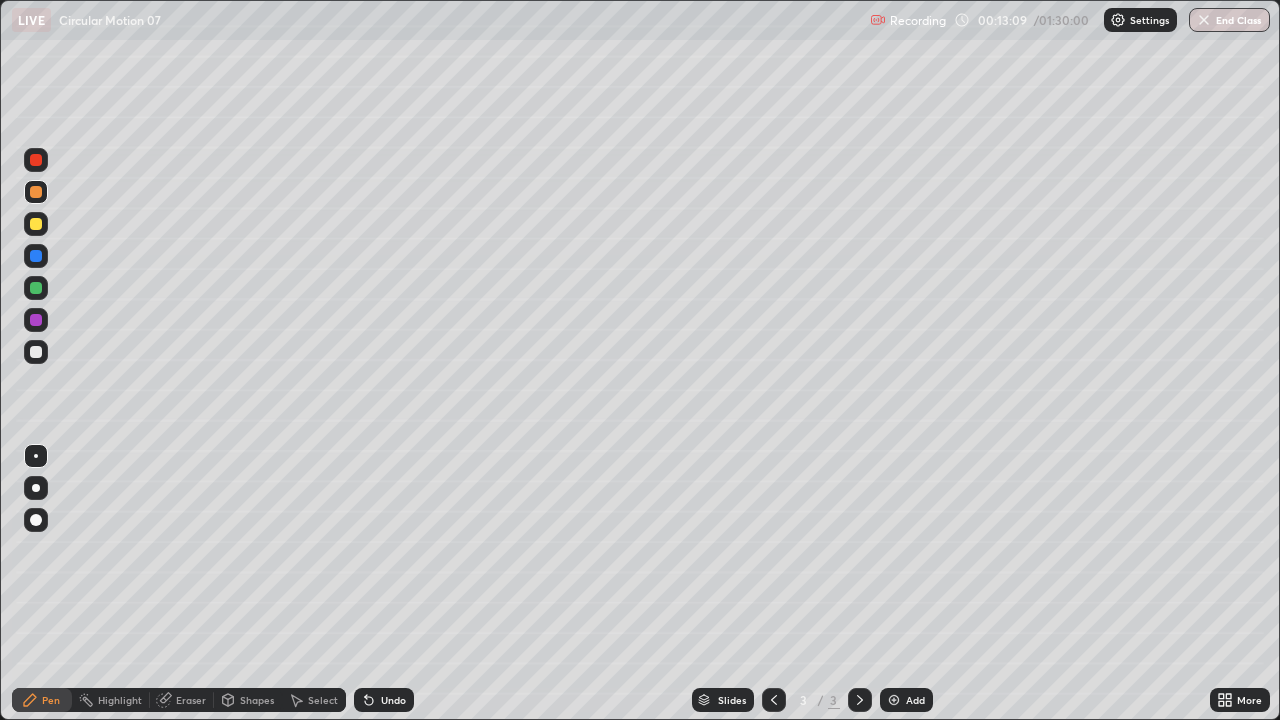 click on "Undo" at bounding box center (384, 700) 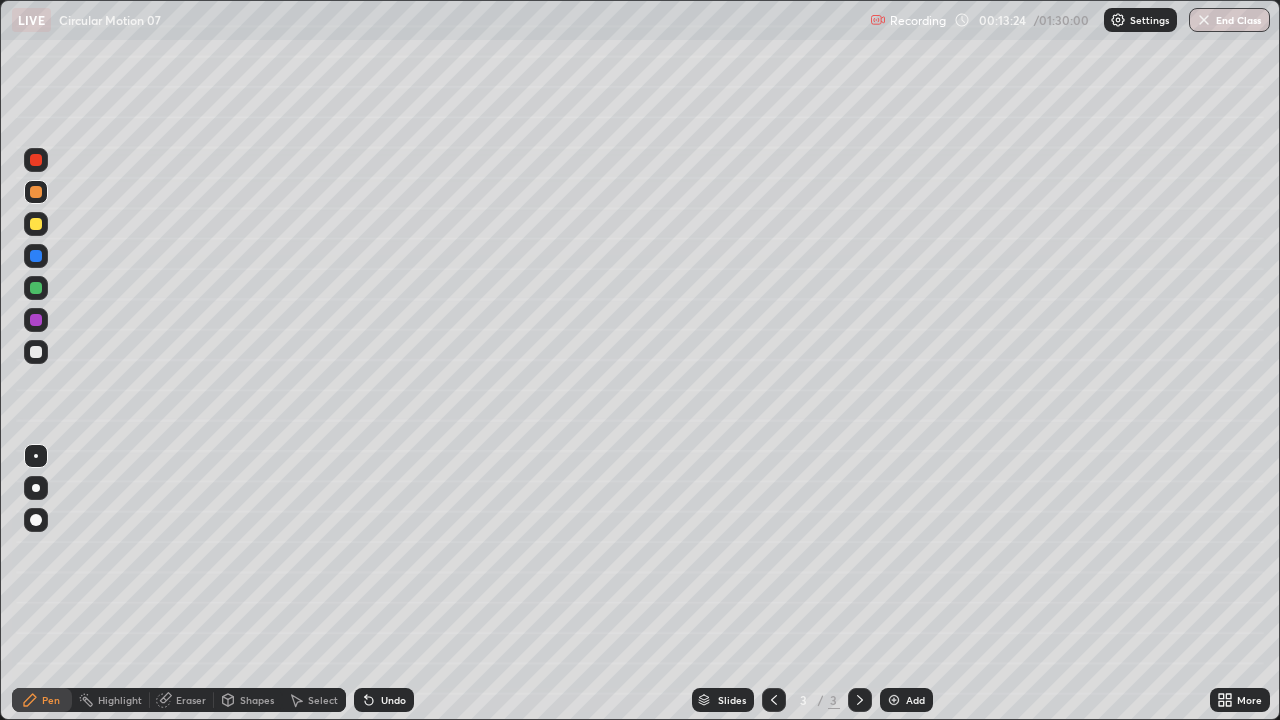 click on "Eraser" at bounding box center [191, 700] 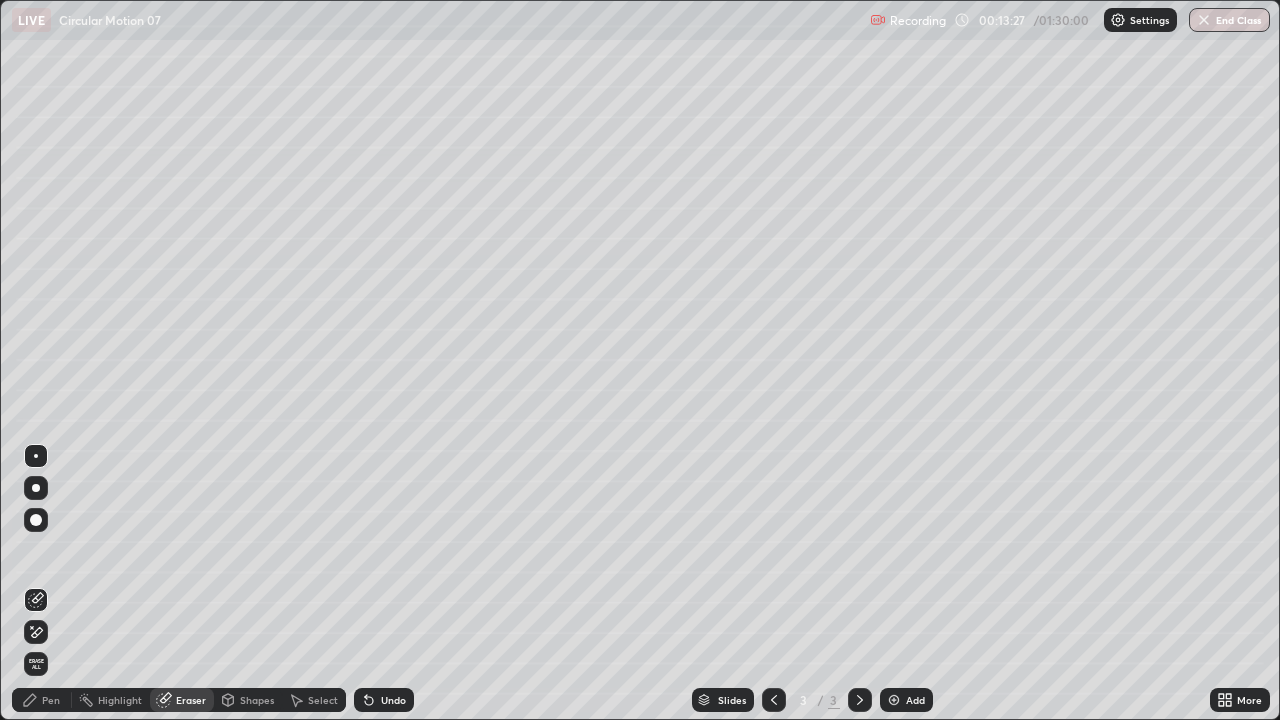 click on "Pen" at bounding box center [51, 700] 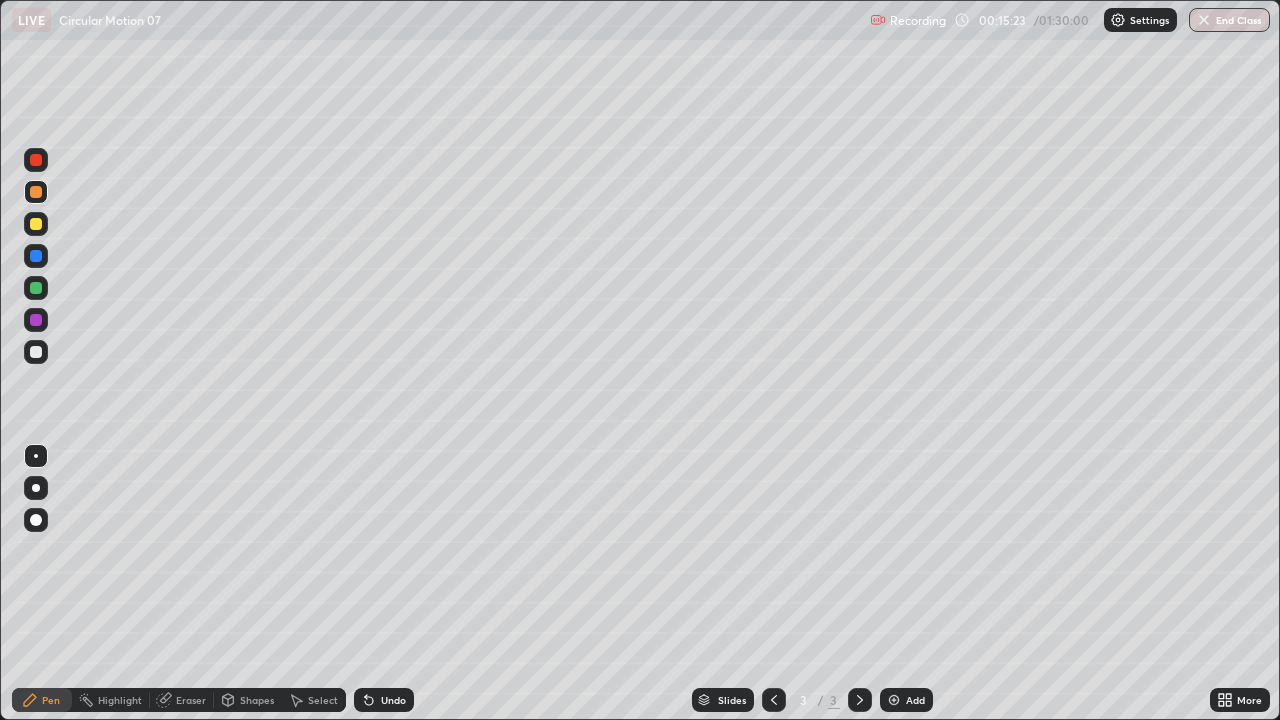 click at bounding box center [36, 288] 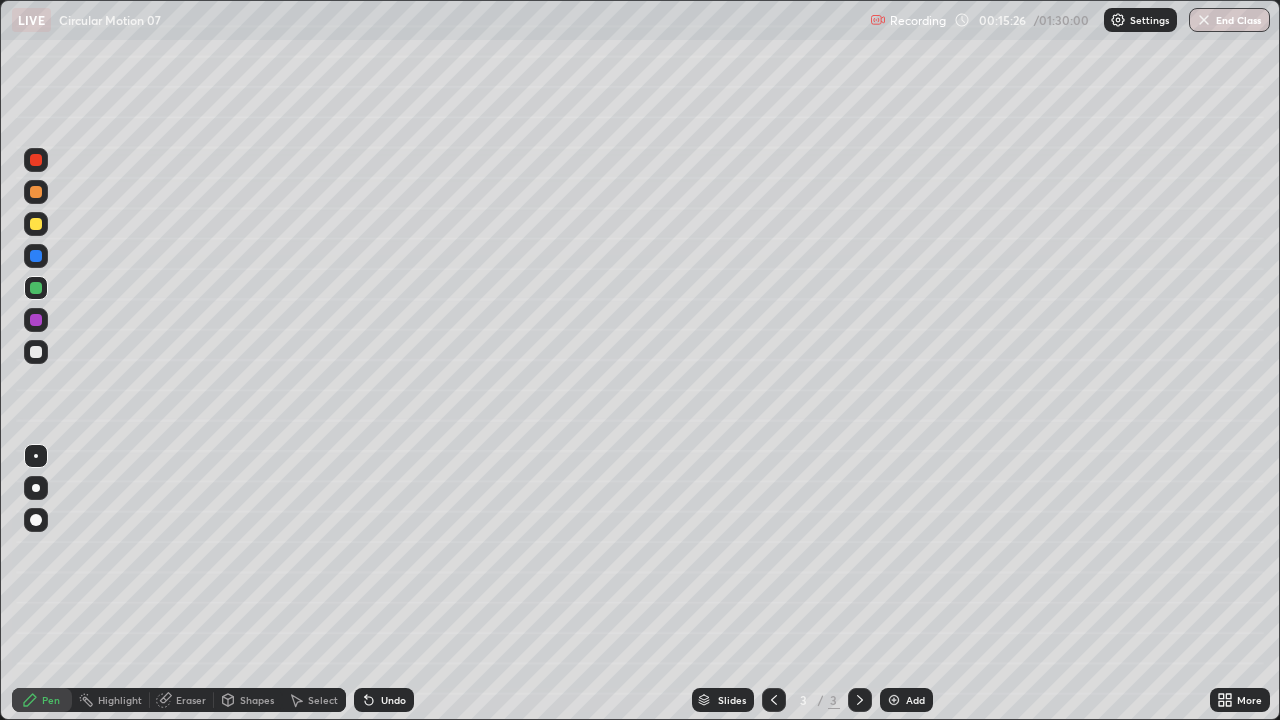 click on "Undo" at bounding box center [384, 700] 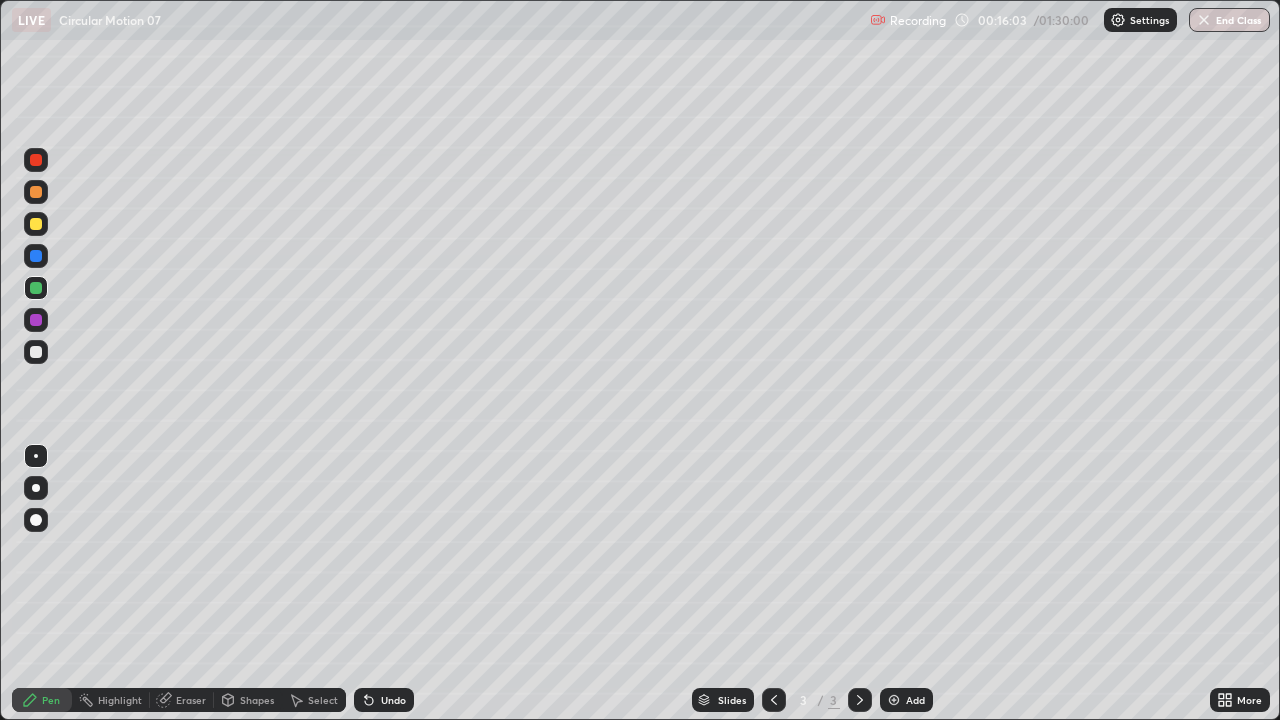 click at bounding box center (36, 352) 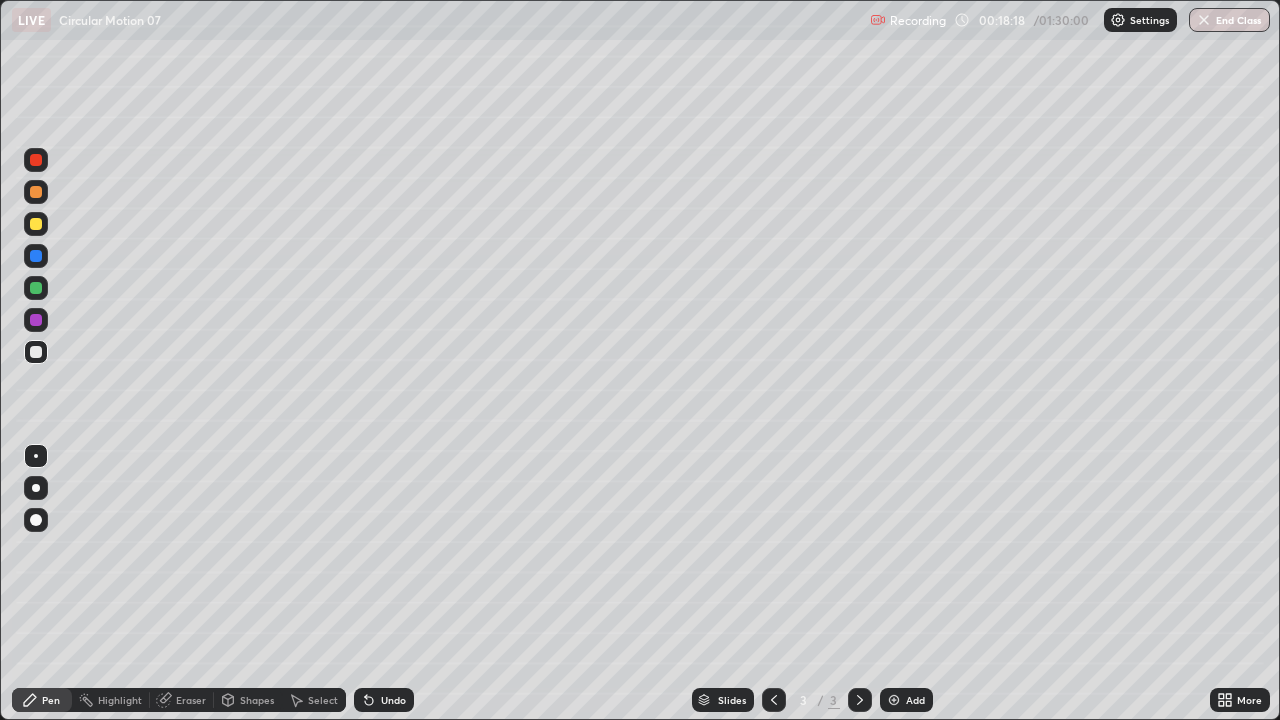 click at bounding box center [36, 224] 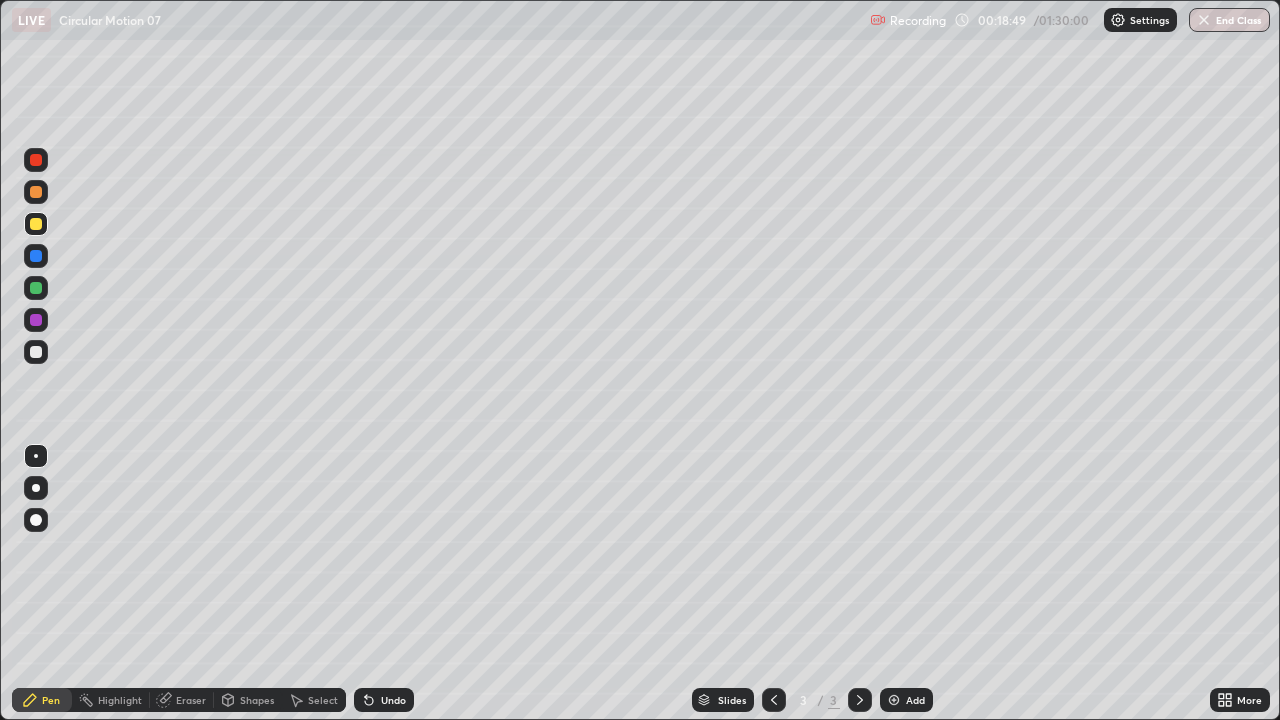 click on "Undo" at bounding box center (384, 700) 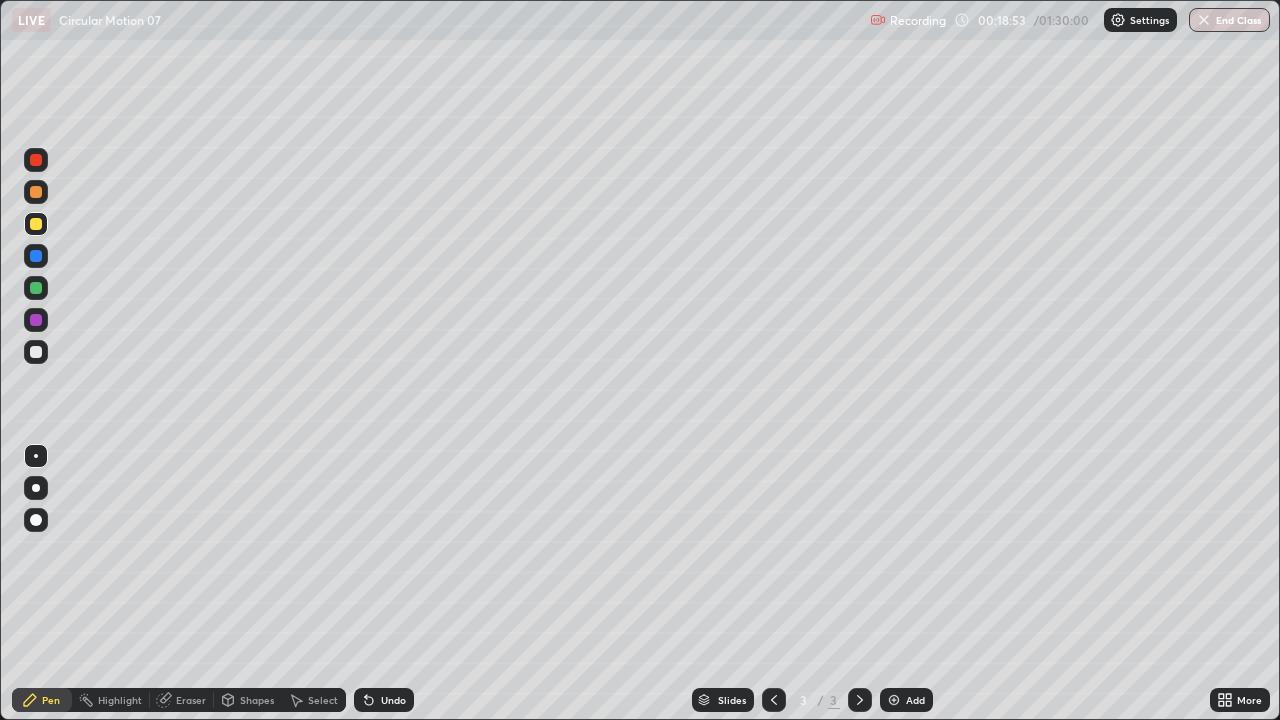 click on "Undo" at bounding box center (393, 700) 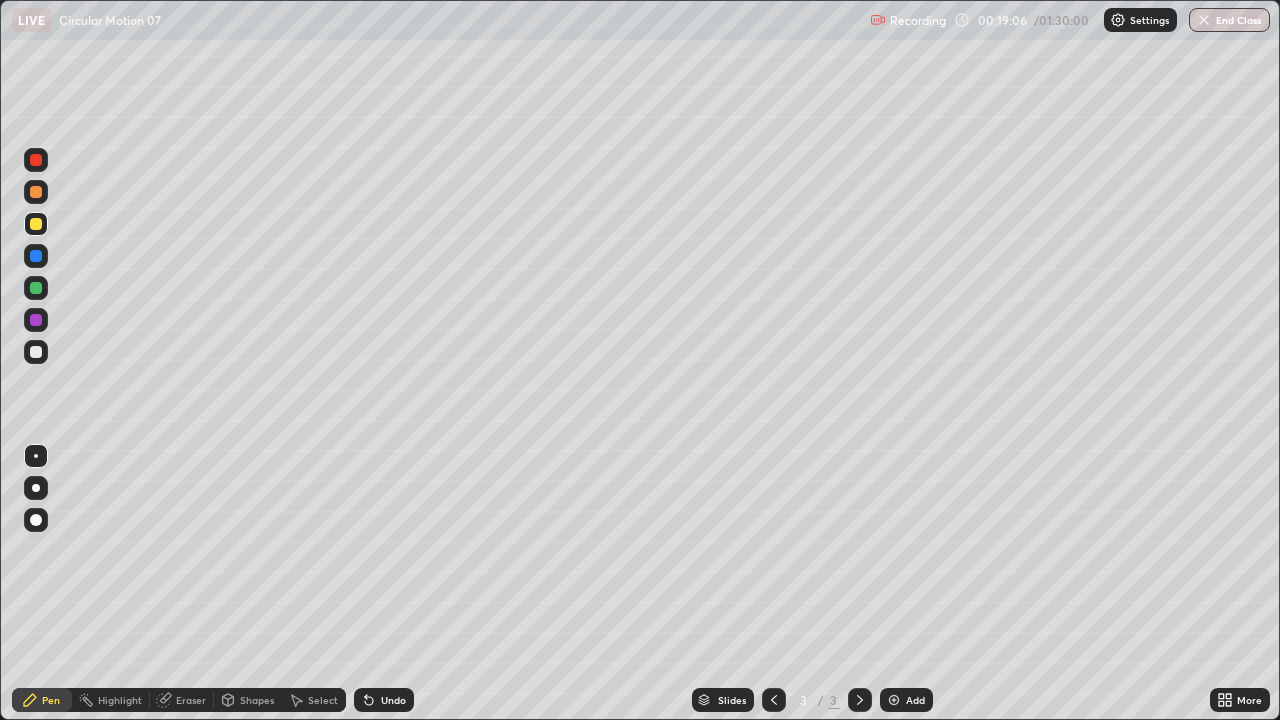click at bounding box center [36, 288] 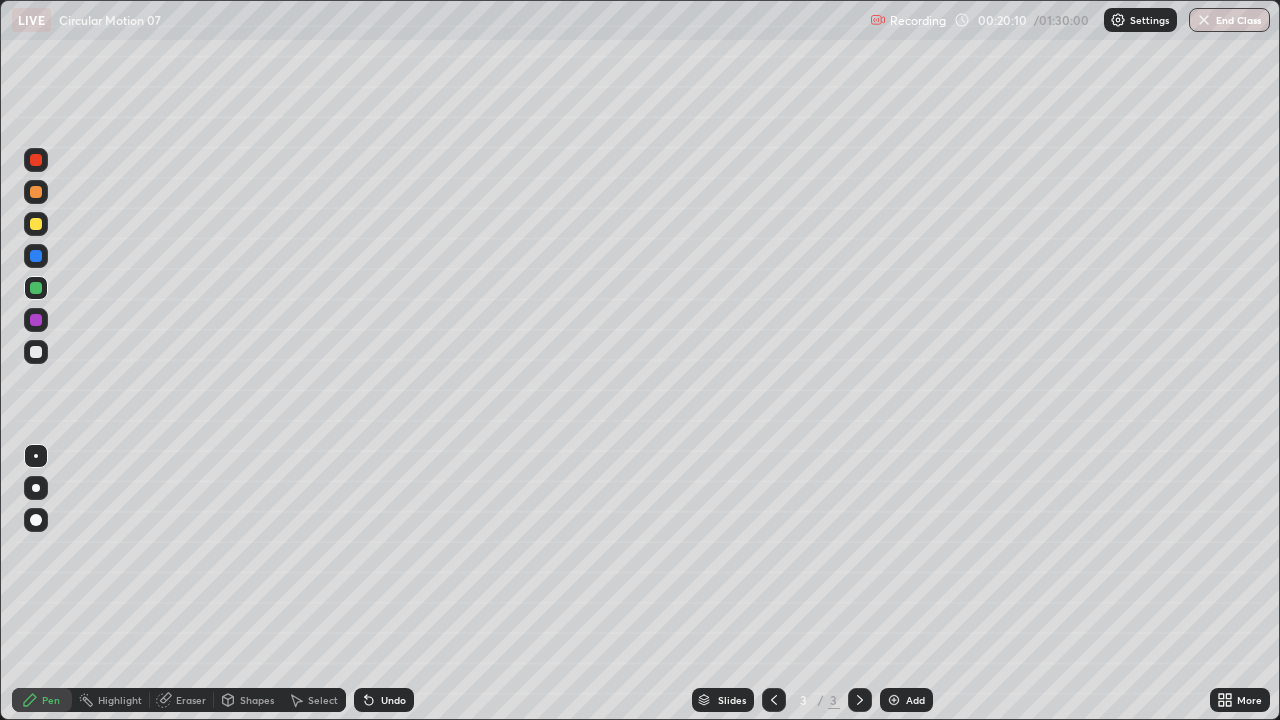 click on "Select" at bounding box center [323, 700] 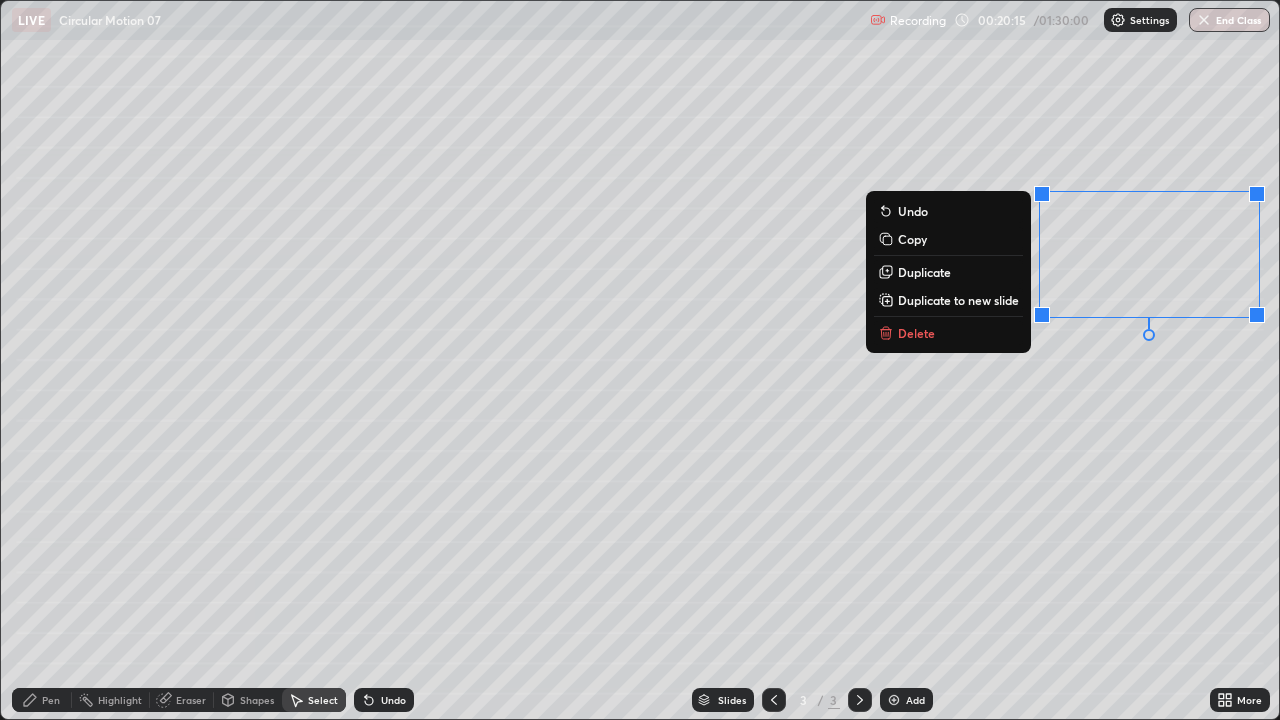 click on "Undo" at bounding box center (384, 700) 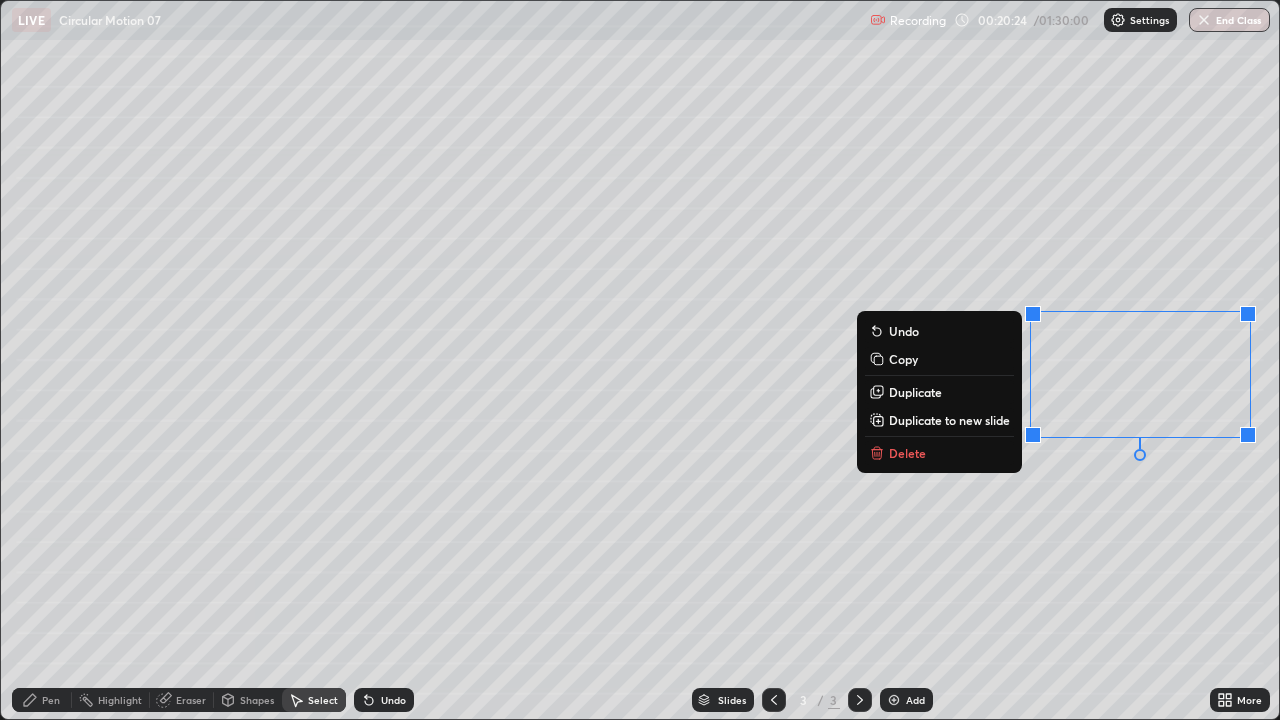 click on "Pen" at bounding box center [42, 700] 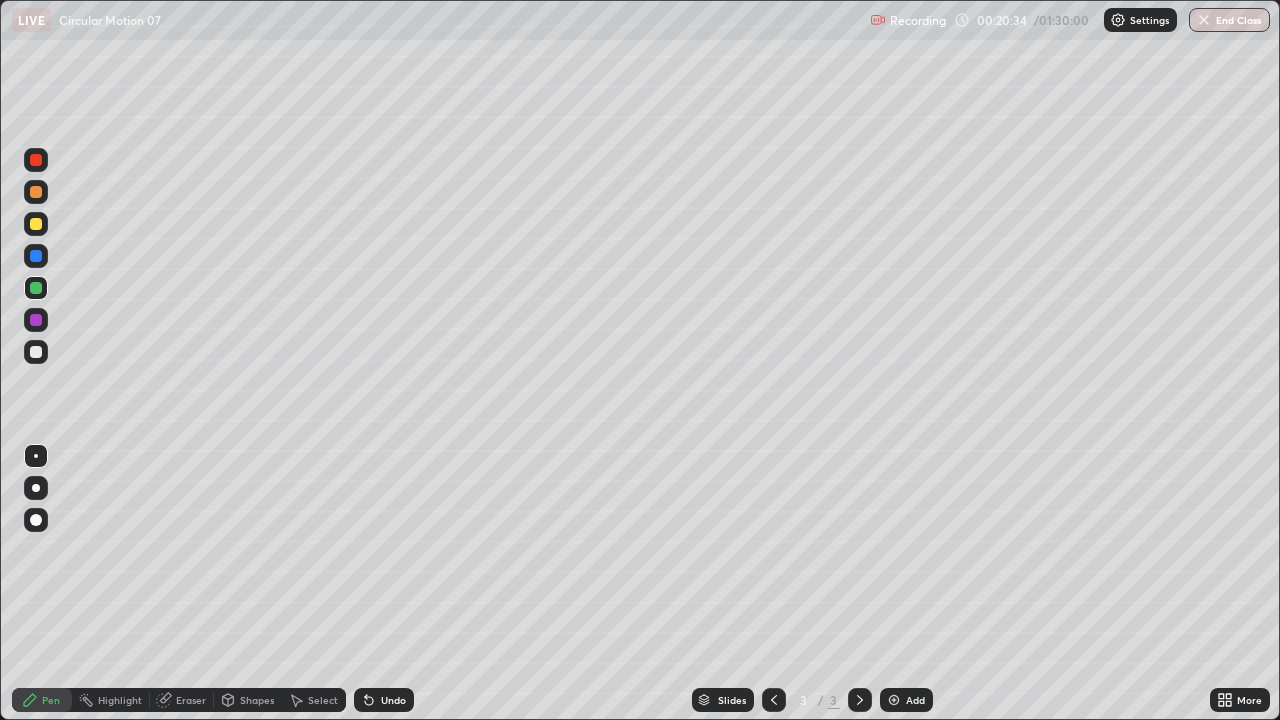 click at bounding box center (36, 352) 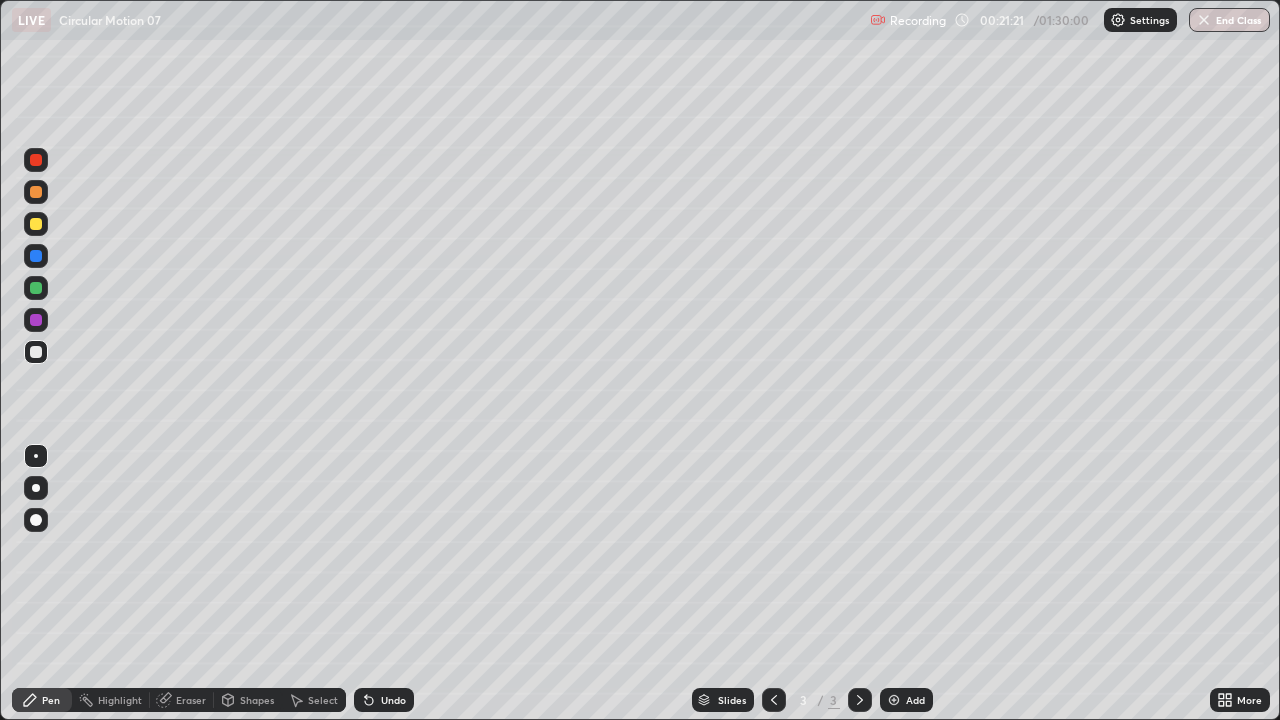 click on "Undo" at bounding box center [384, 700] 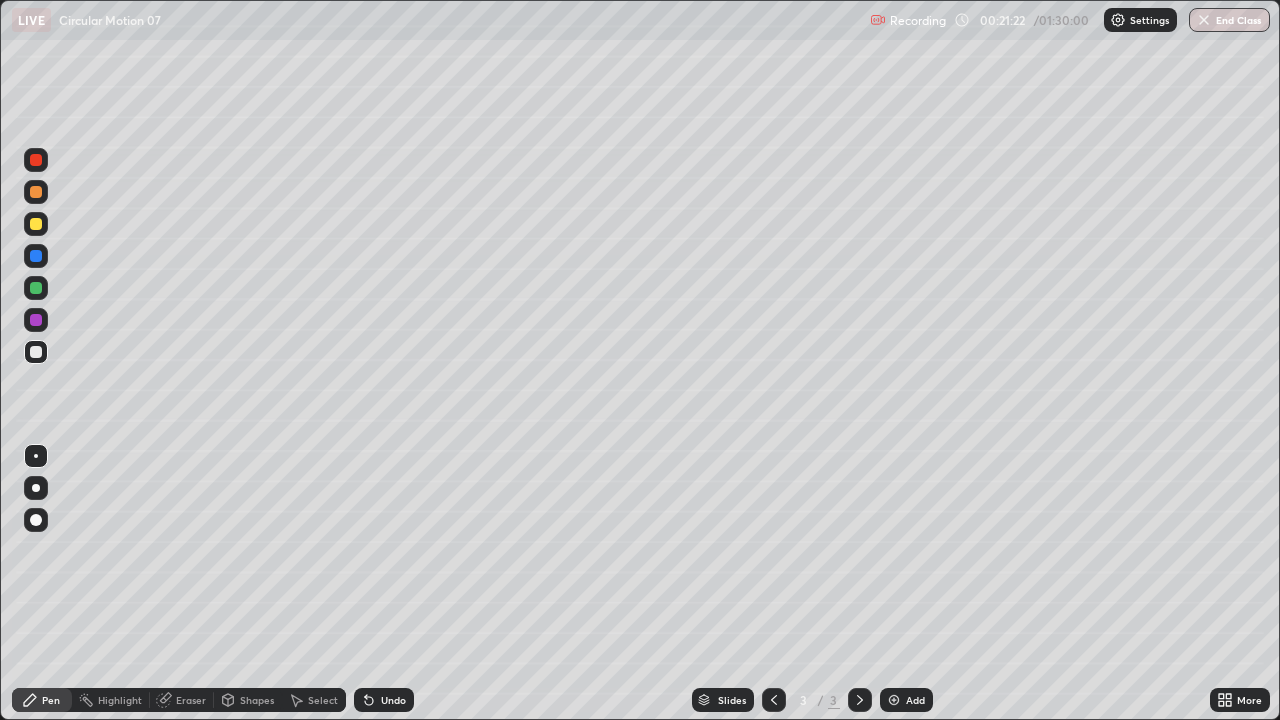 click on "Undo" at bounding box center (393, 700) 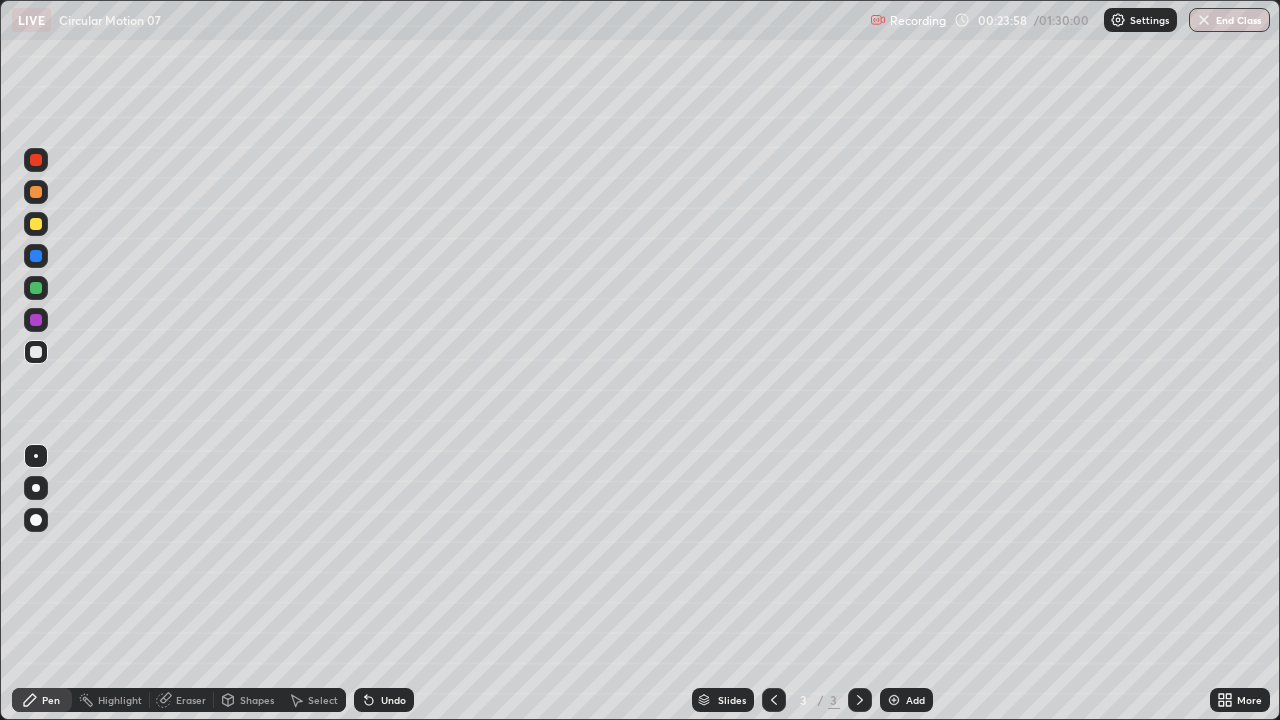 click on "Add" at bounding box center [915, 700] 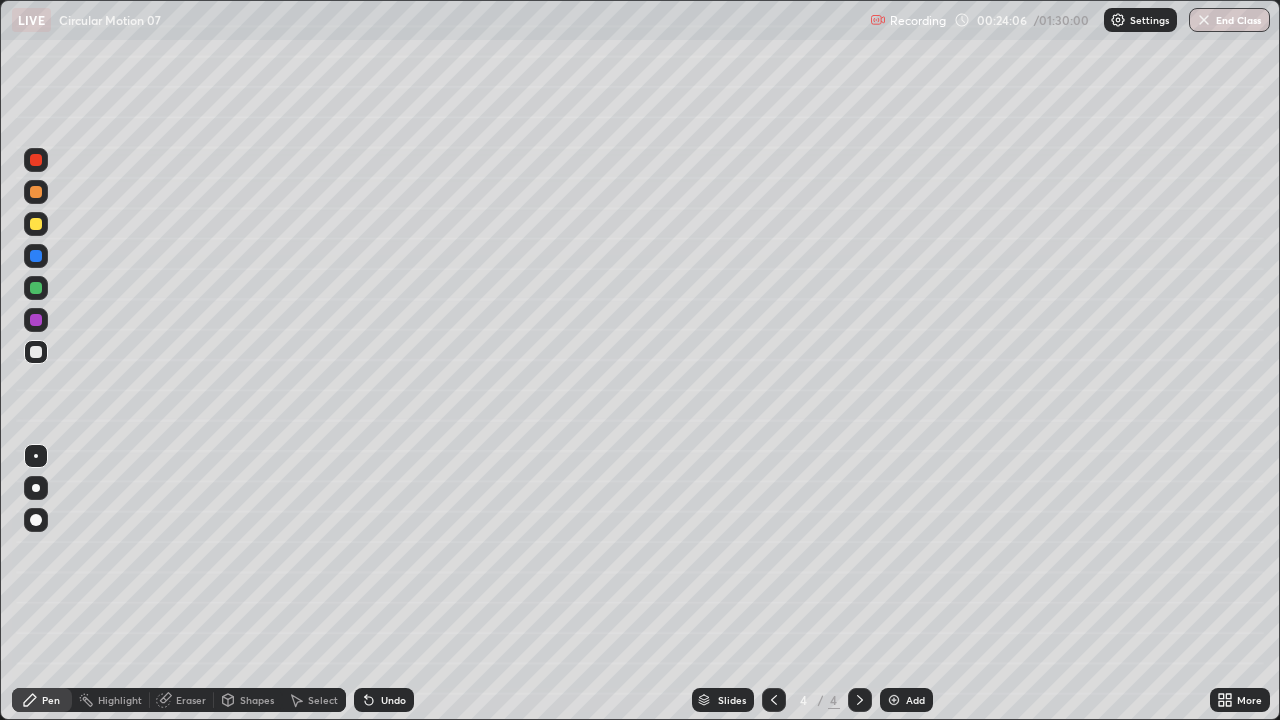 click at bounding box center [36, 224] 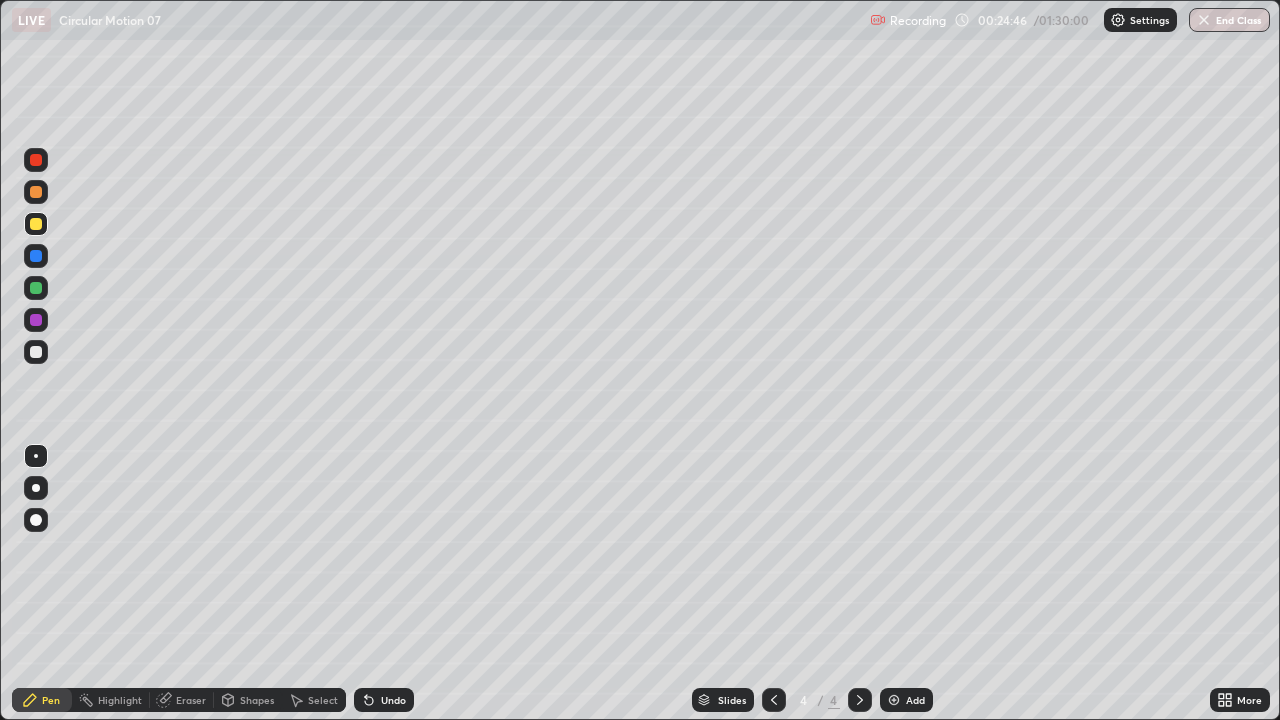 click at bounding box center (36, 288) 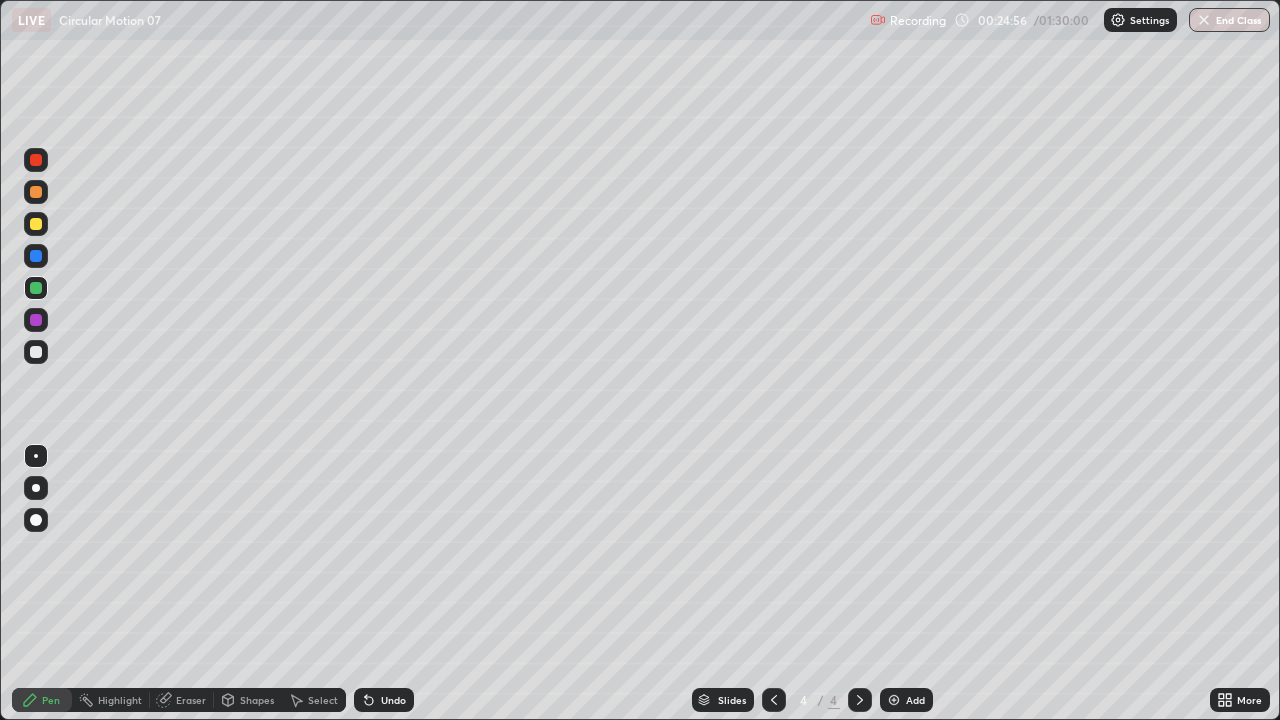 click at bounding box center [36, 352] 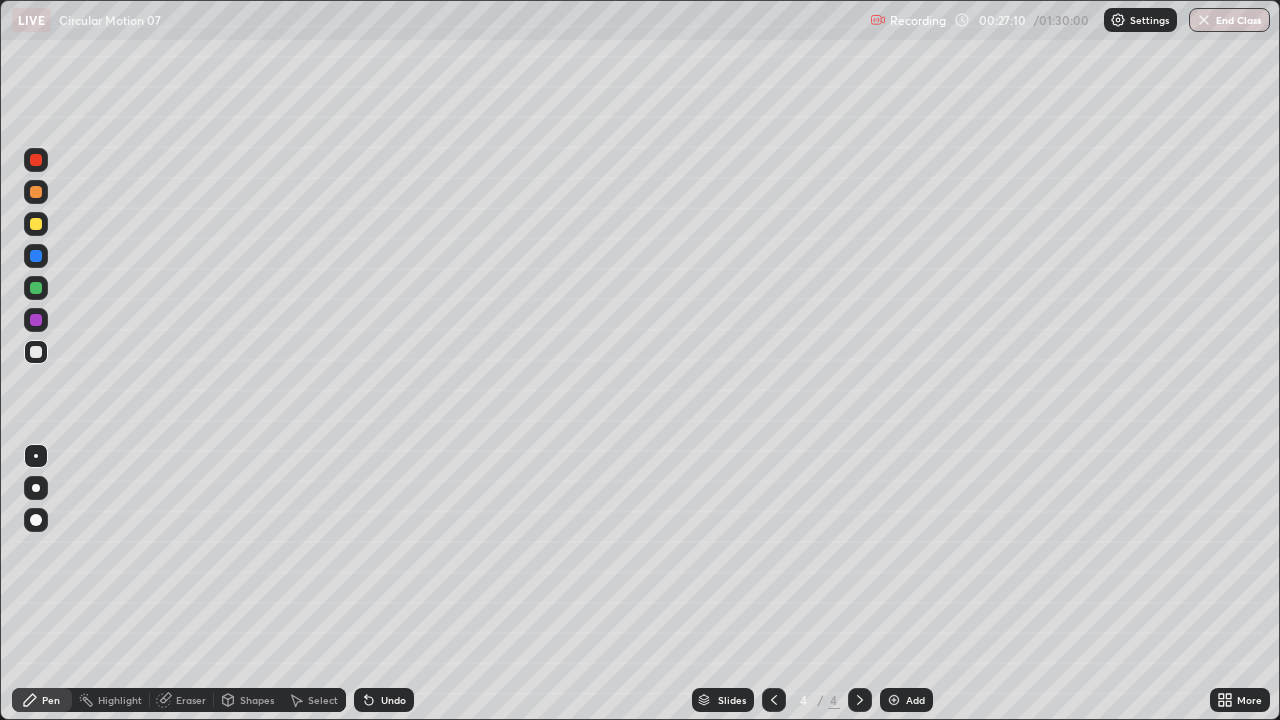 click on "Undo" at bounding box center (384, 700) 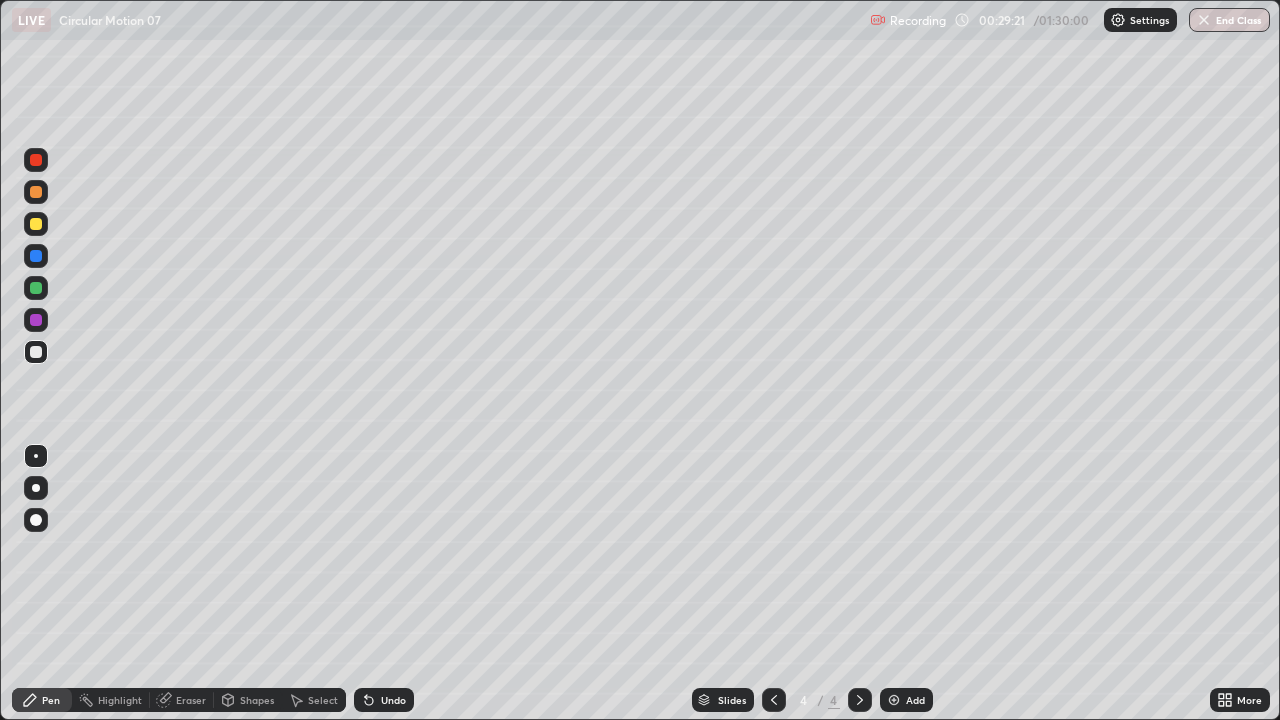 click at bounding box center (36, 224) 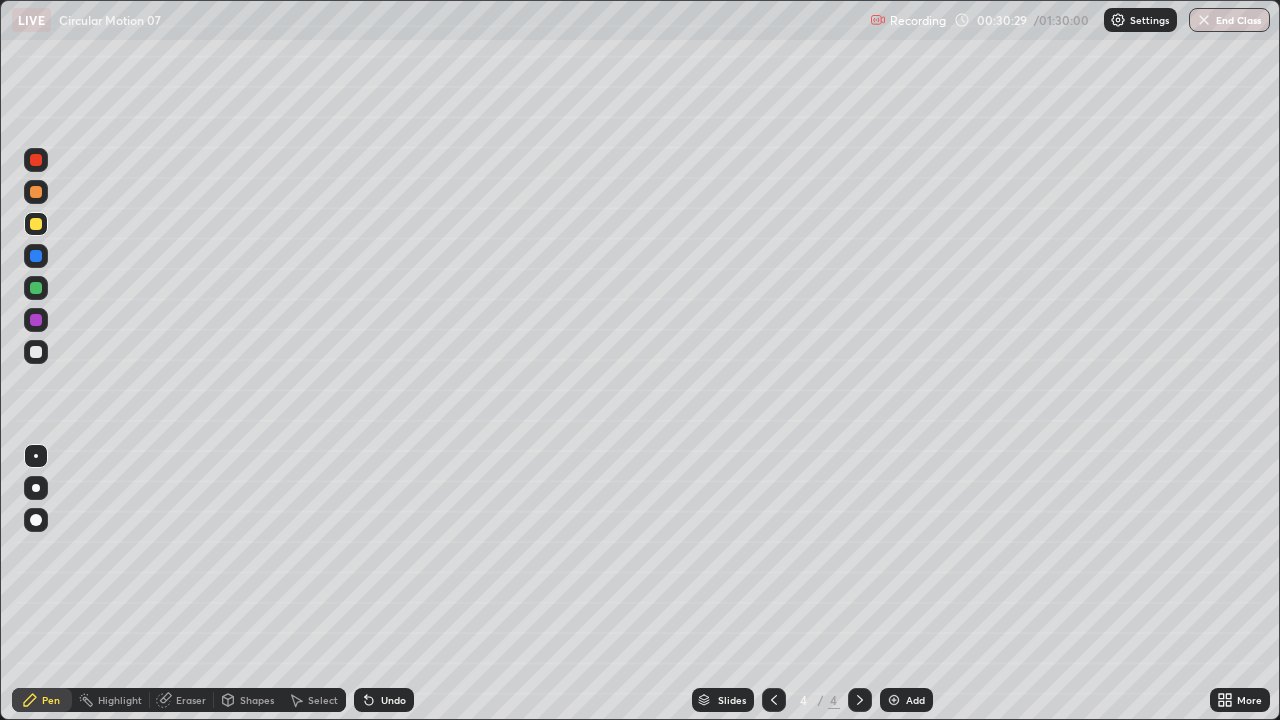 click at bounding box center (36, 352) 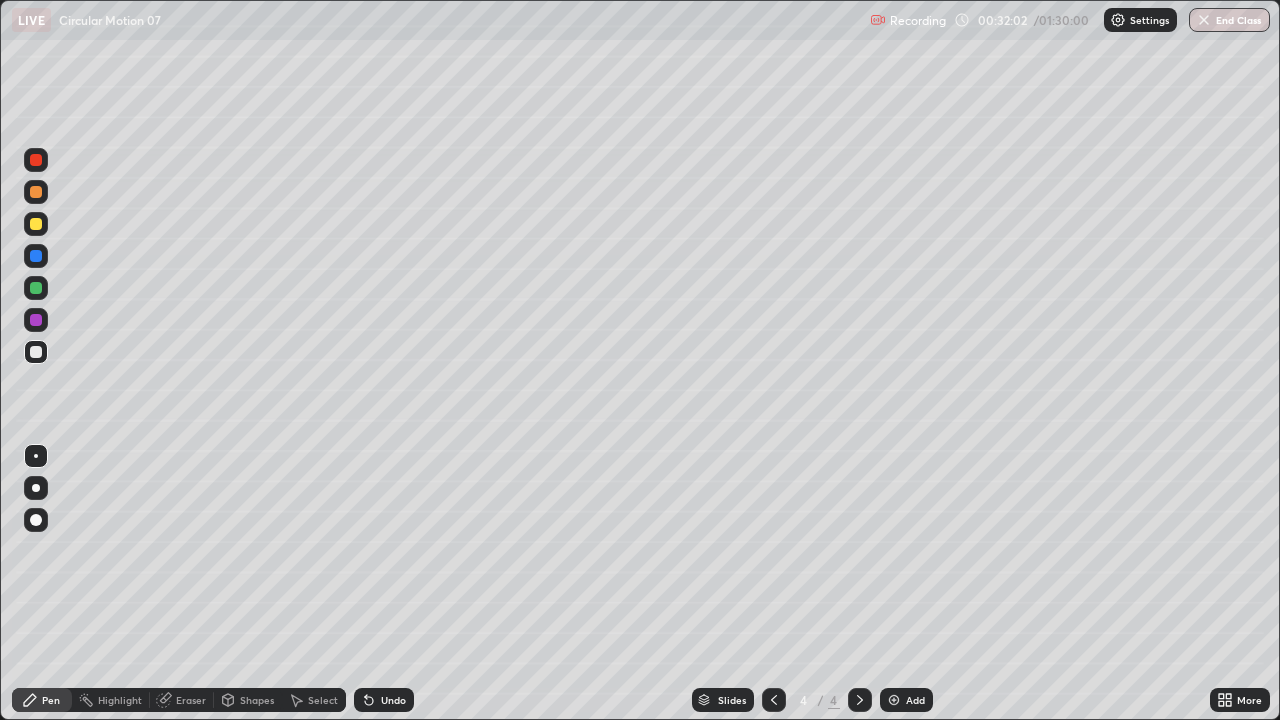 click on "Undo" at bounding box center [384, 700] 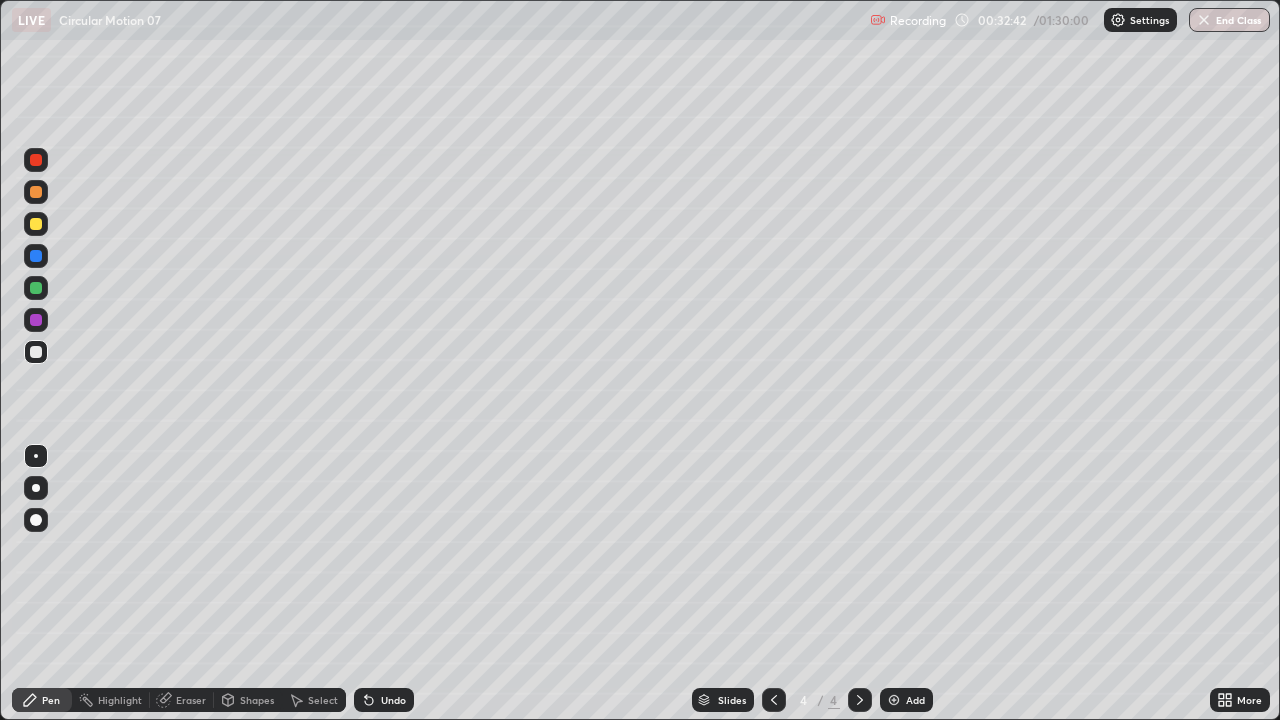 click on "Undo" at bounding box center [384, 700] 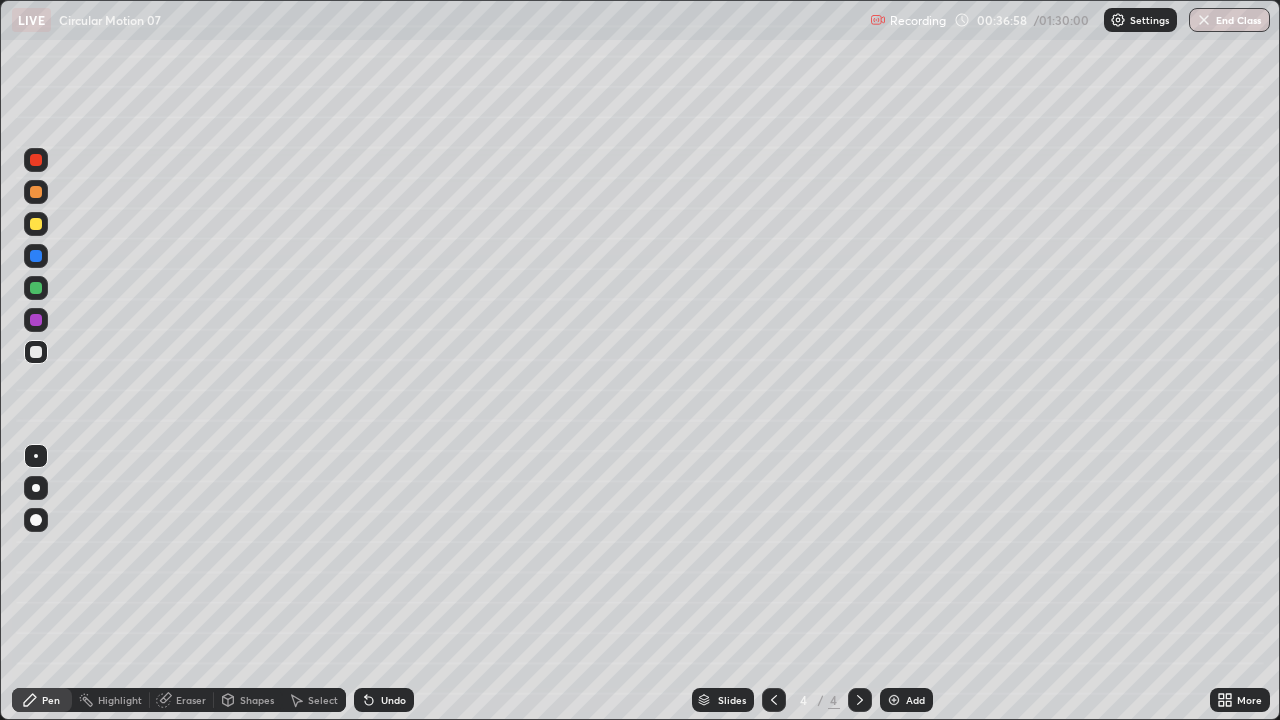 click on "Select" at bounding box center [323, 700] 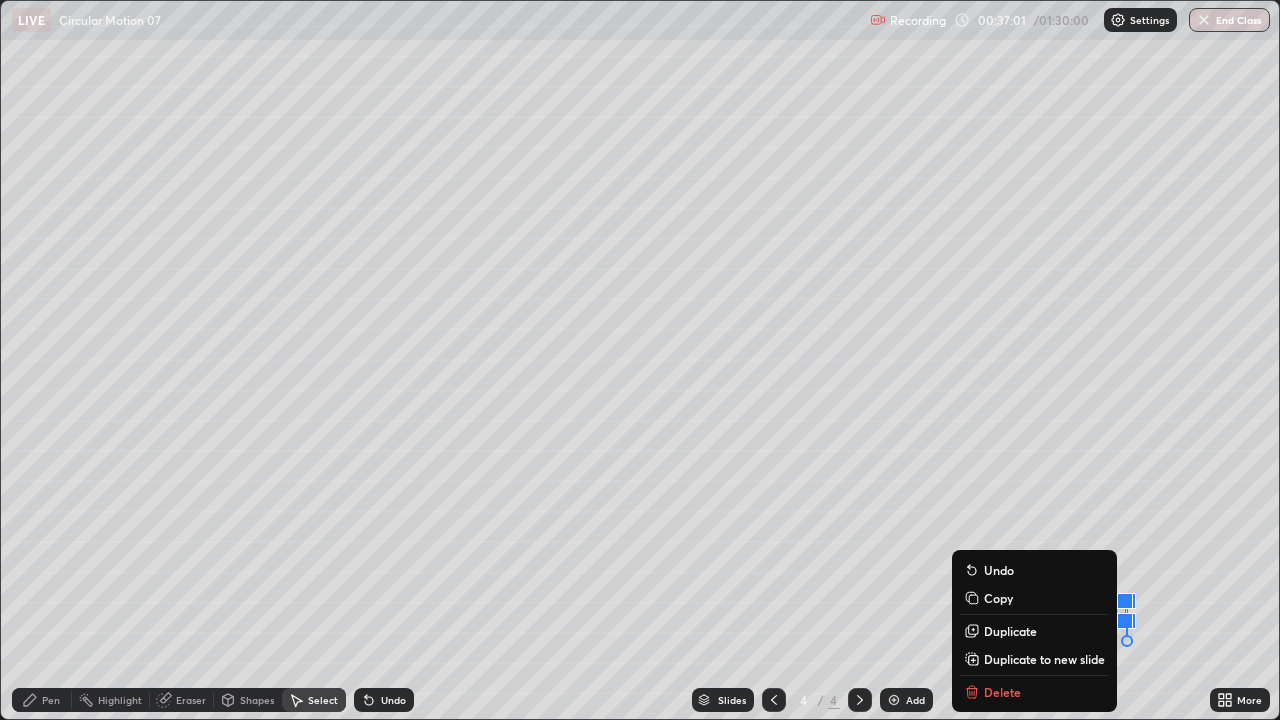 click on "Slides 4 / 4 Add" at bounding box center (812, 700) 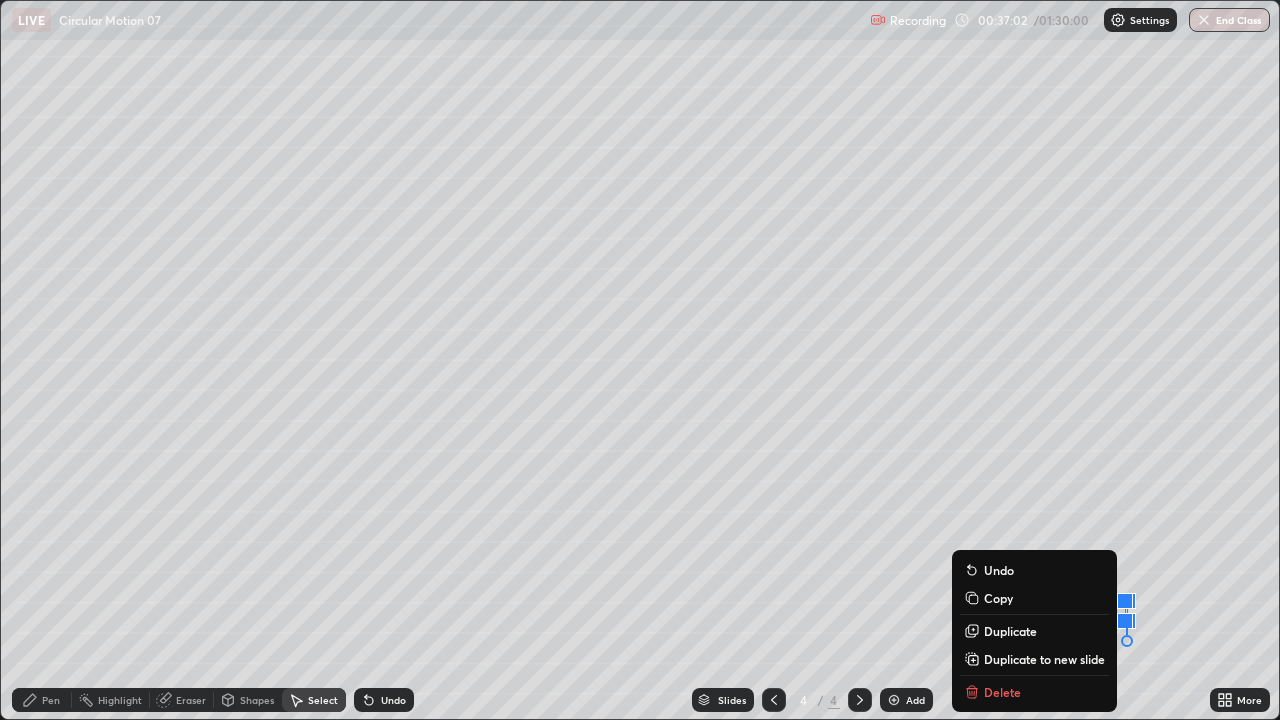 click on "Slides 4 / 4 Add" at bounding box center (812, 700) 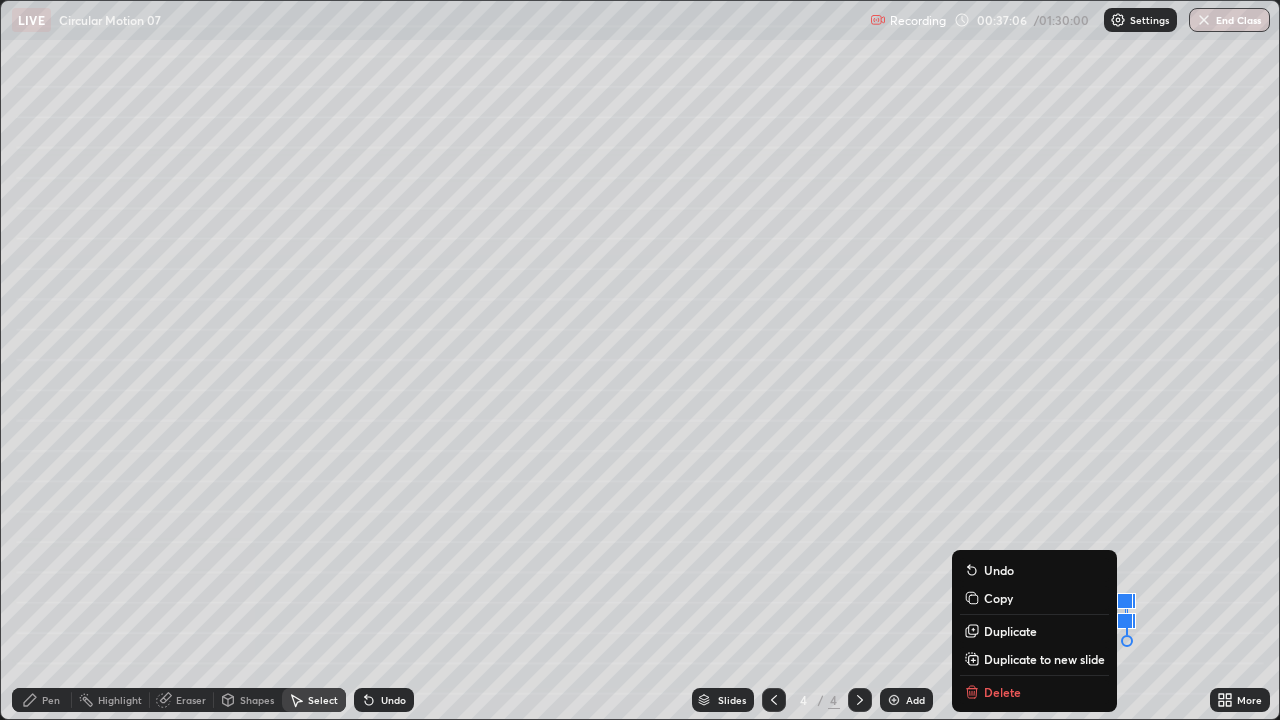 click on "Undo" at bounding box center (384, 700) 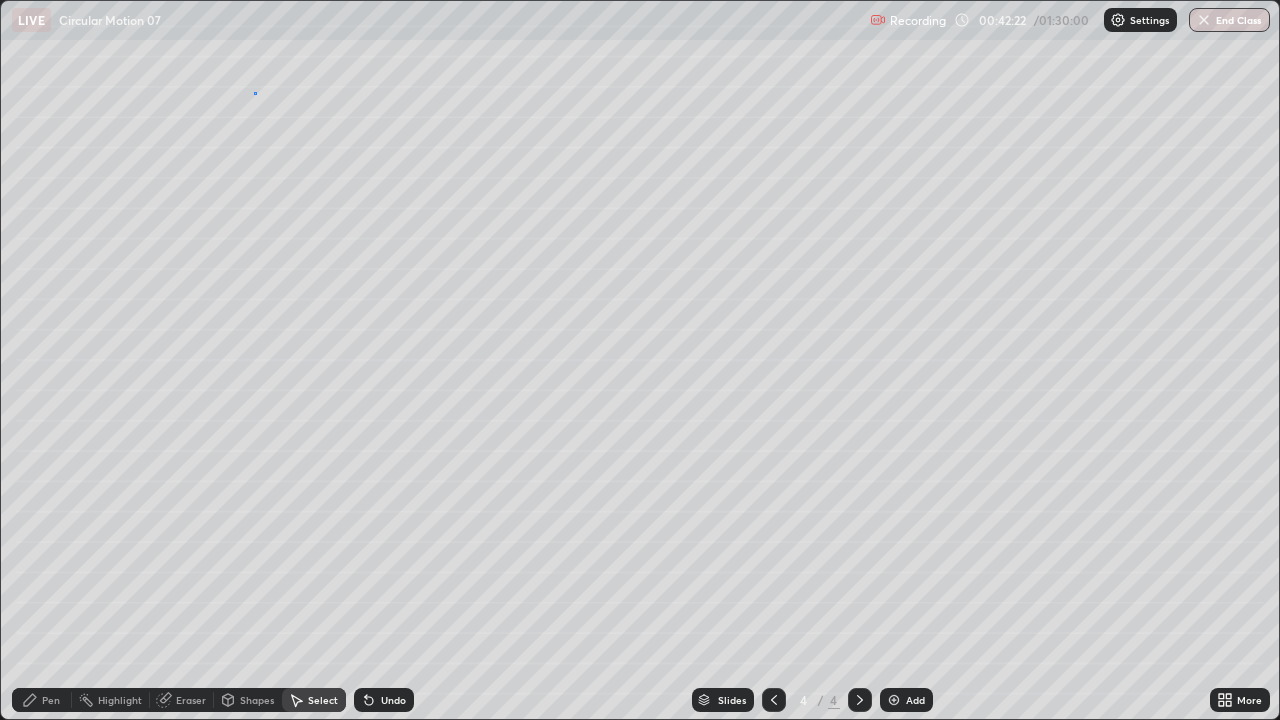 click on "0 ° Undo Copy Duplicate Duplicate to new slide Delete" at bounding box center (640, 360) 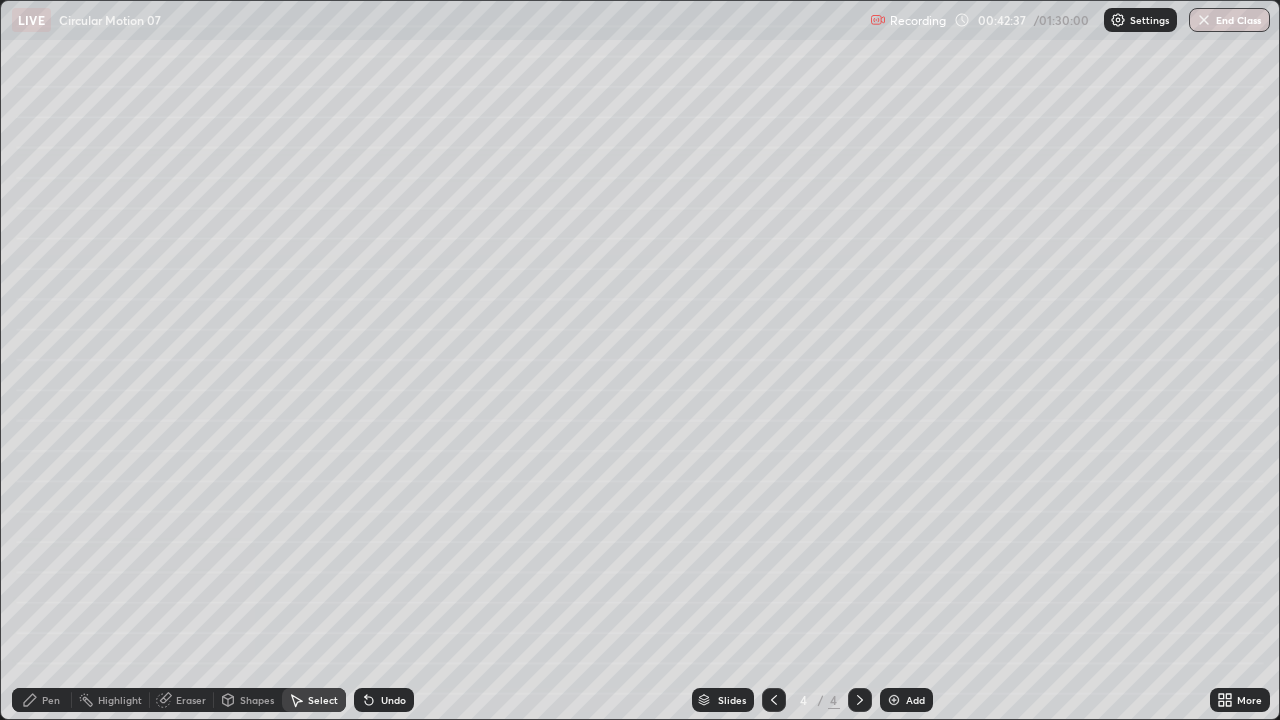 click on "0 ° Undo Copy Duplicate Duplicate to new slide Delete" at bounding box center [640, 360] 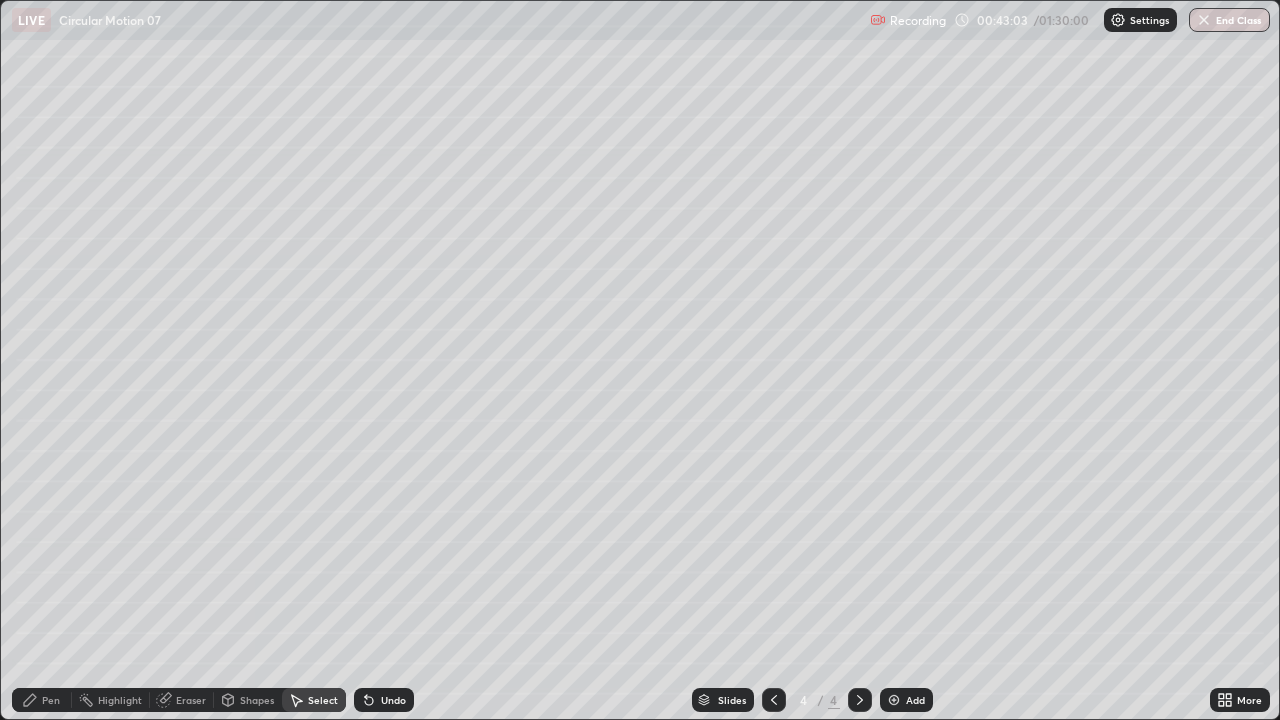 click on "Add" at bounding box center (915, 700) 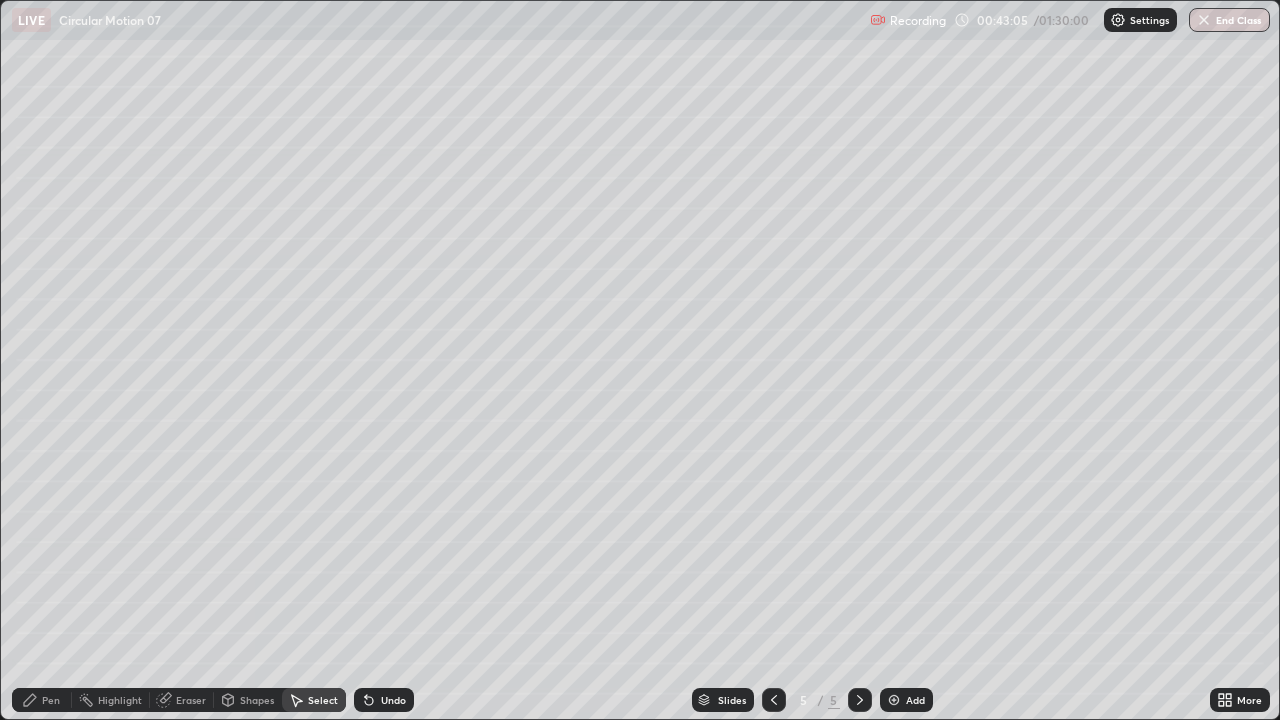 click on "Pen" at bounding box center [51, 700] 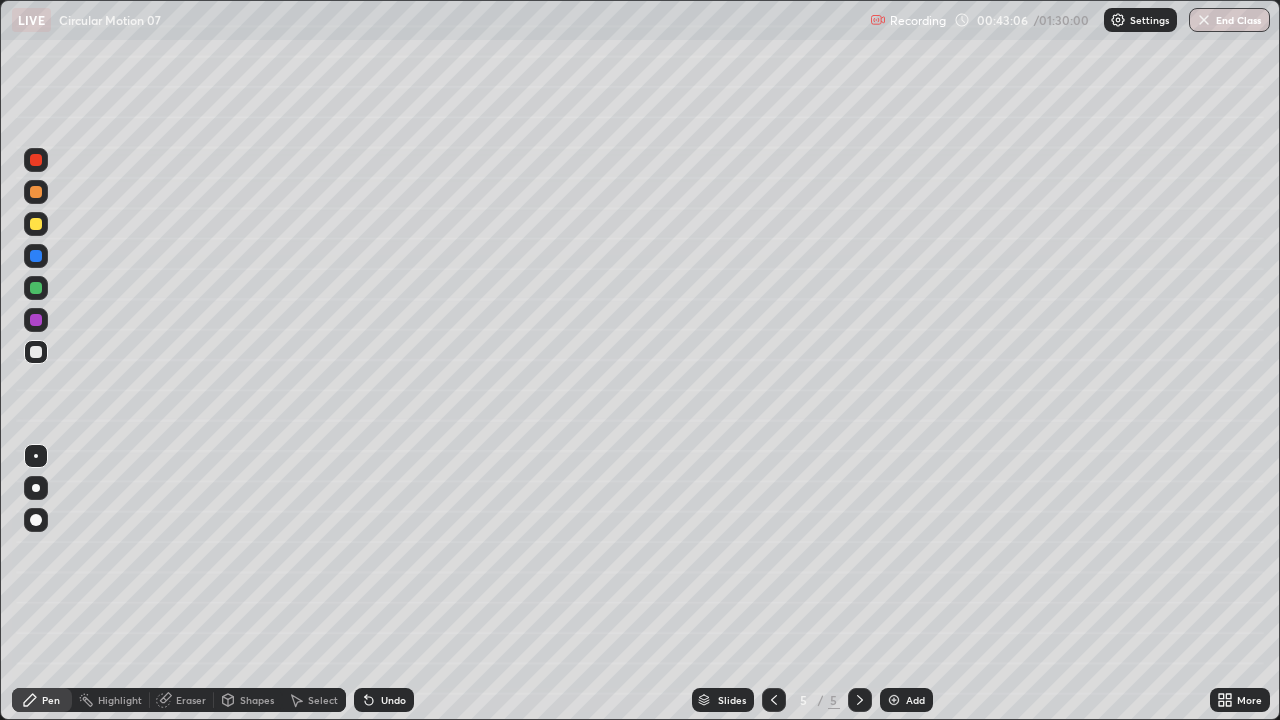 click at bounding box center (36, 192) 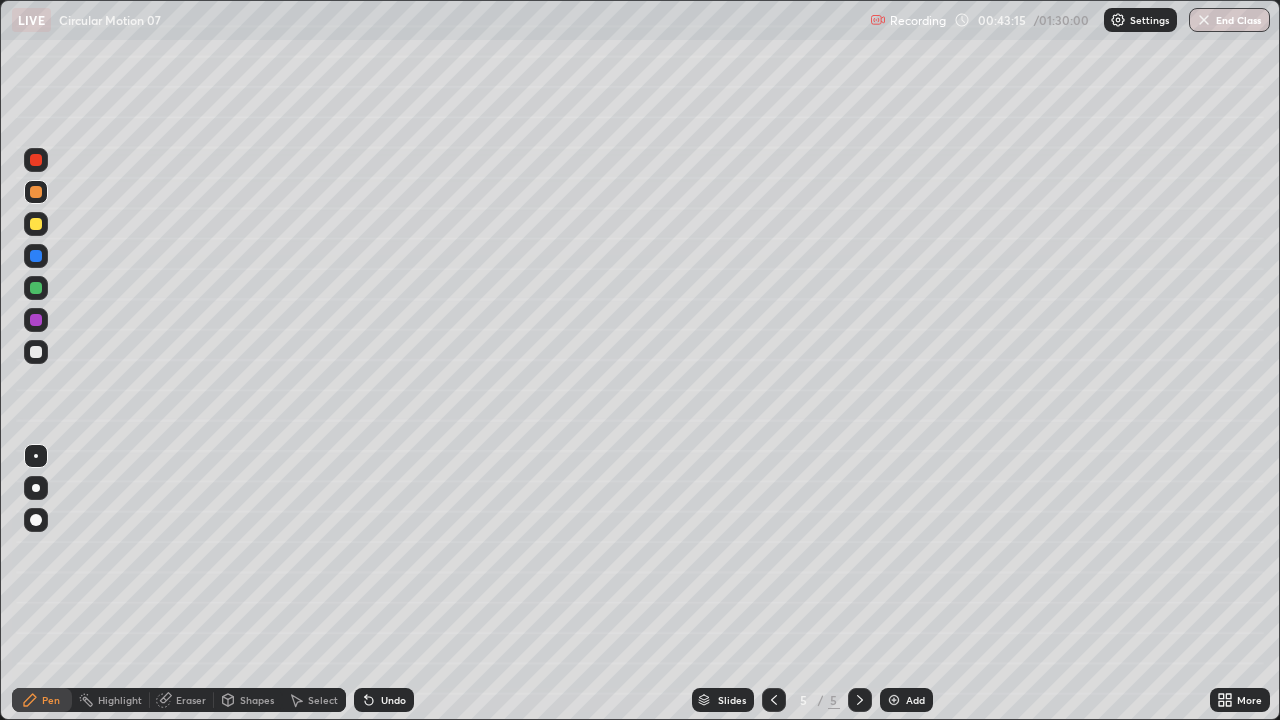 click on "Undo" at bounding box center [384, 700] 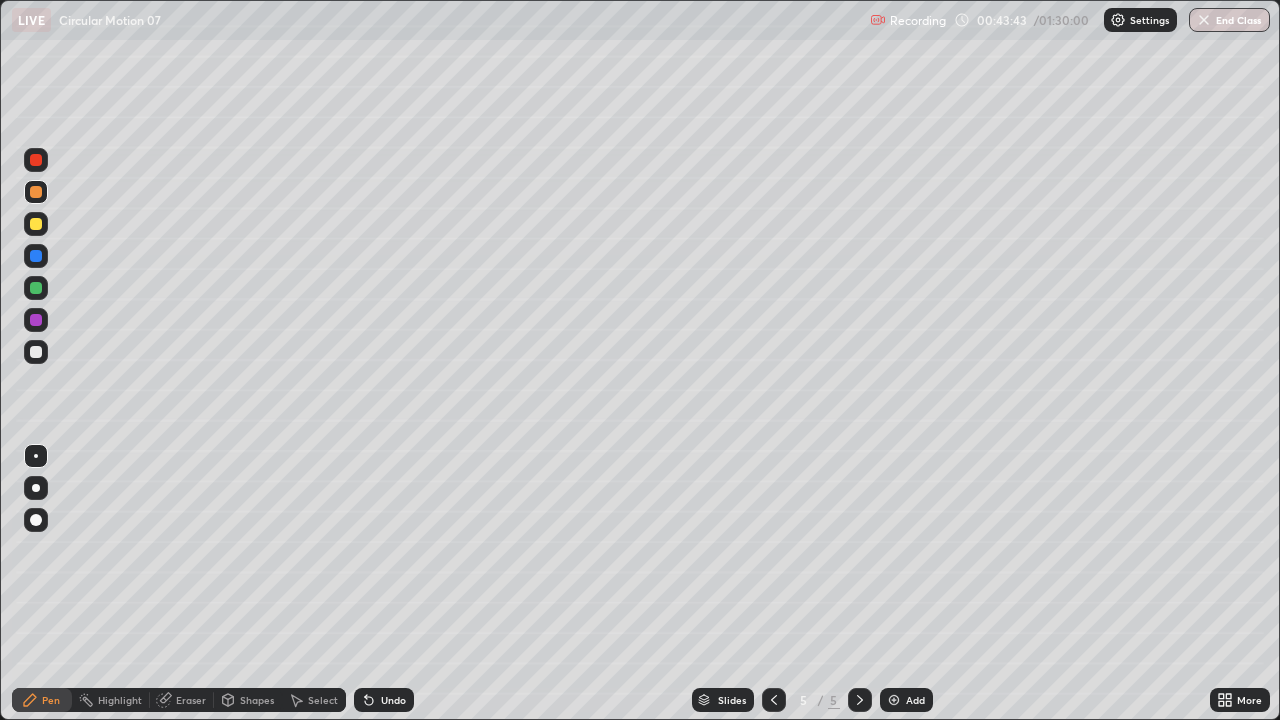 click at bounding box center [36, 288] 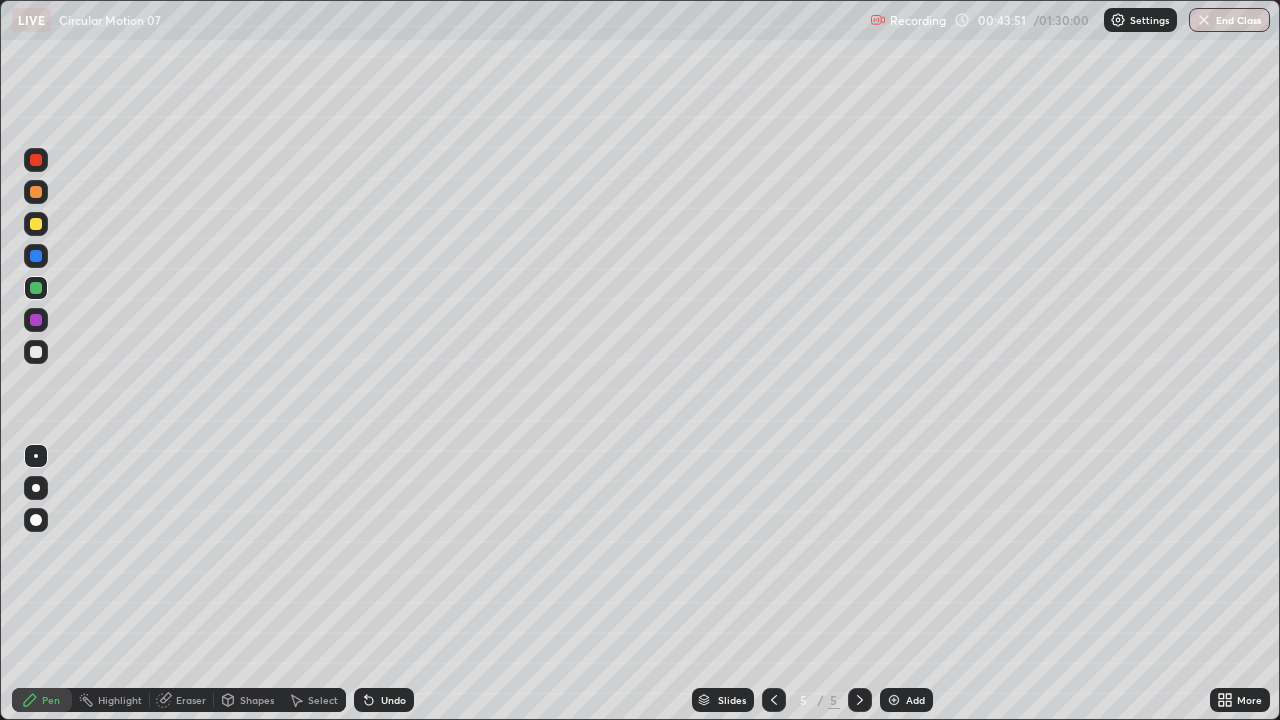 click on "Undo" at bounding box center [393, 700] 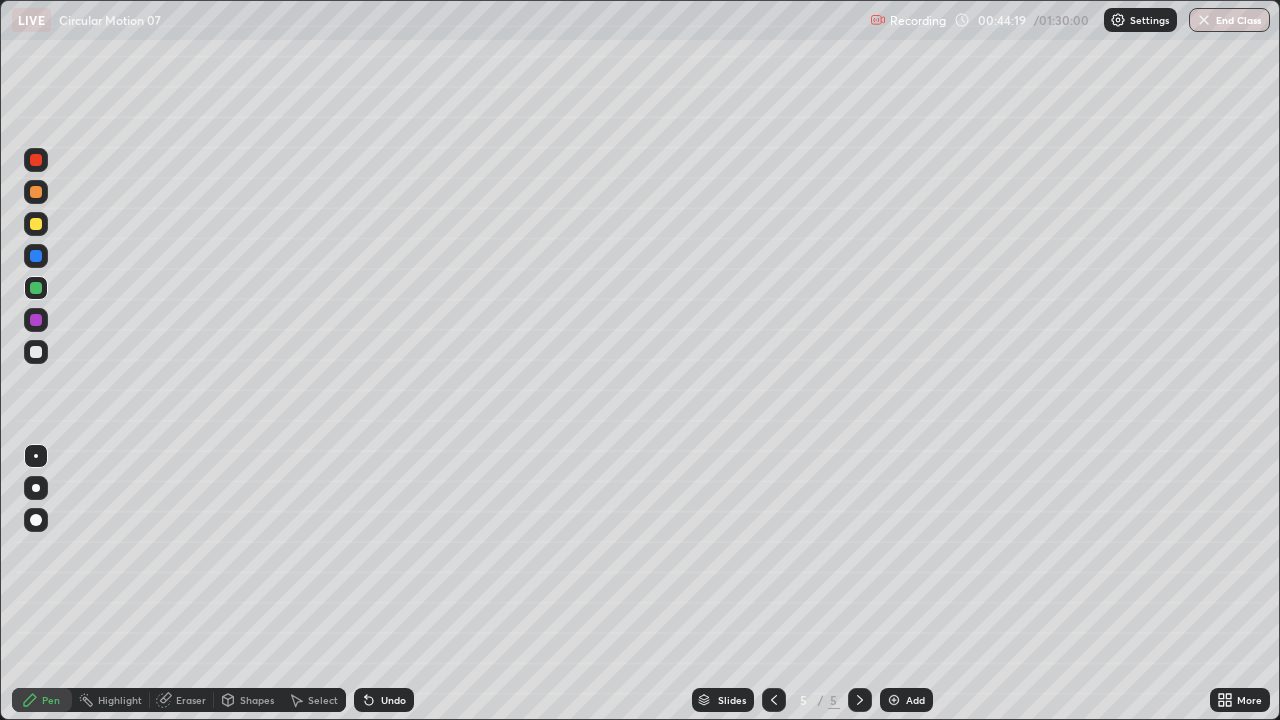 click 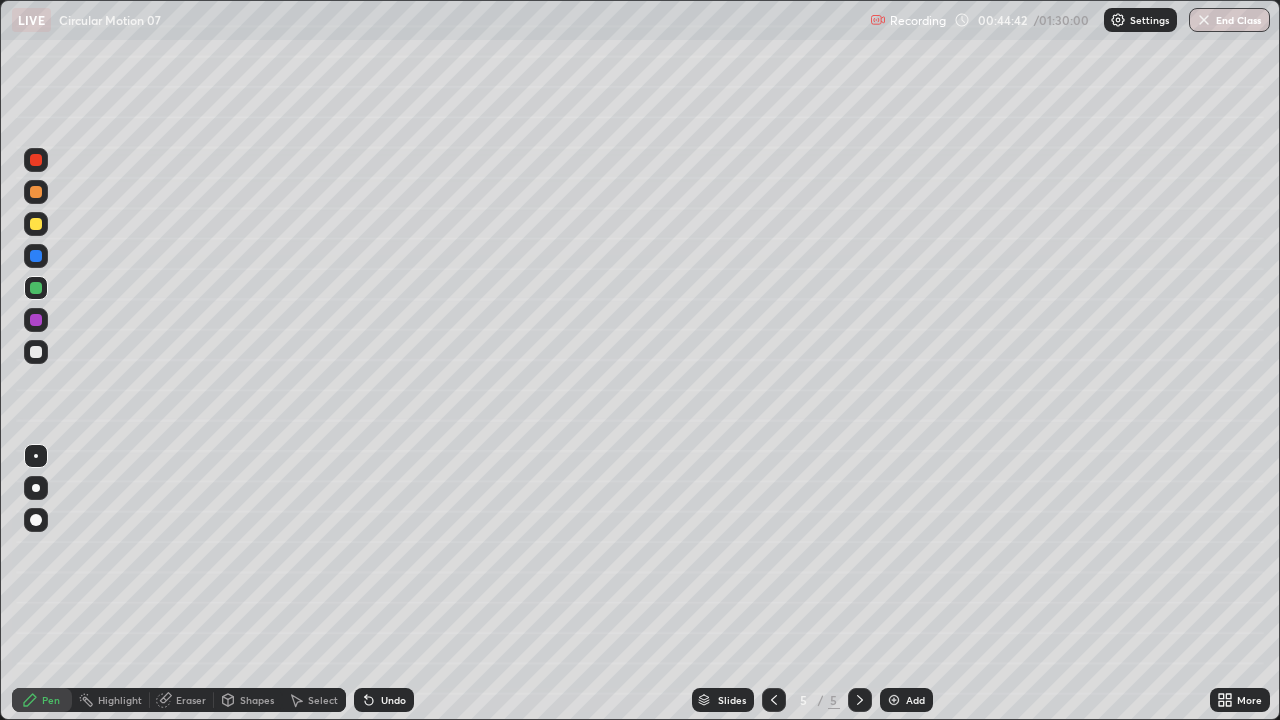 click at bounding box center (36, 352) 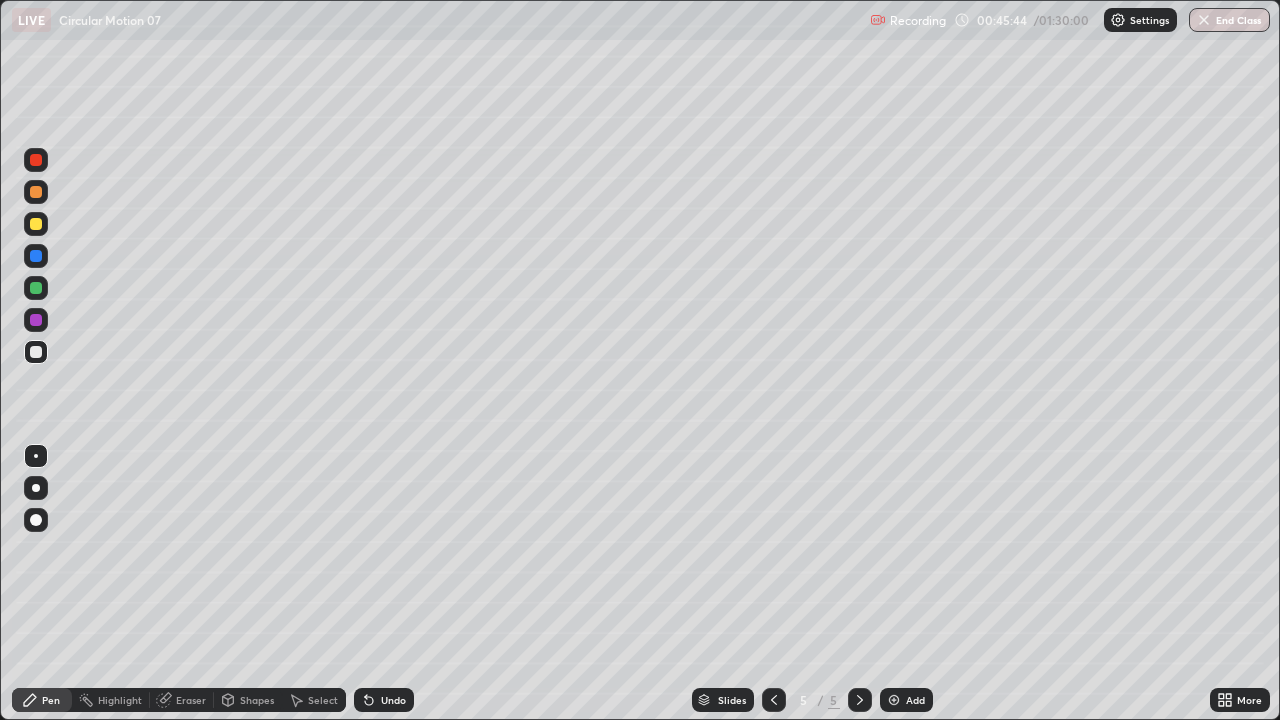 click 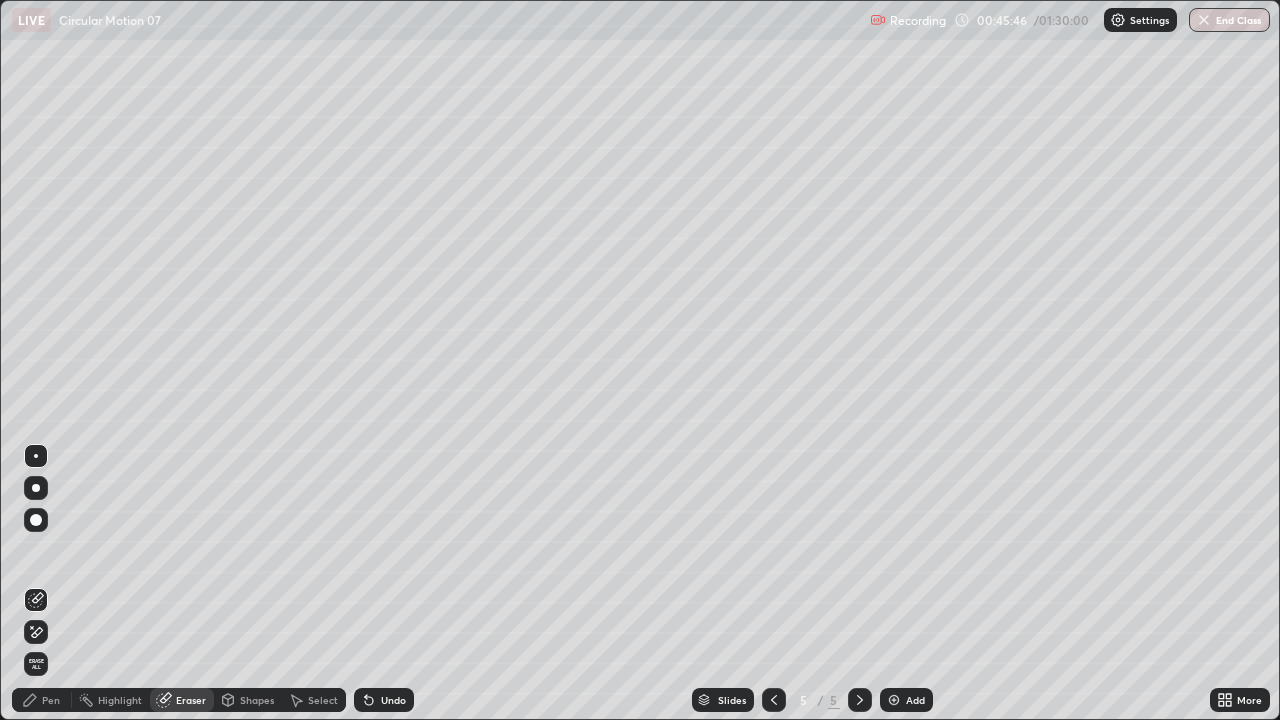 click on "Pen" at bounding box center (42, 700) 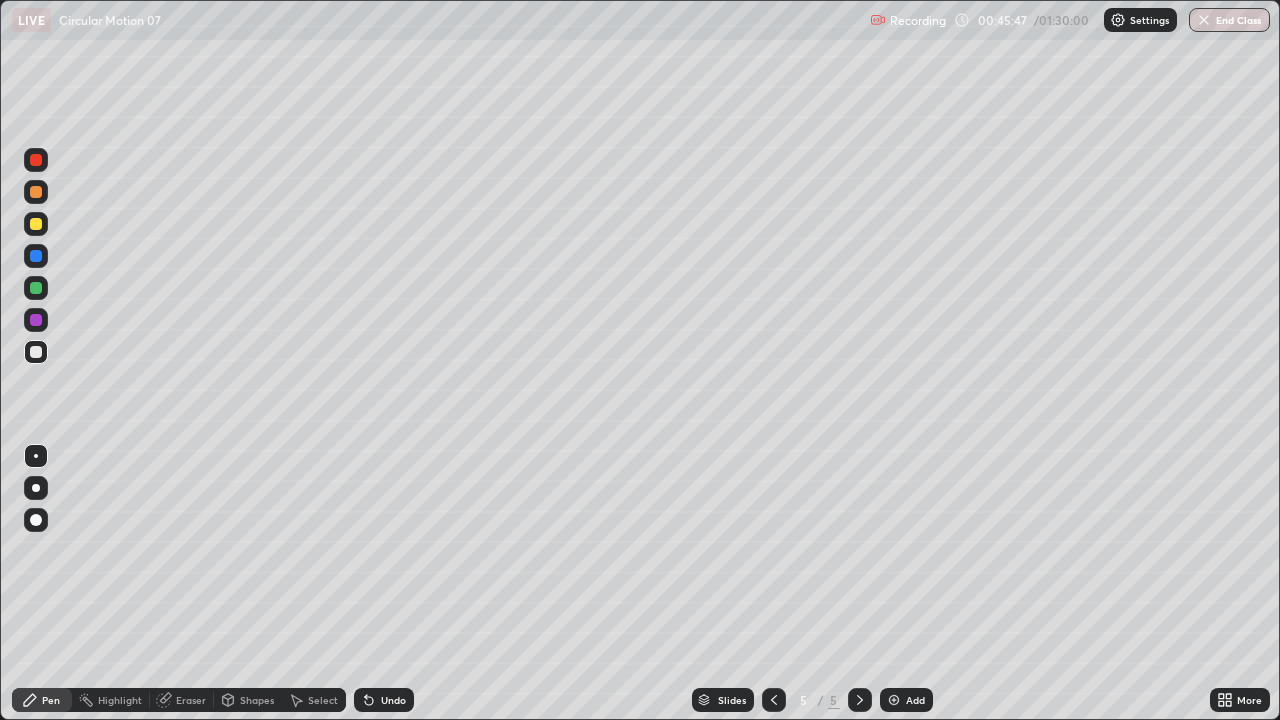 click at bounding box center [36, 288] 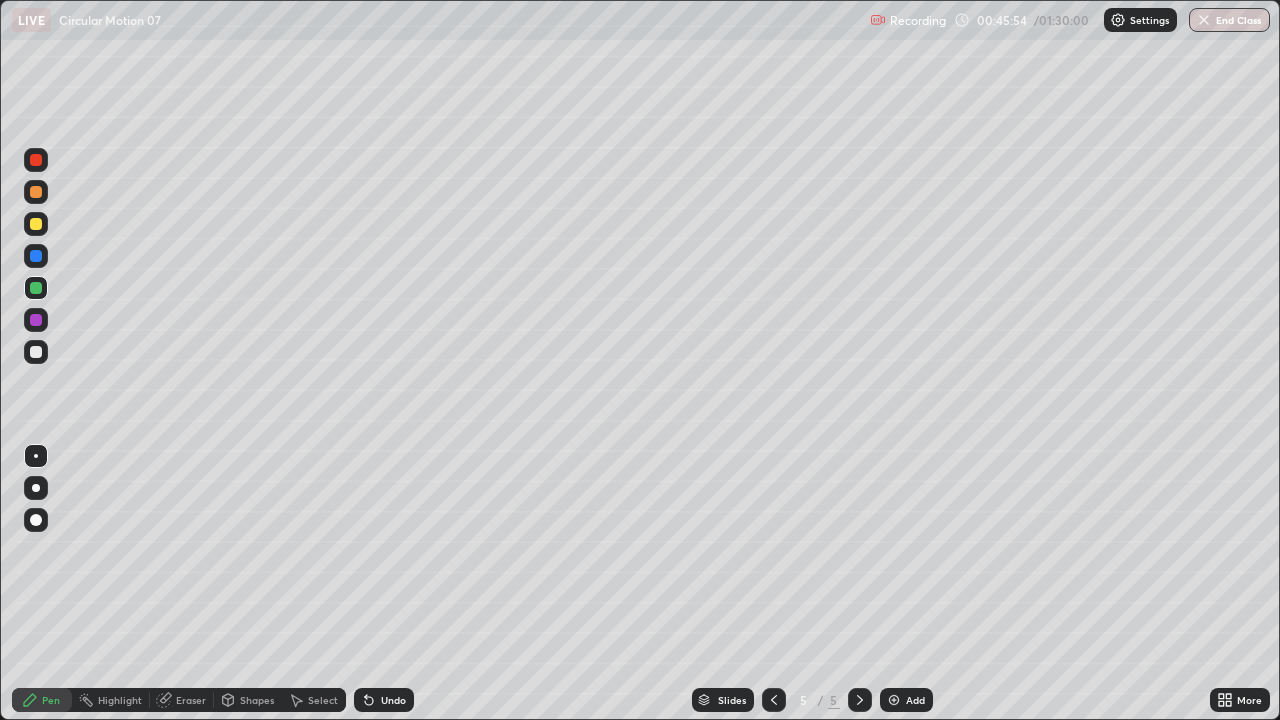 click 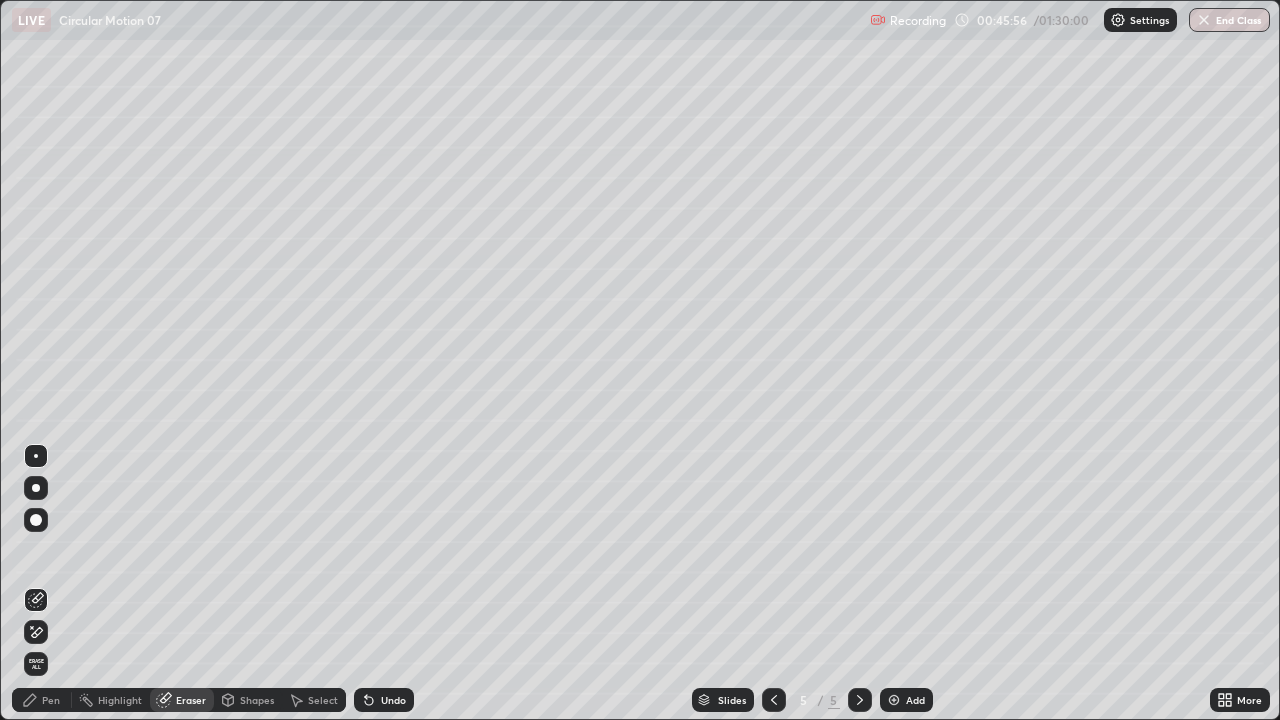 click on "Pen" at bounding box center (42, 700) 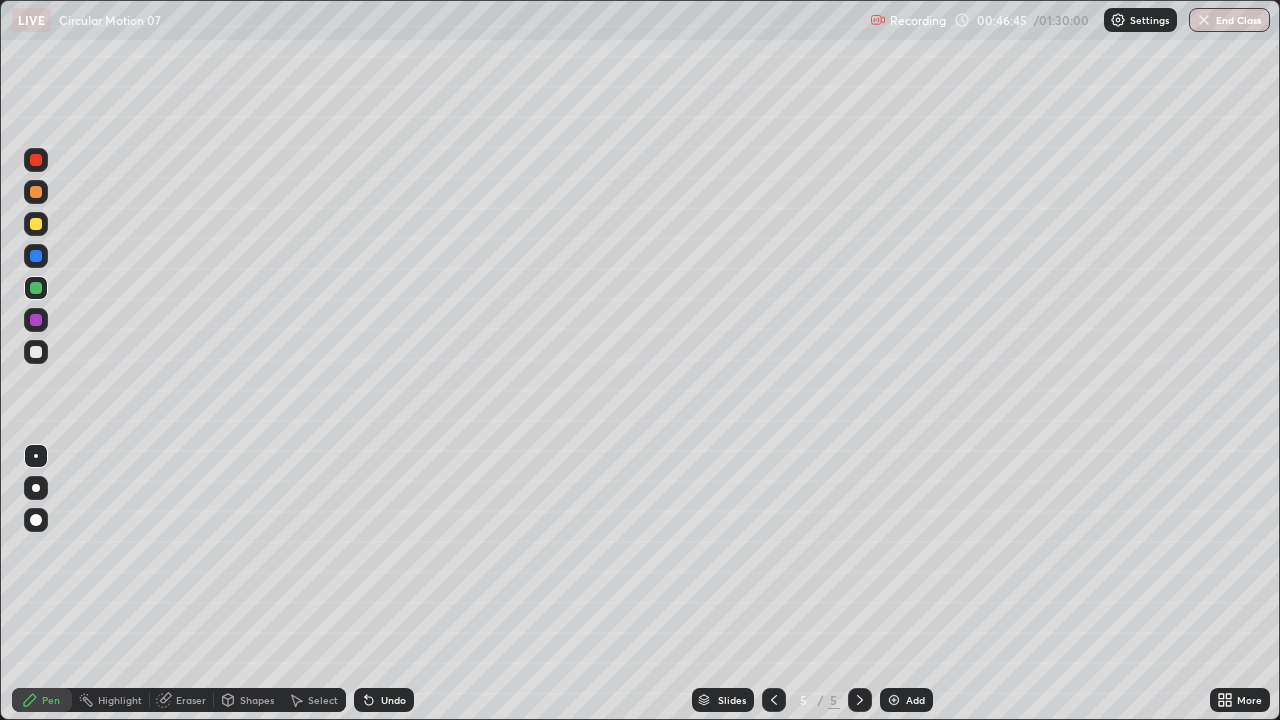 click at bounding box center (36, 352) 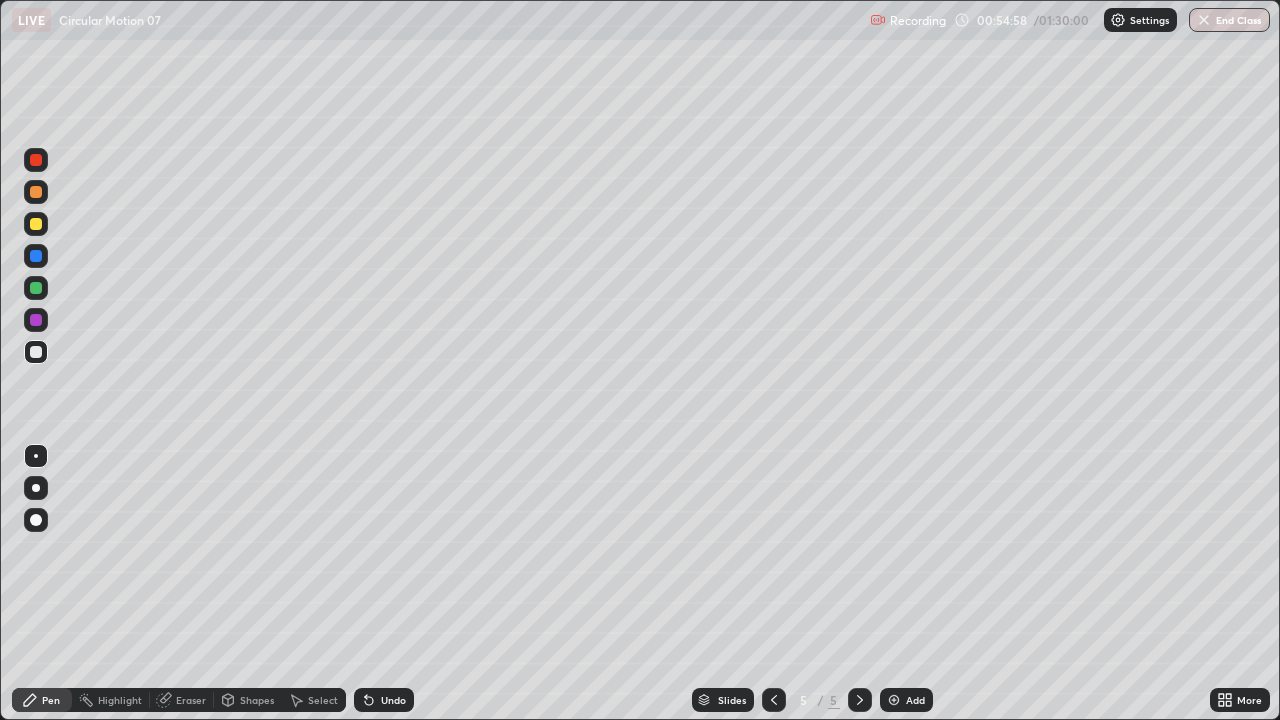 click on "Add" at bounding box center (906, 700) 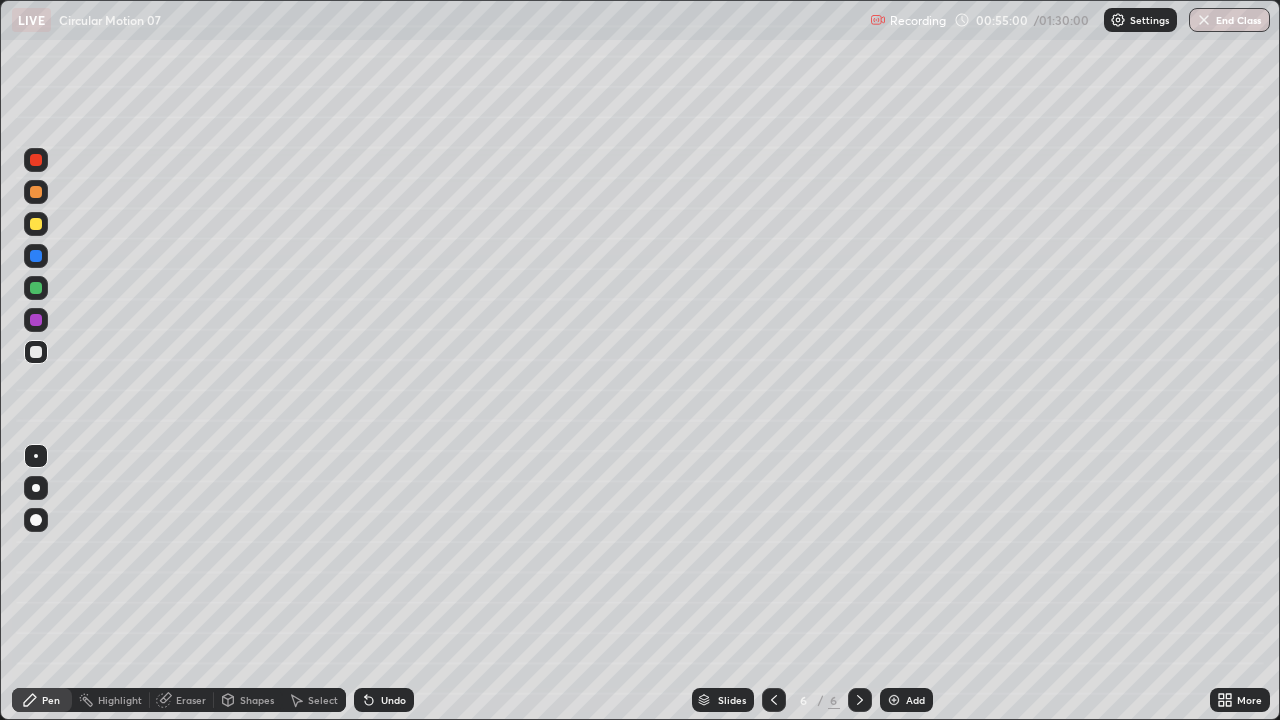 click at bounding box center [36, 192] 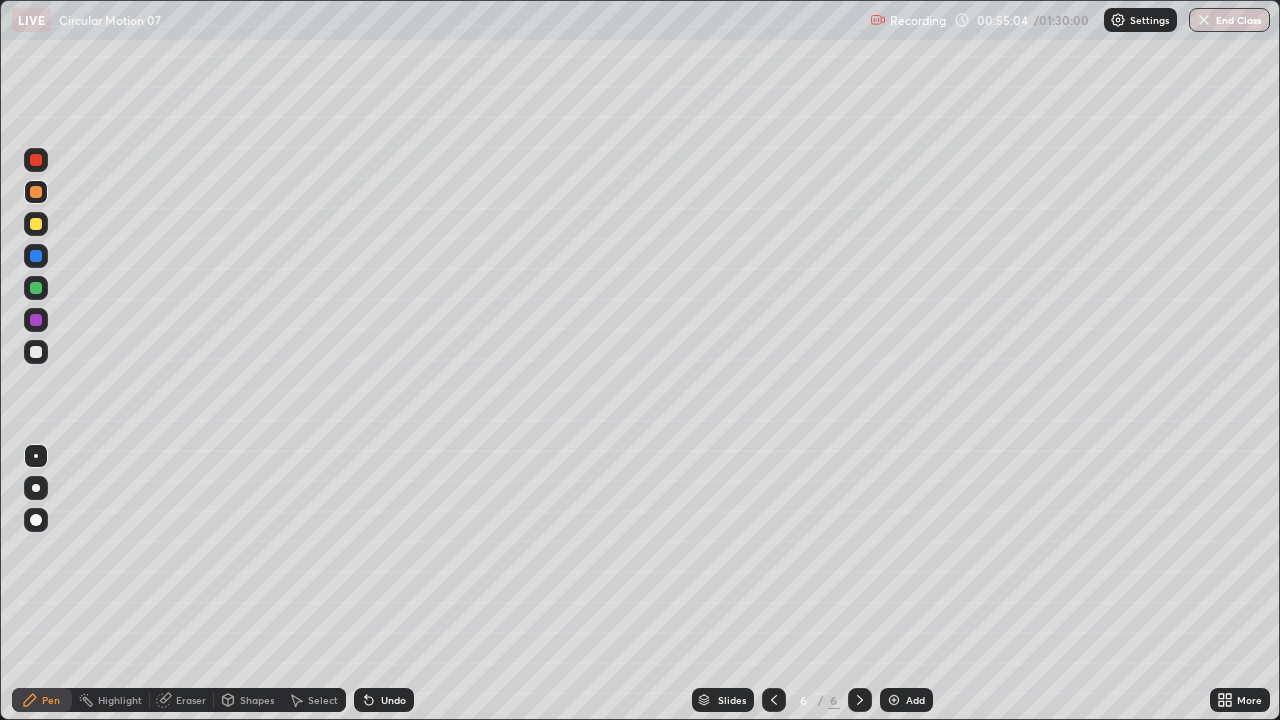 click on "Undo" at bounding box center (393, 700) 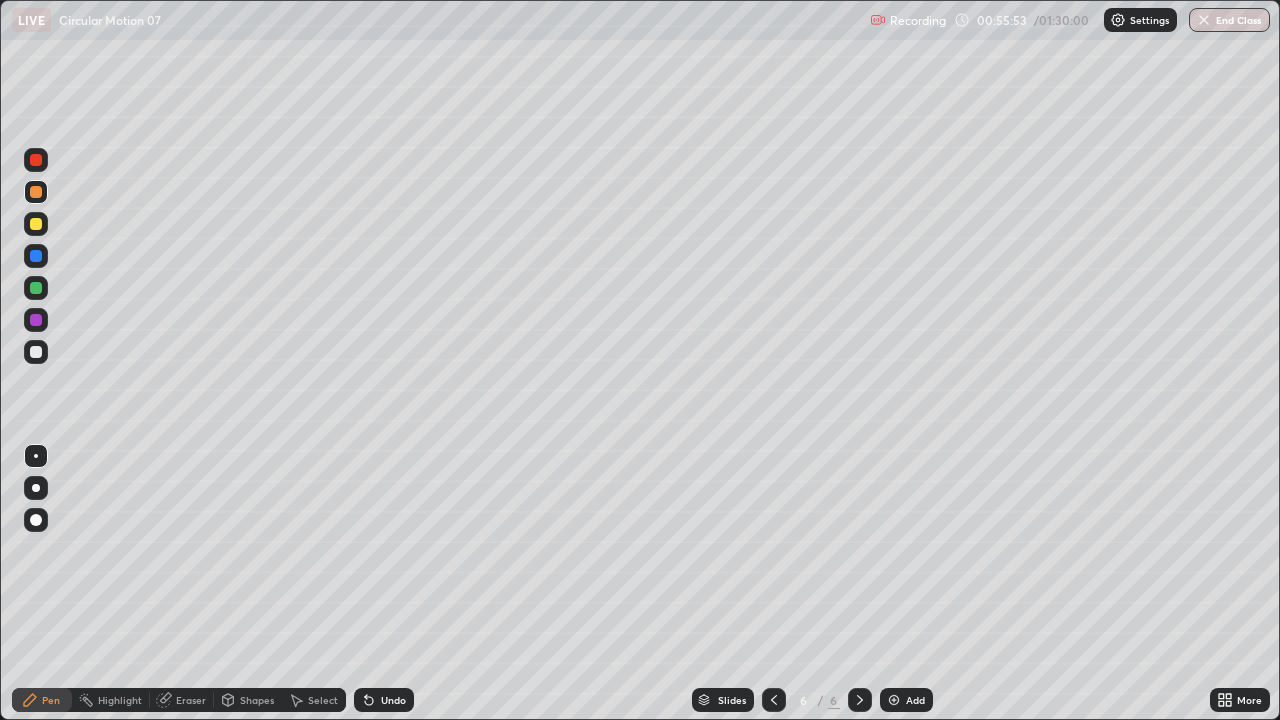 click at bounding box center [36, 288] 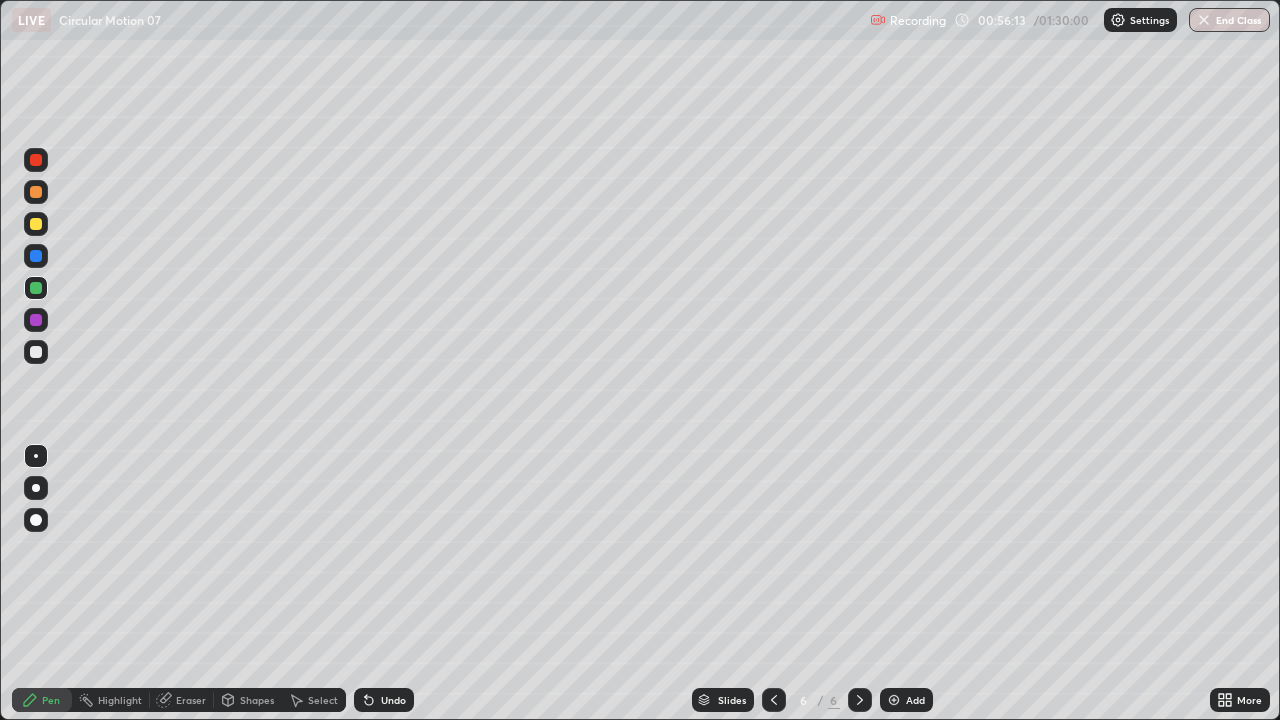 click at bounding box center [36, 352] 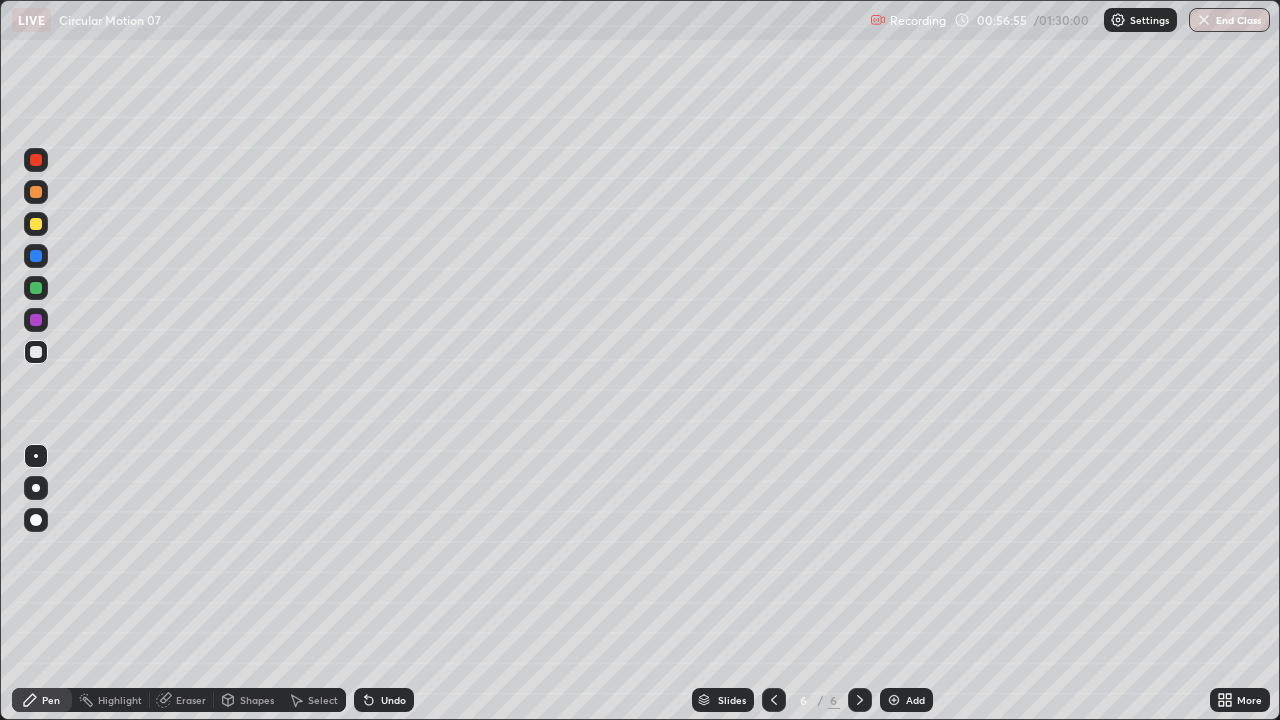 click on "Undo" at bounding box center (384, 700) 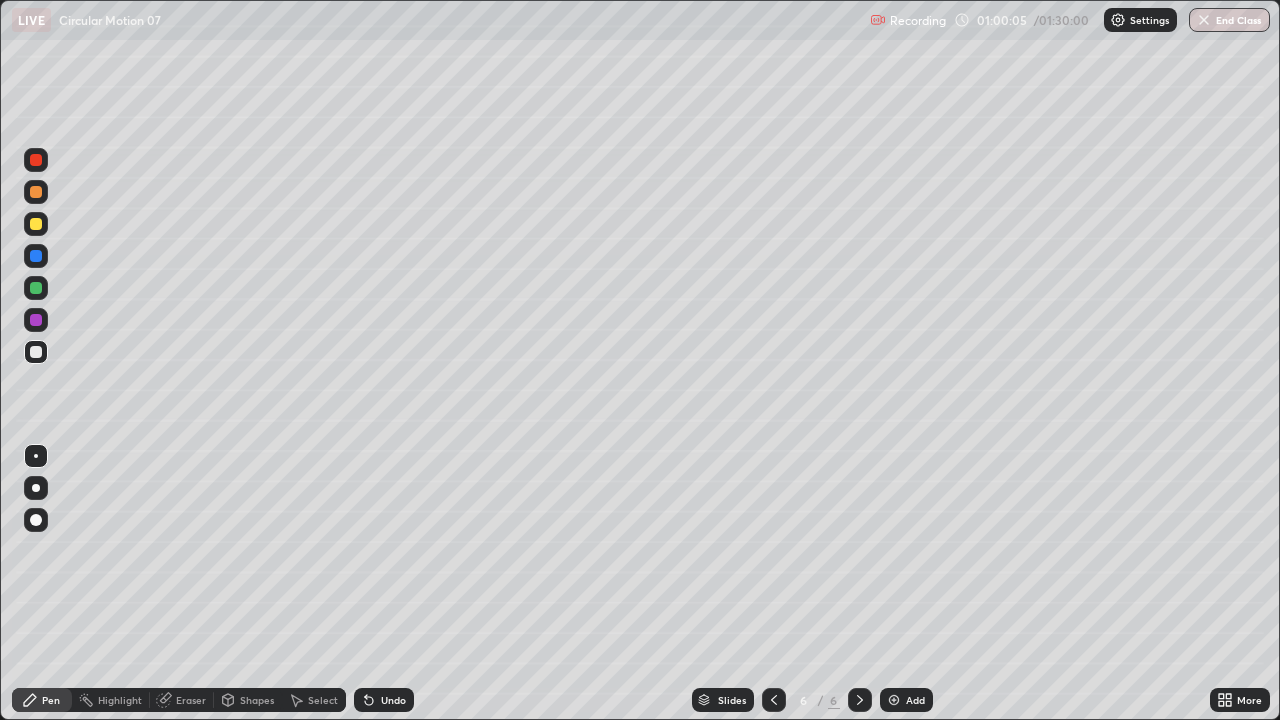 click at bounding box center (36, 288) 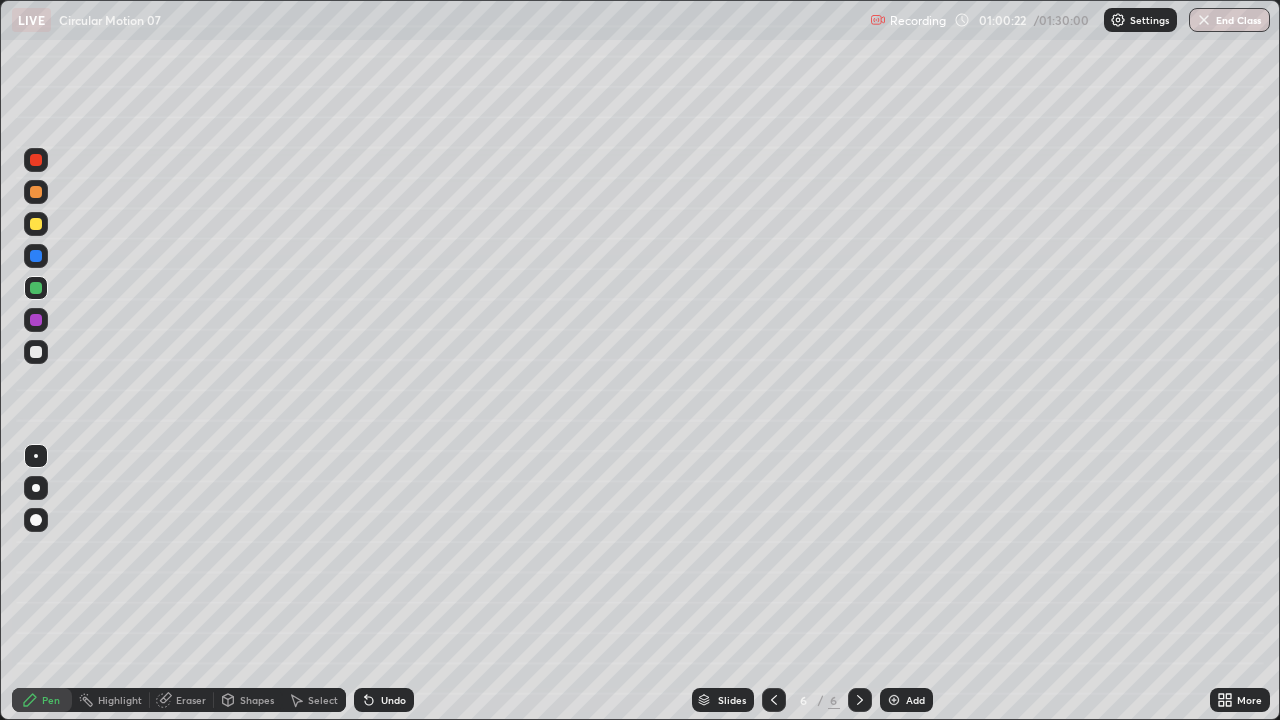 click on "Undo" at bounding box center (384, 700) 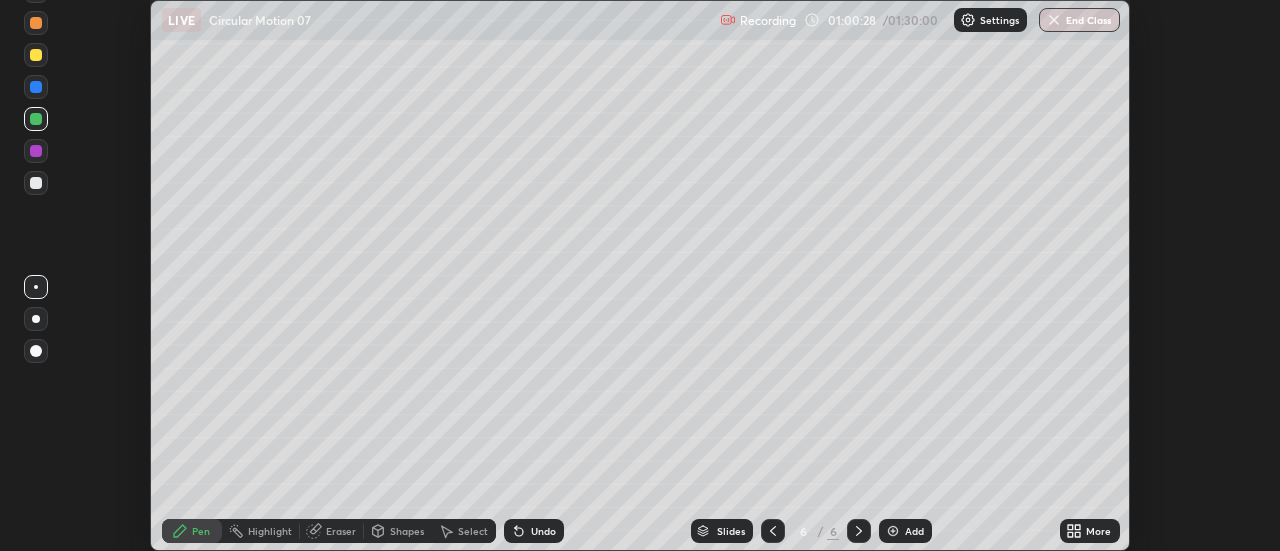 scroll, scrollTop: 551, scrollLeft: 1280, axis: both 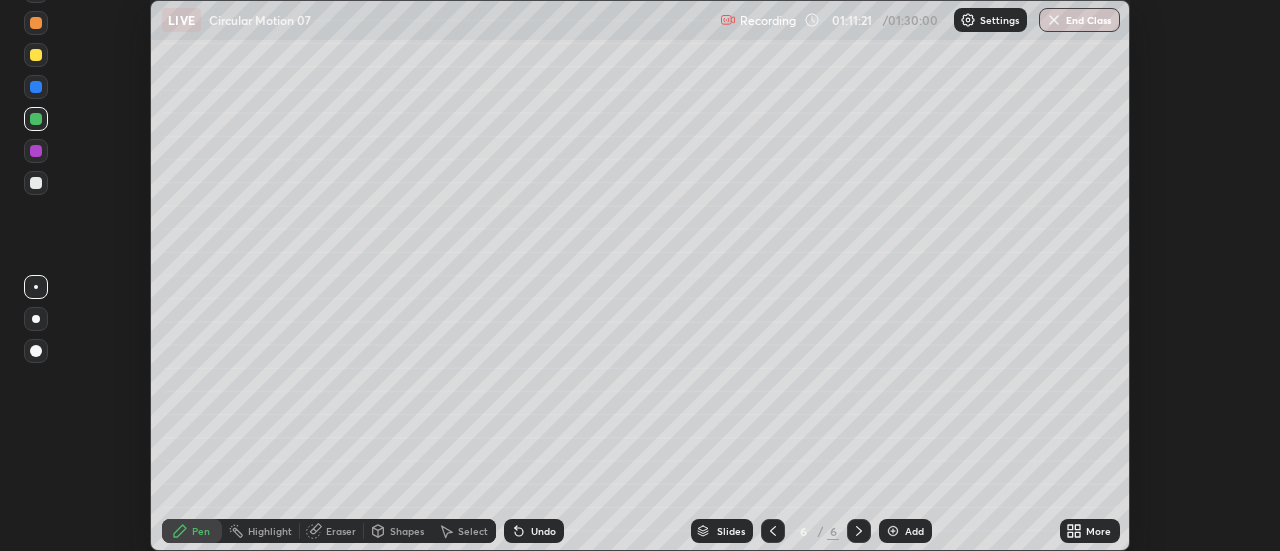 click on "More" at bounding box center (1098, 531) 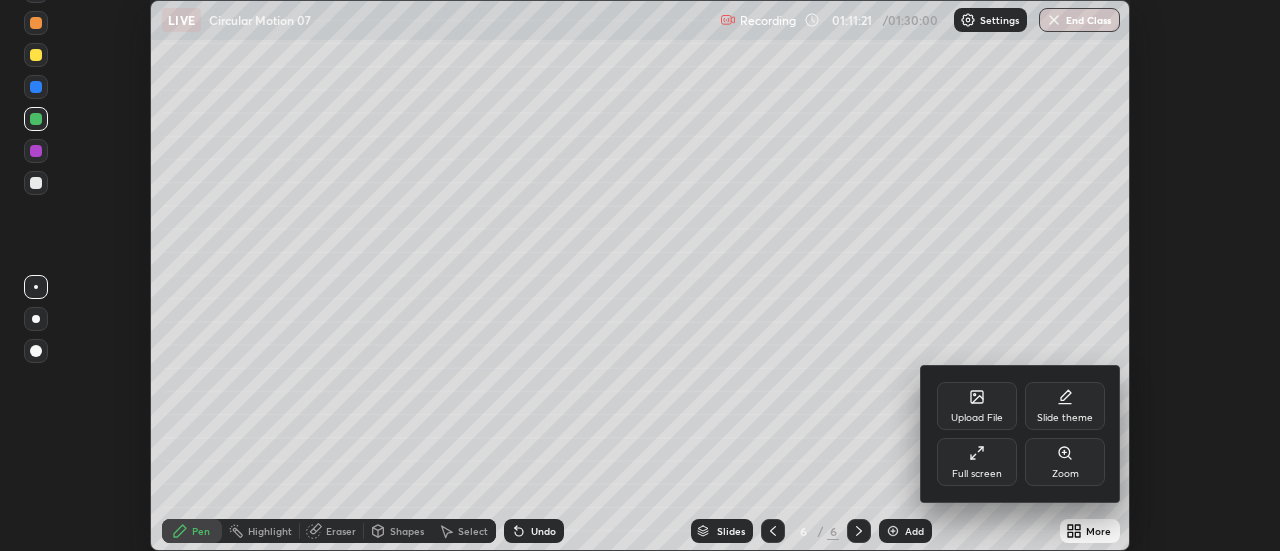 click on "Upload File" at bounding box center [977, 406] 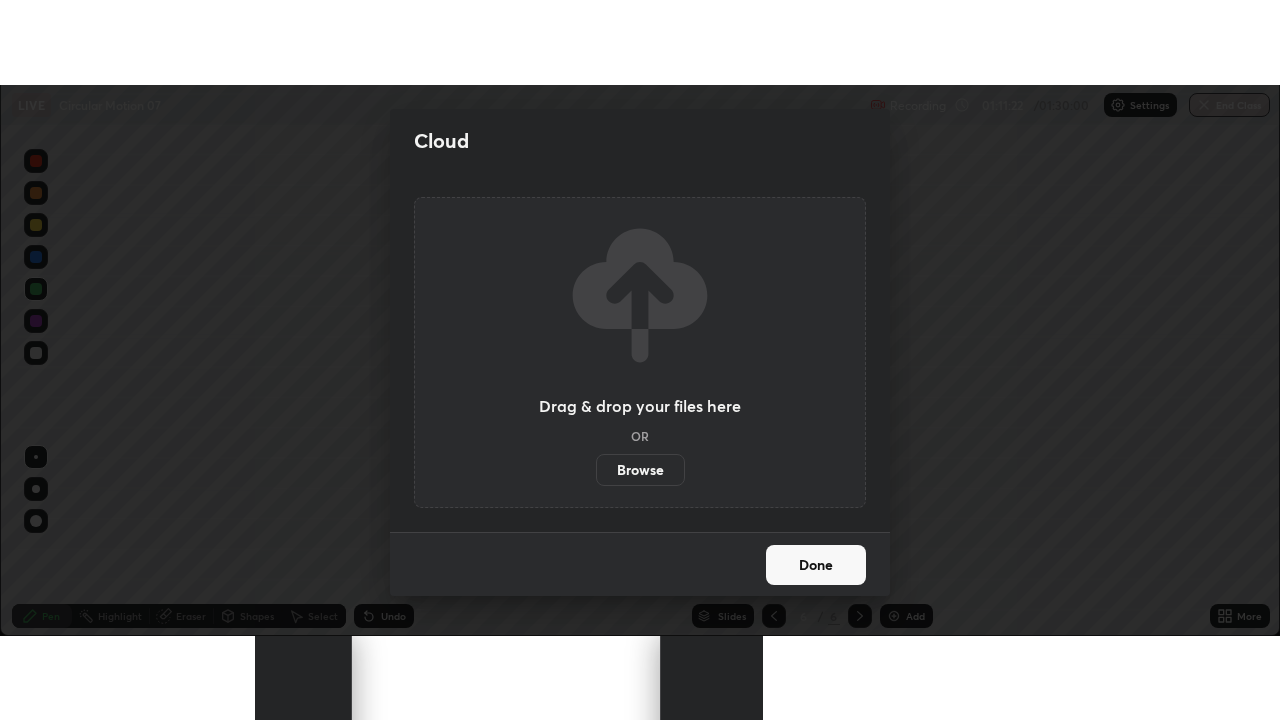 scroll, scrollTop: 99280, scrollLeft: 98720, axis: both 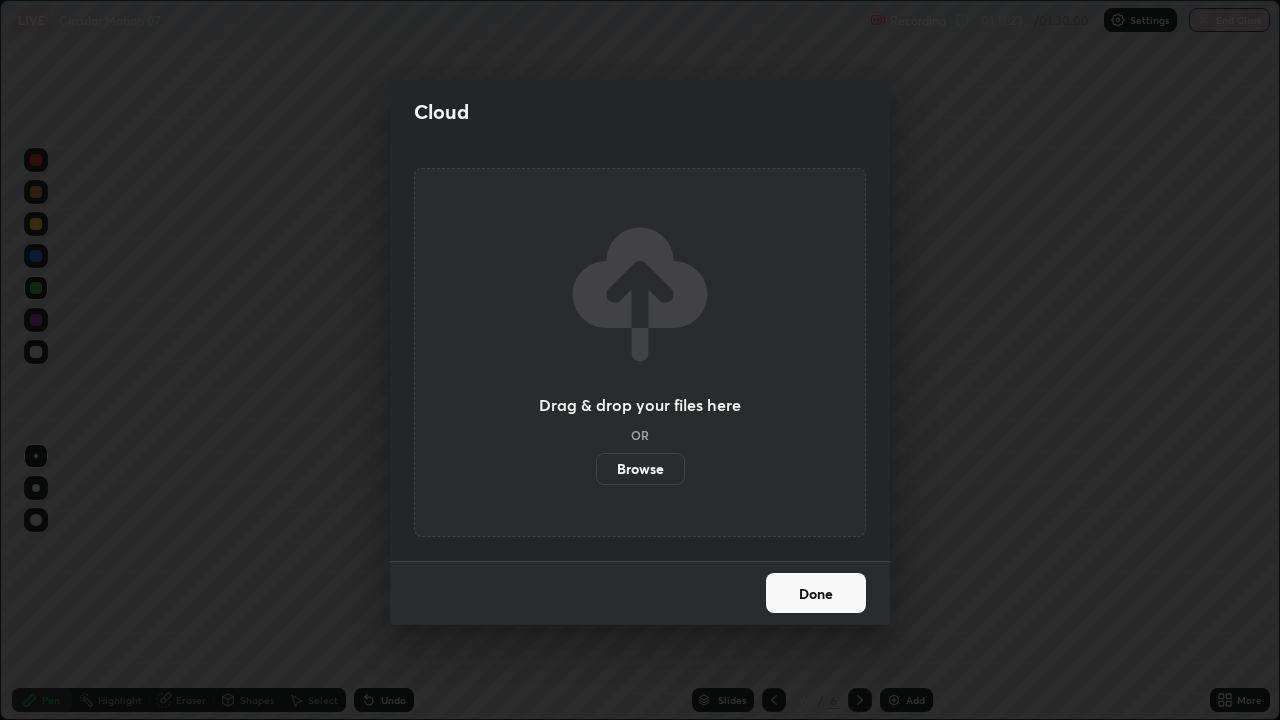 click on "Done" at bounding box center (816, 593) 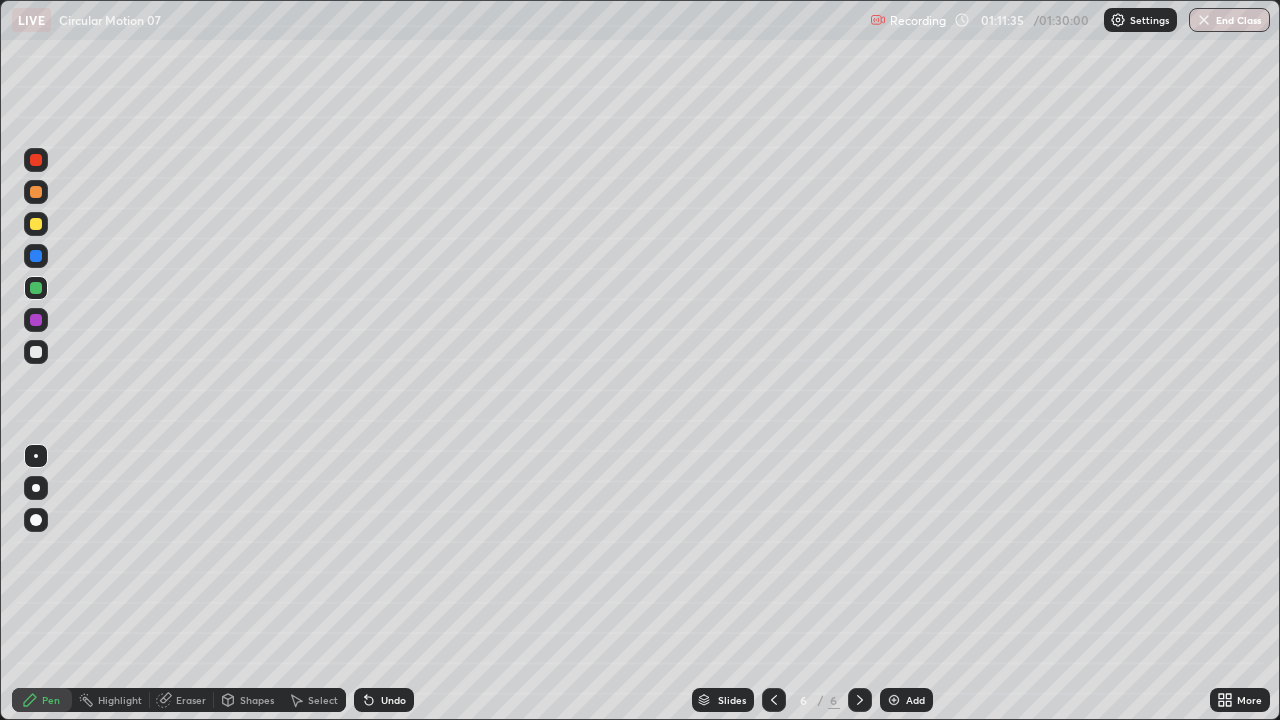 click at bounding box center (36, 352) 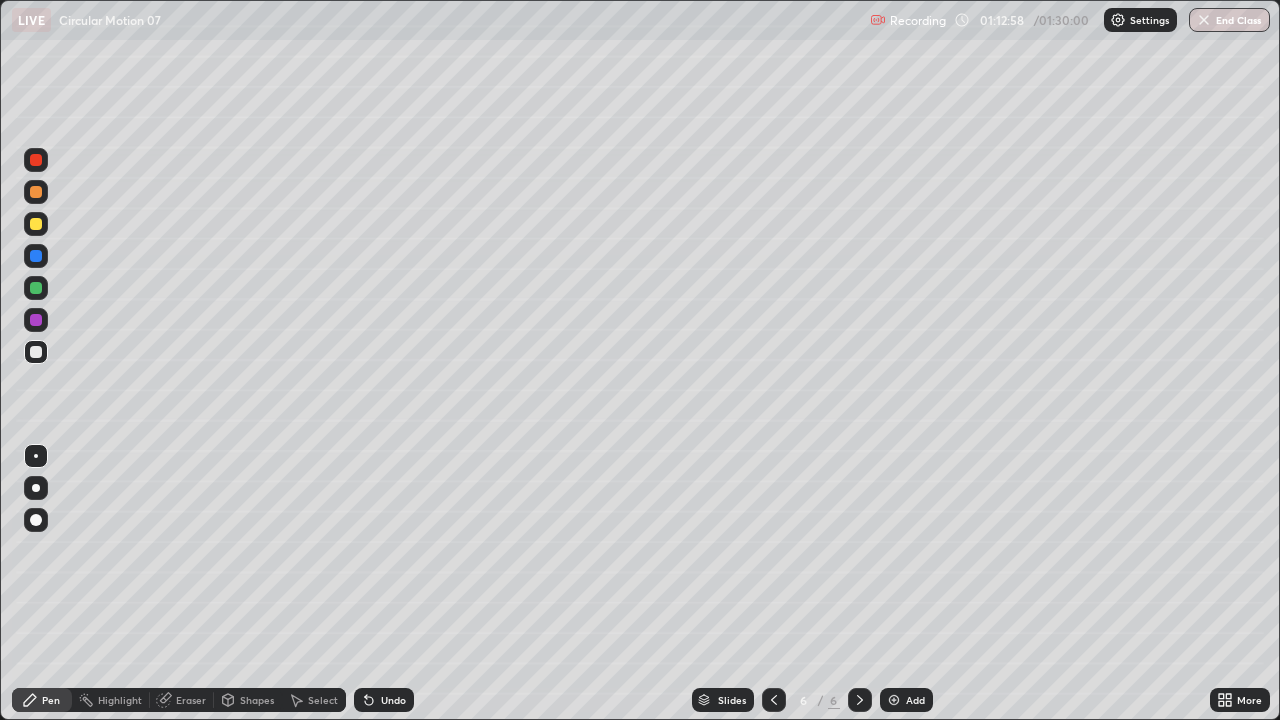 click on "Shapes" at bounding box center (257, 700) 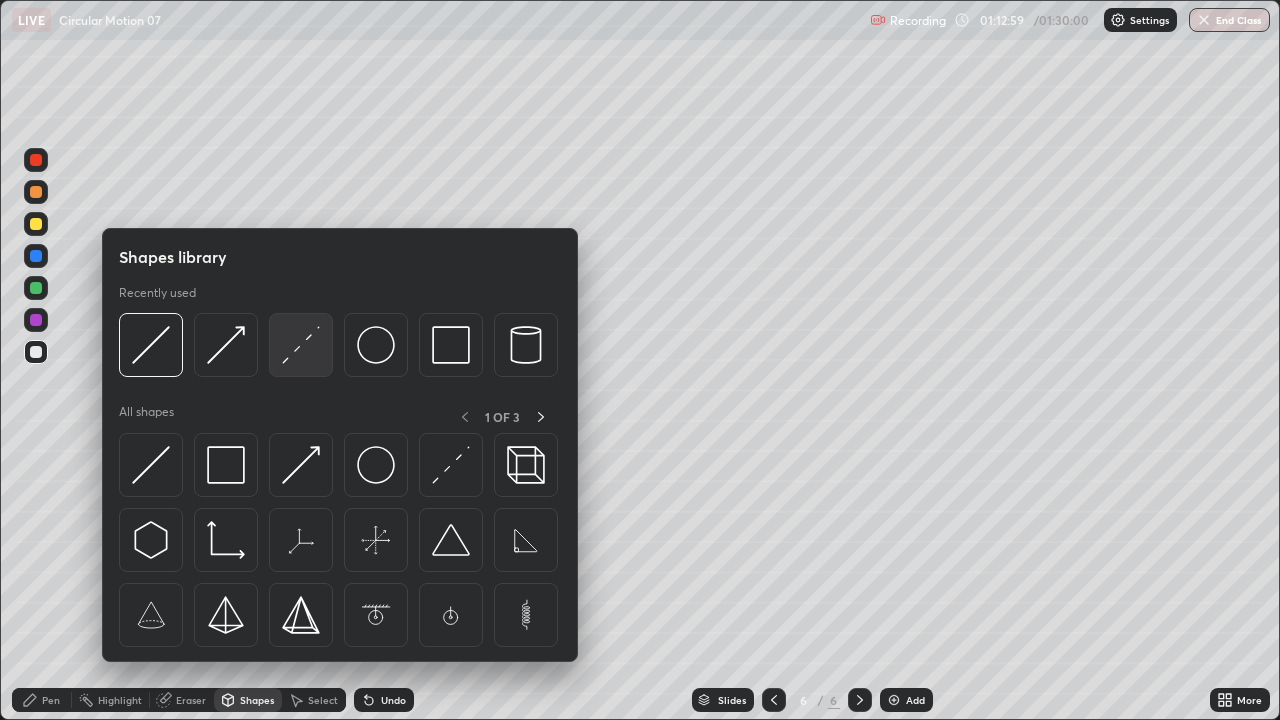 click at bounding box center [301, 345] 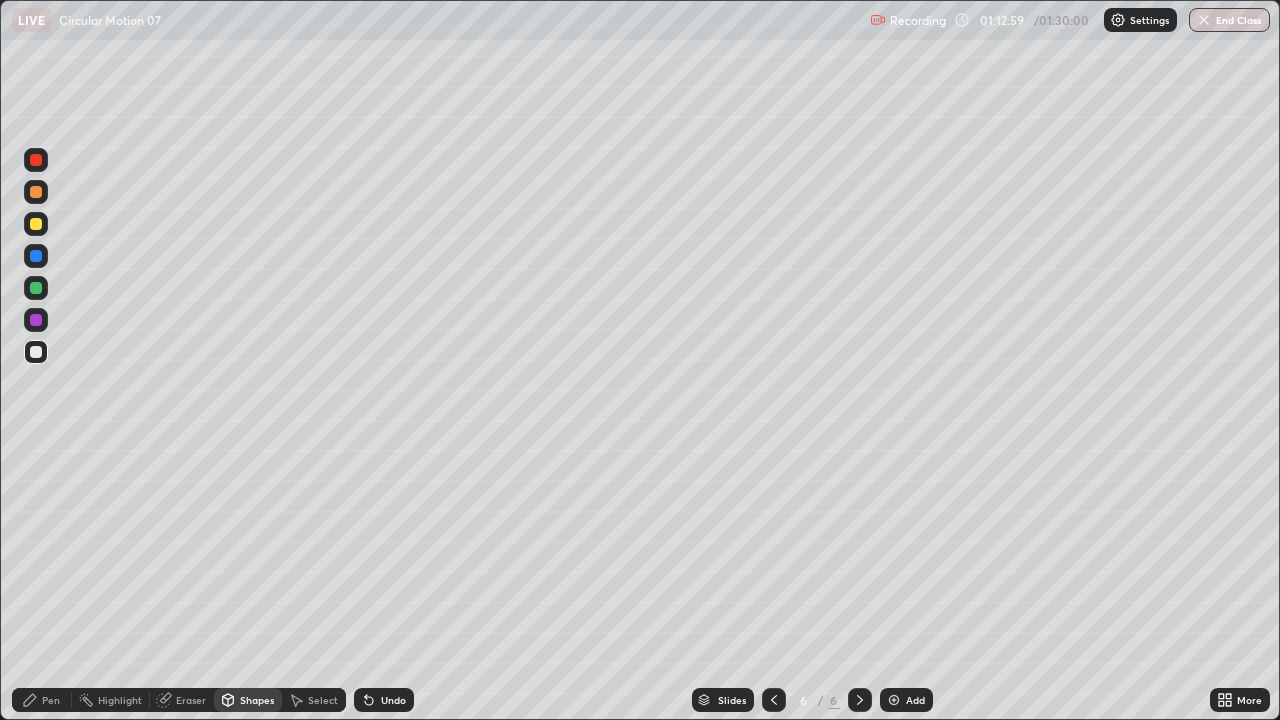click at bounding box center (36, 288) 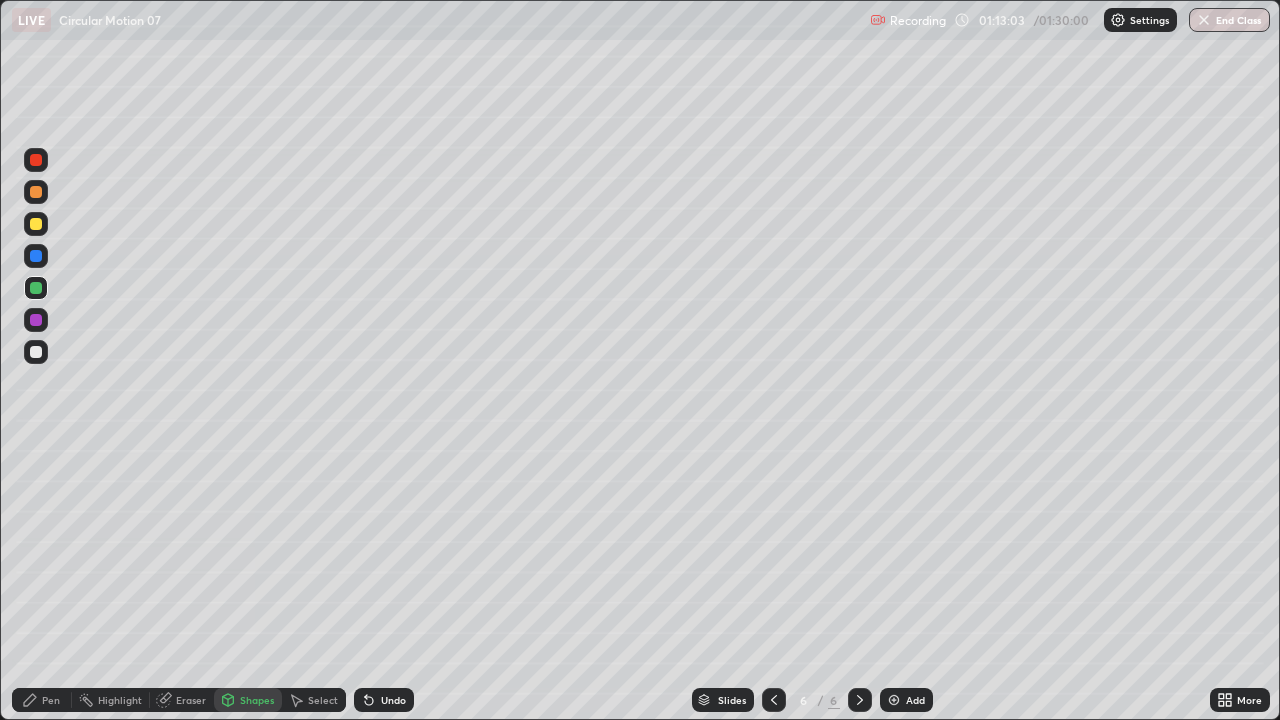 click on "Pen" at bounding box center (51, 700) 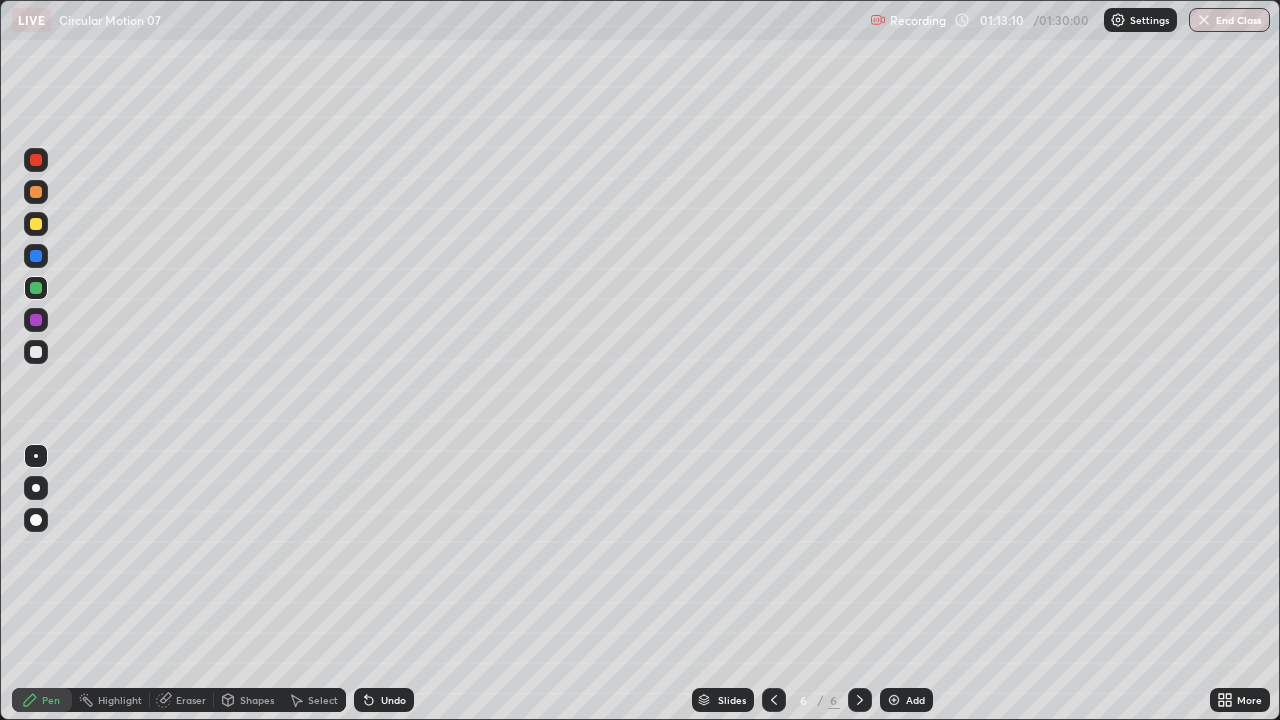 click at bounding box center [36, 352] 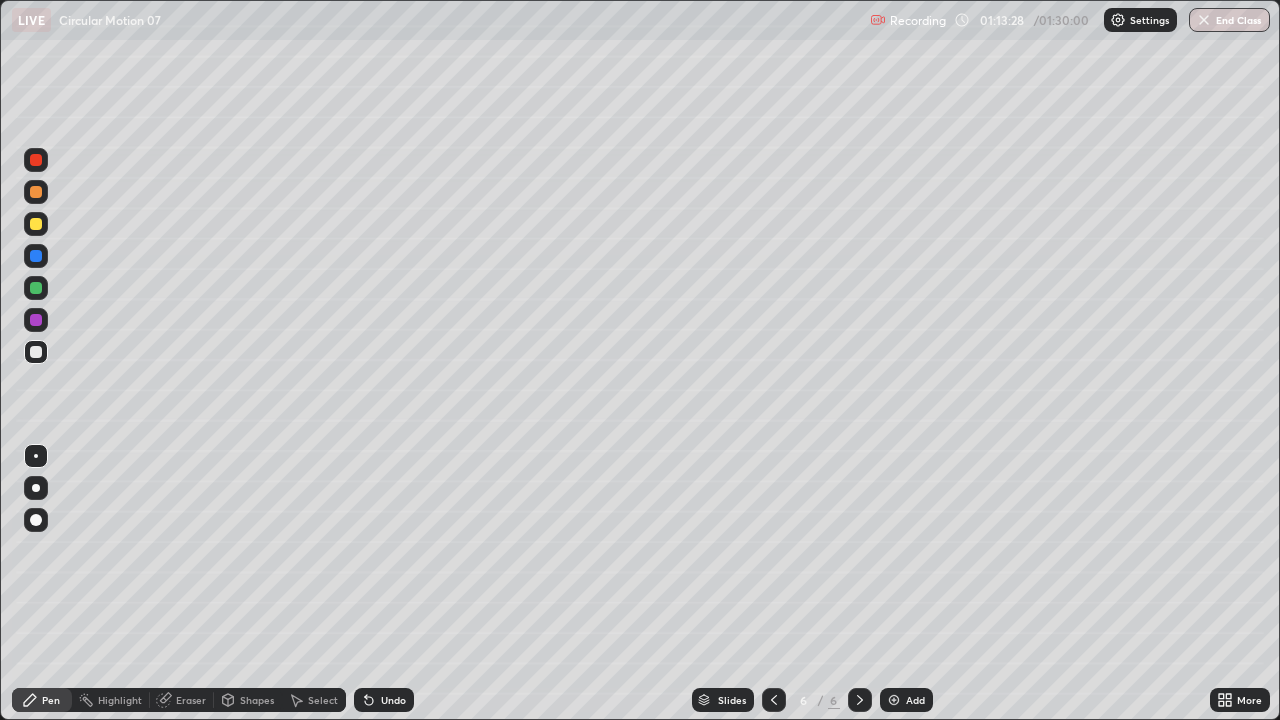 click at bounding box center [36, 224] 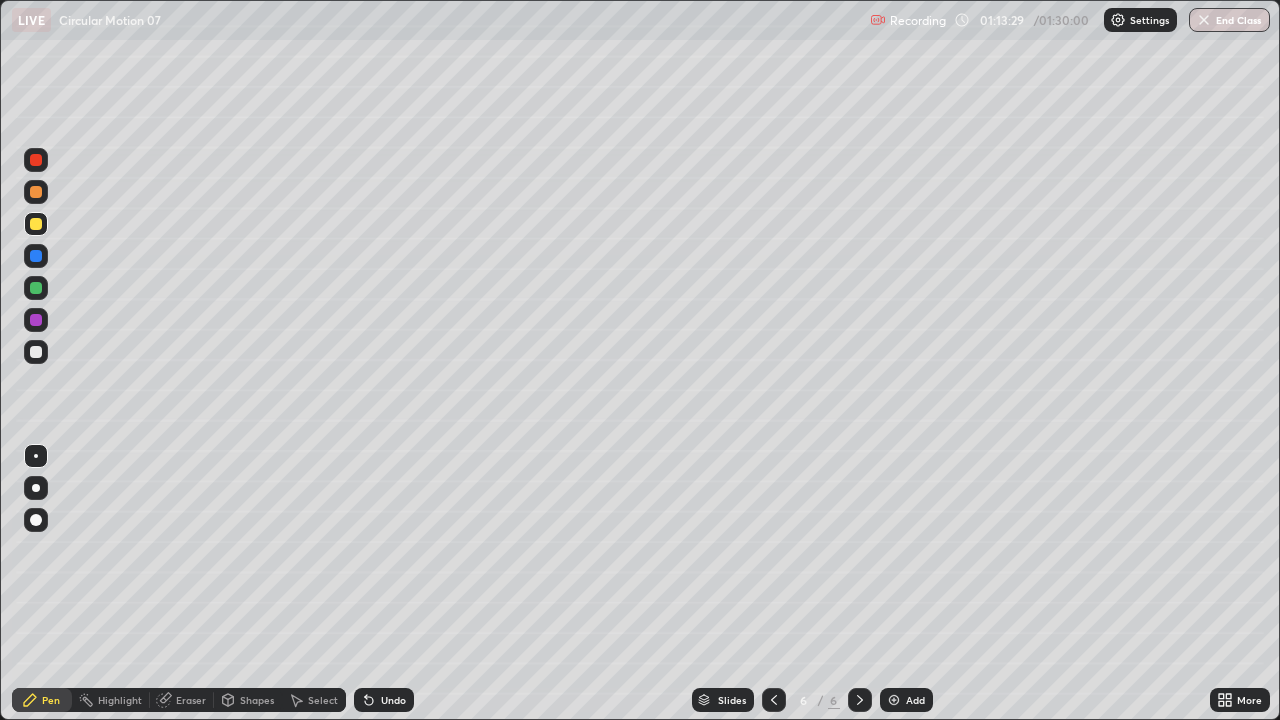 click on "Shapes" at bounding box center [248, 700] 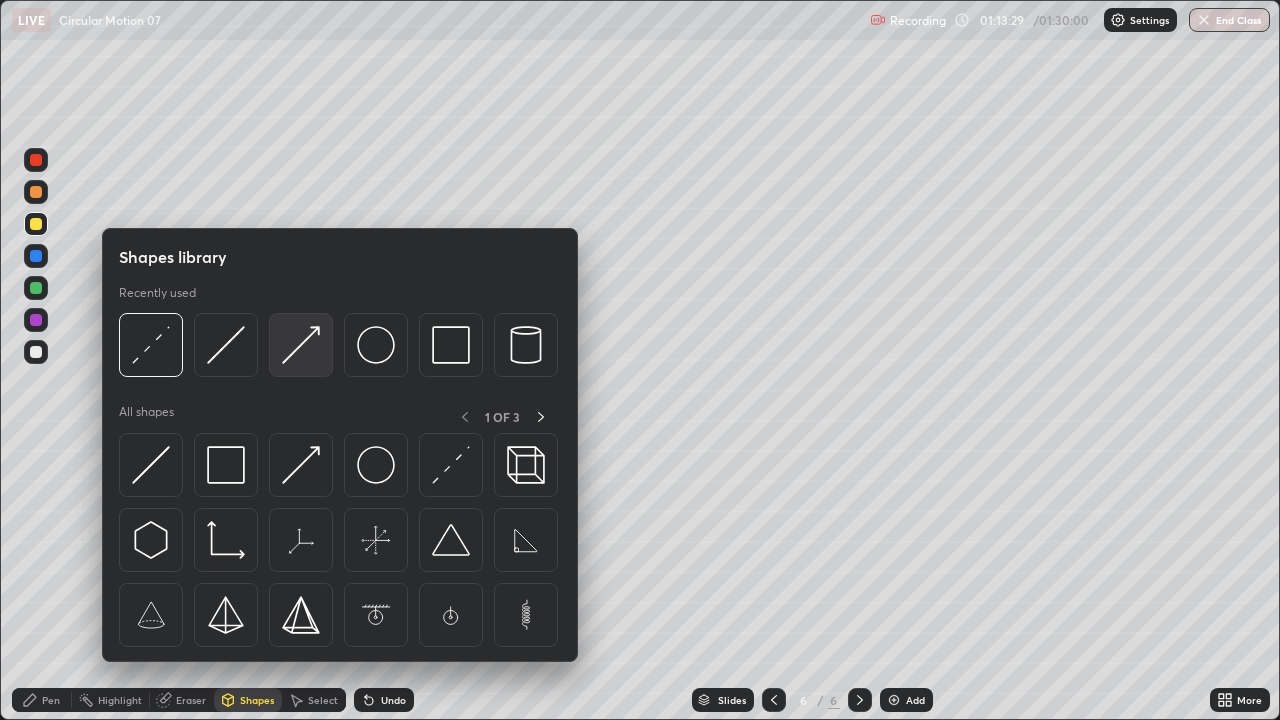 click at bounding box center [301, 345] 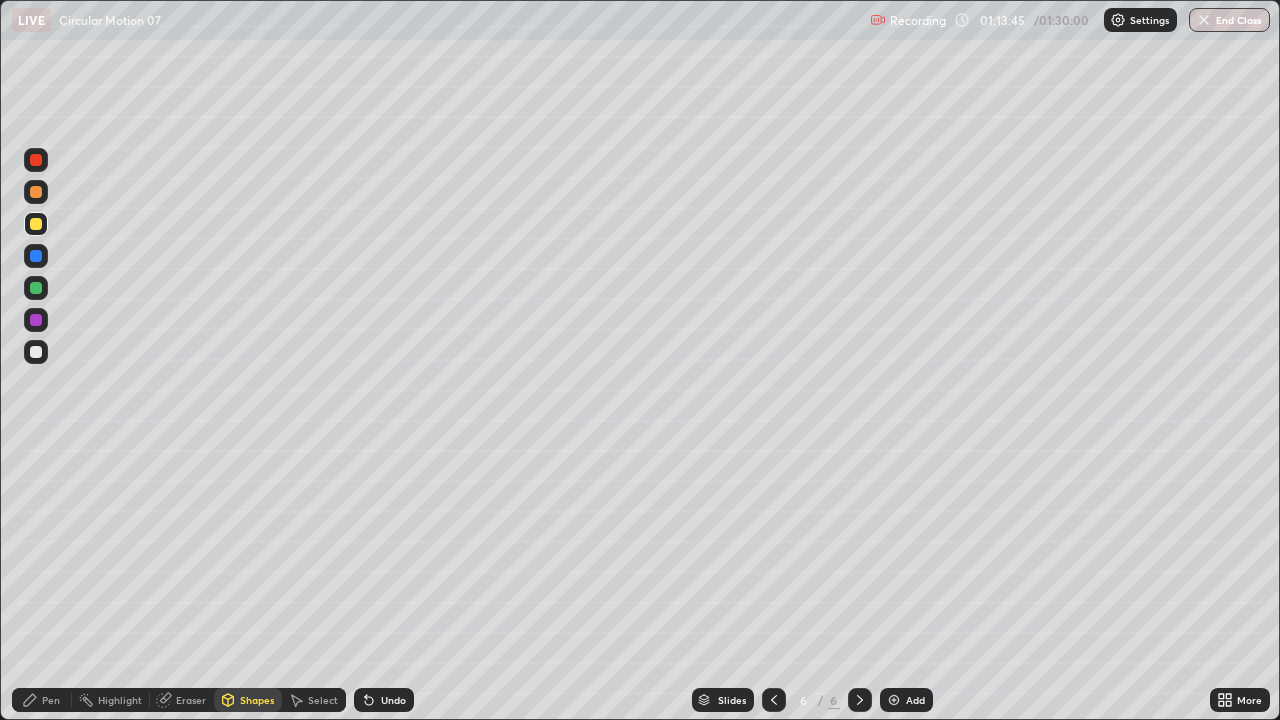 click 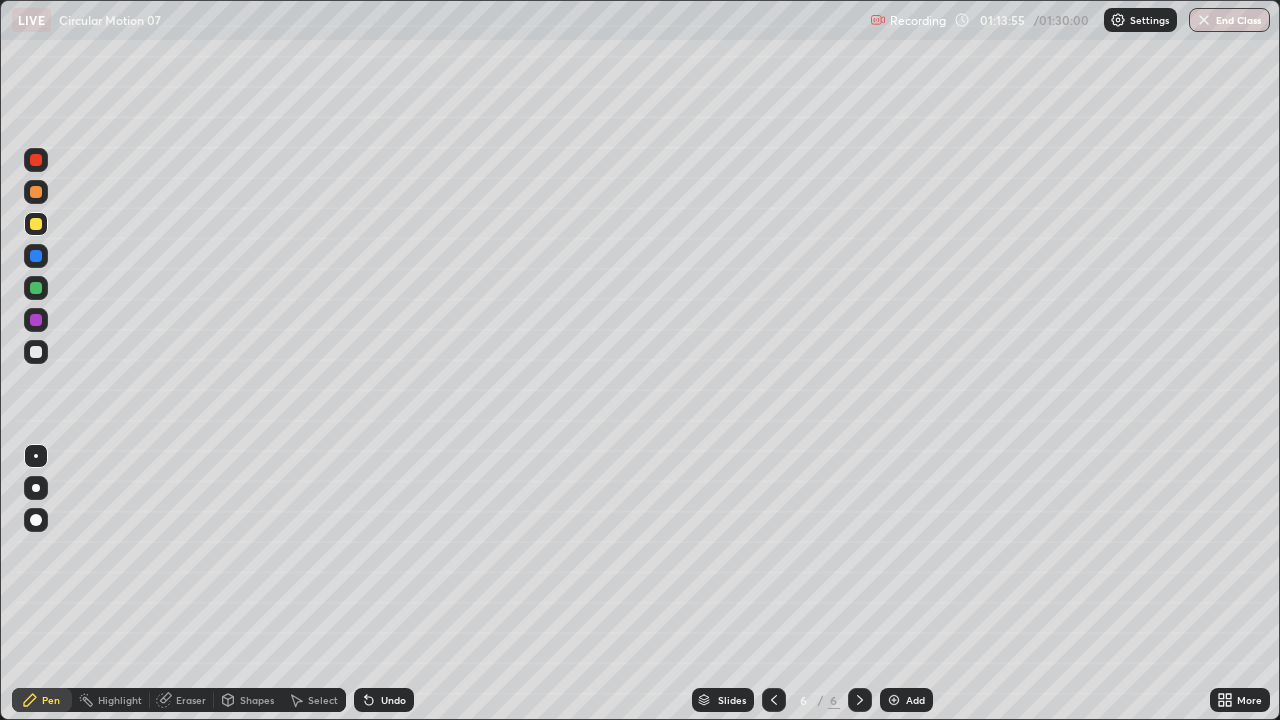 click at bounding box center (36, 352) 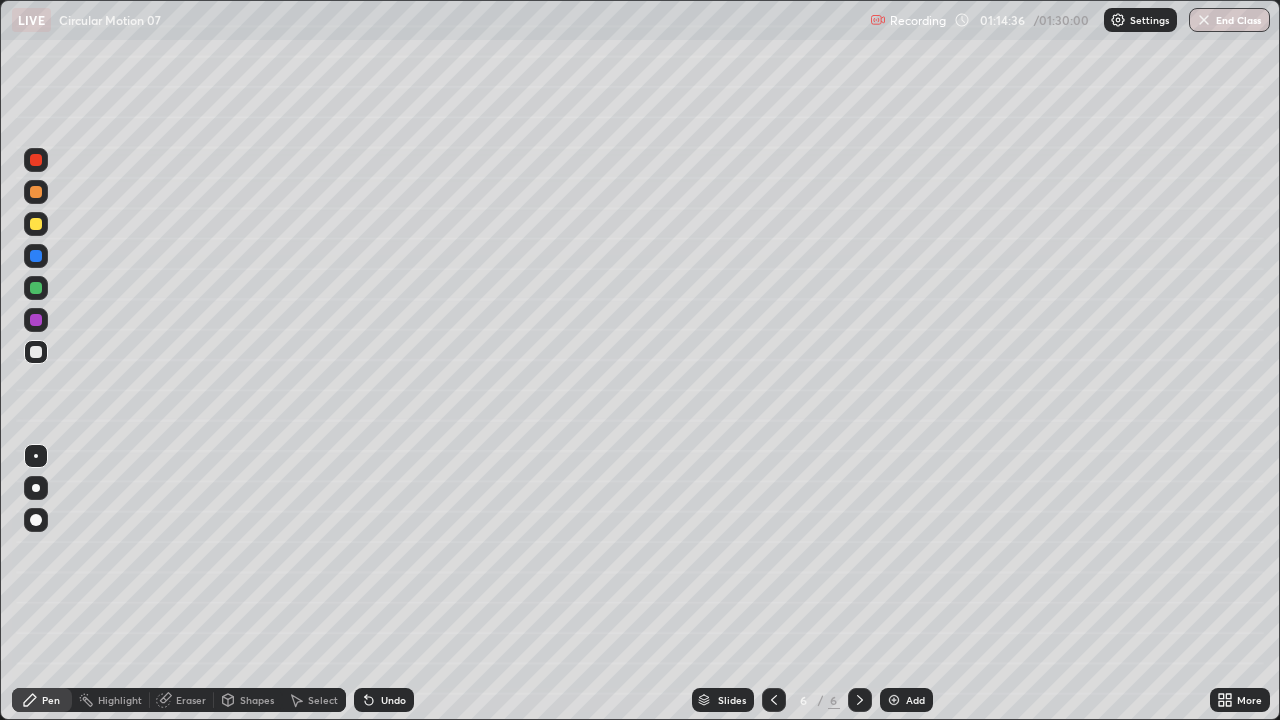 click on "Shapes" at bounding box center [257, 700] 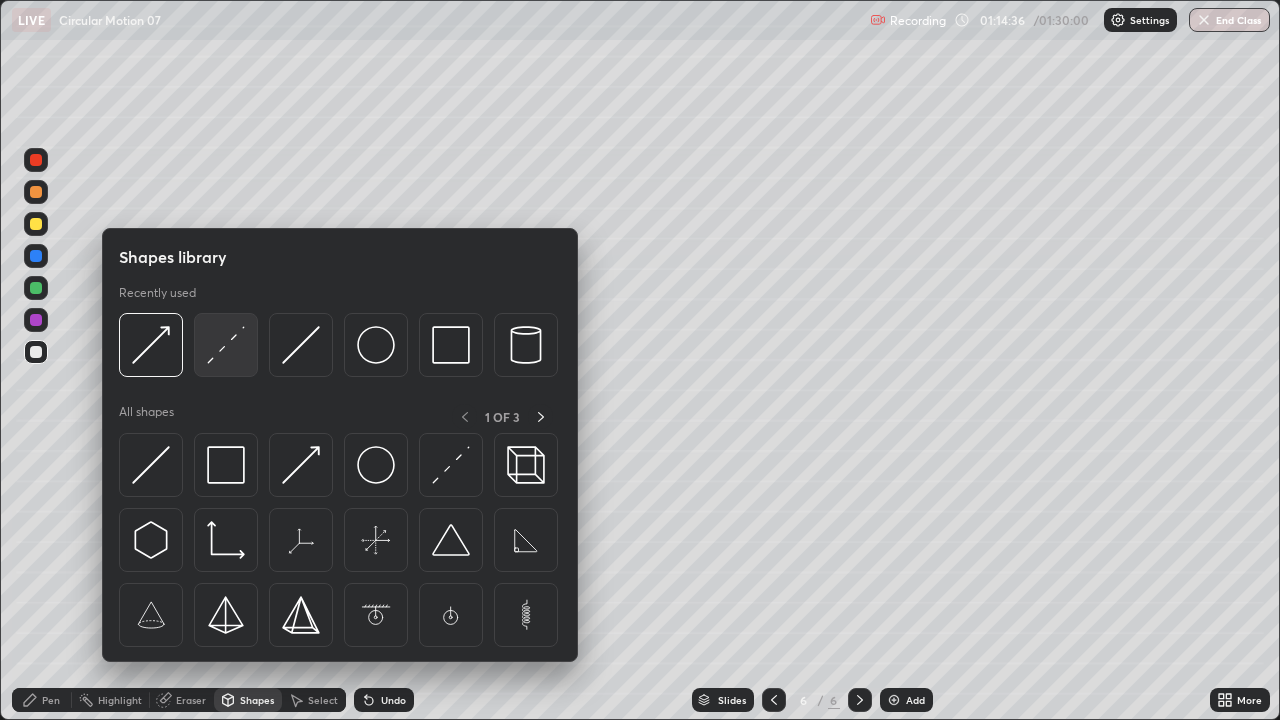 click at bounding box center [226, 345] 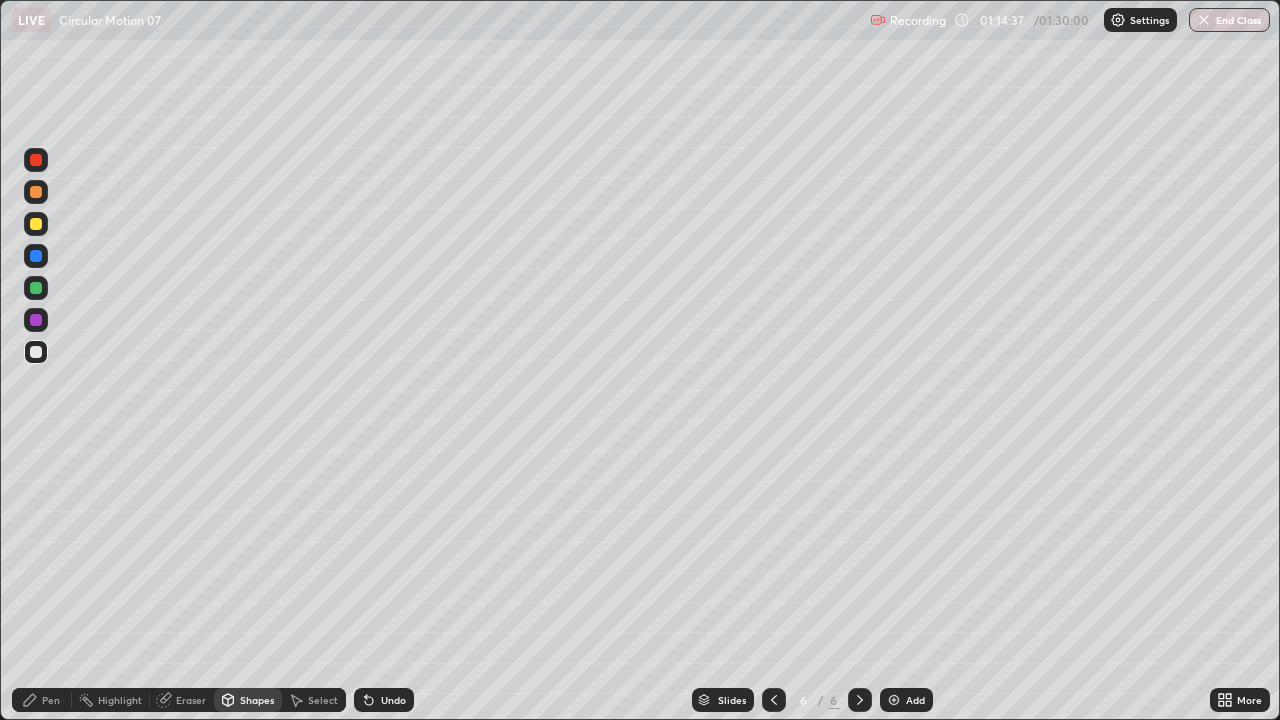 click at bounding box center [36, 288] 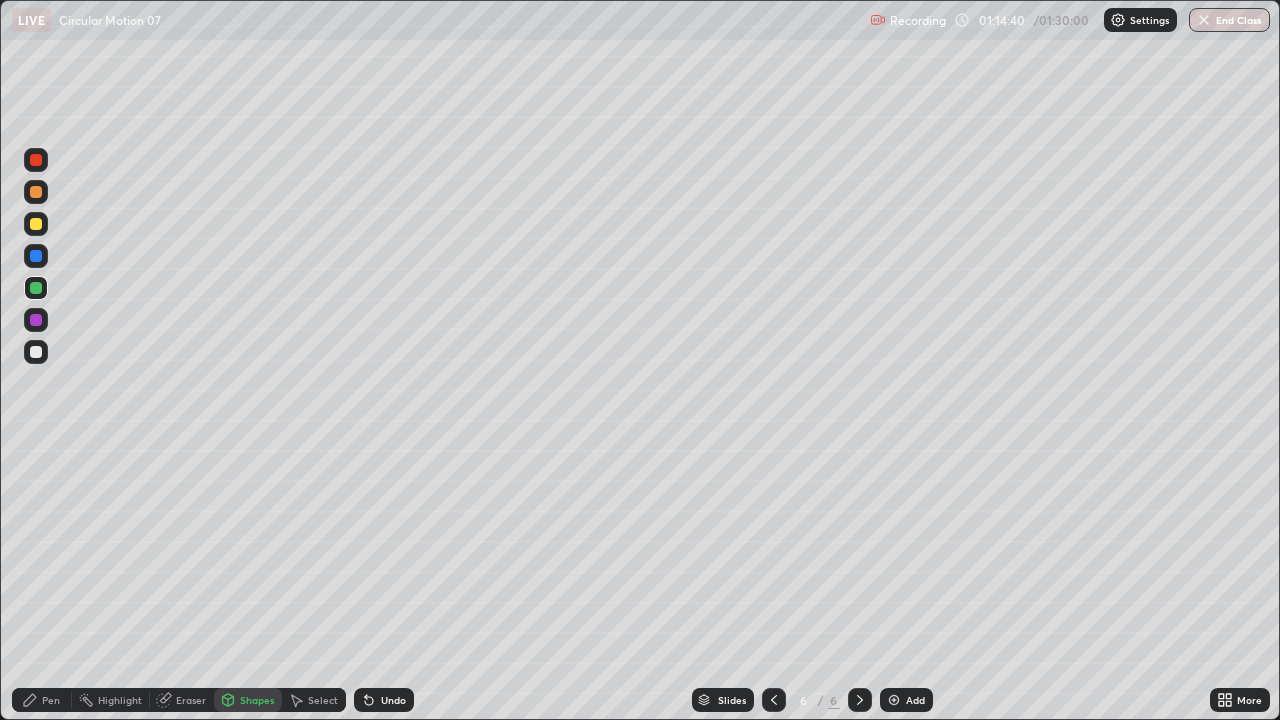click on "Pen" at bounding box center [42, 700] 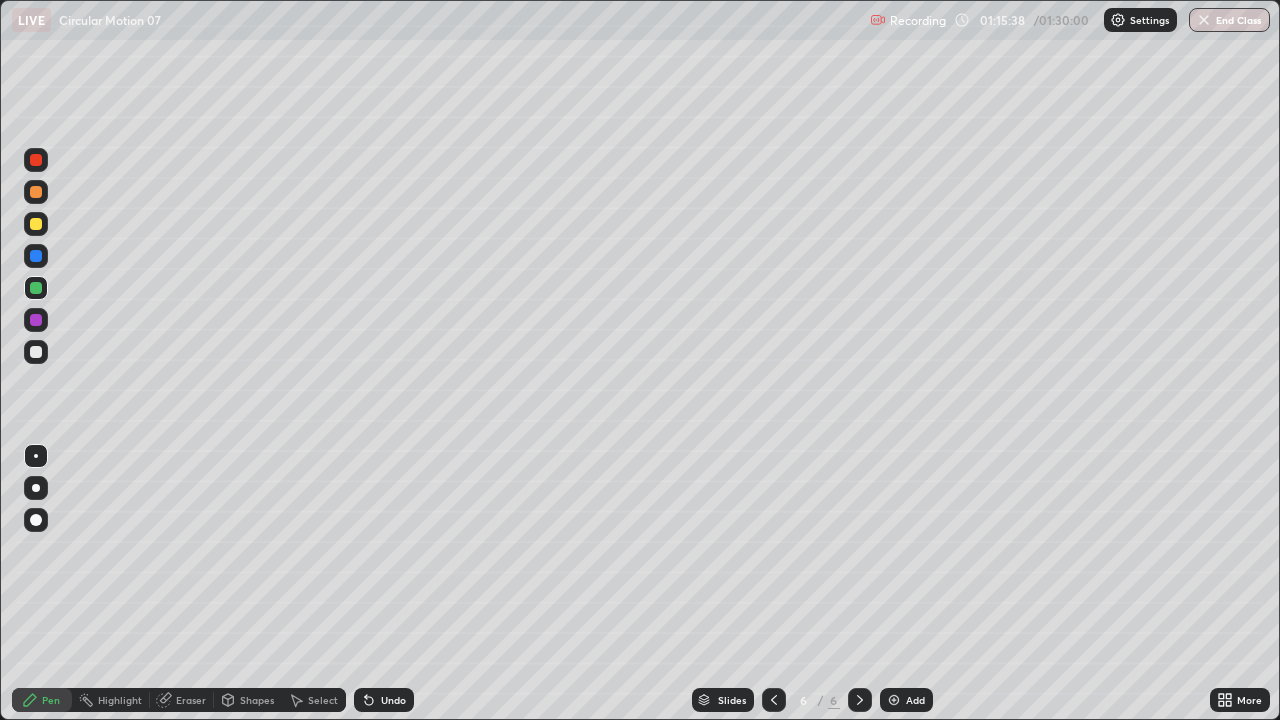 click at bounding box center [36, 224] 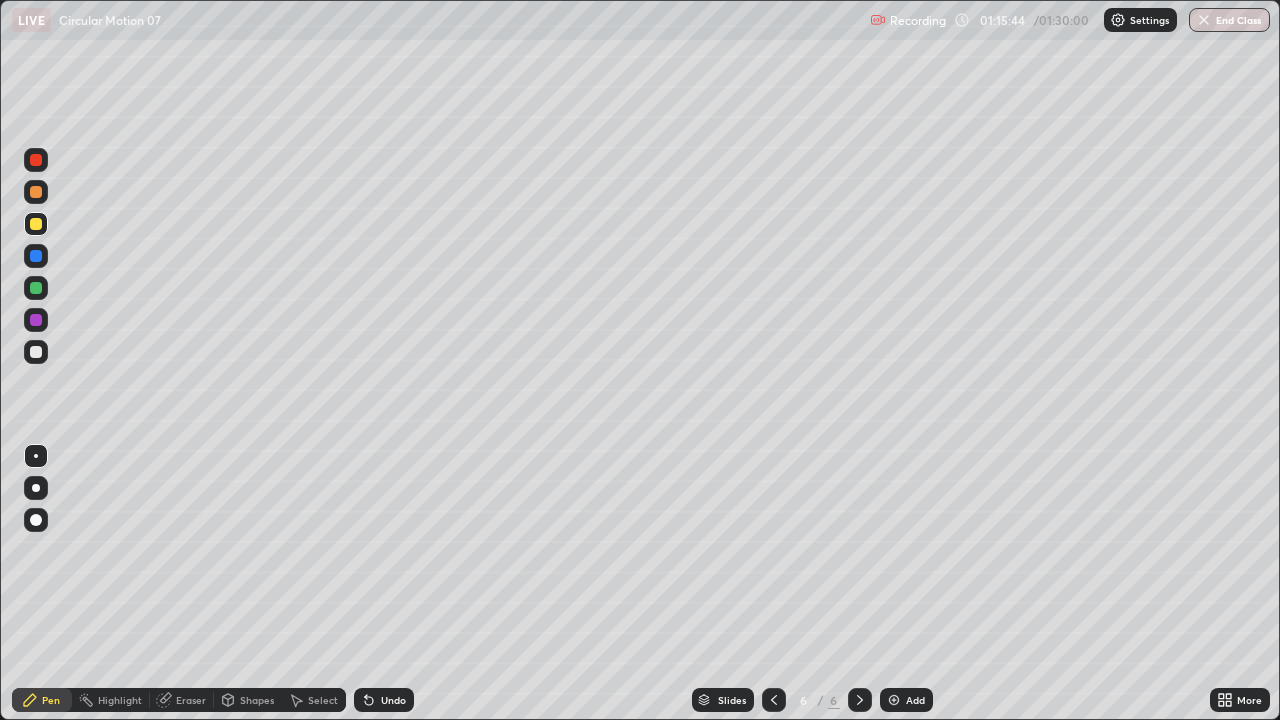click 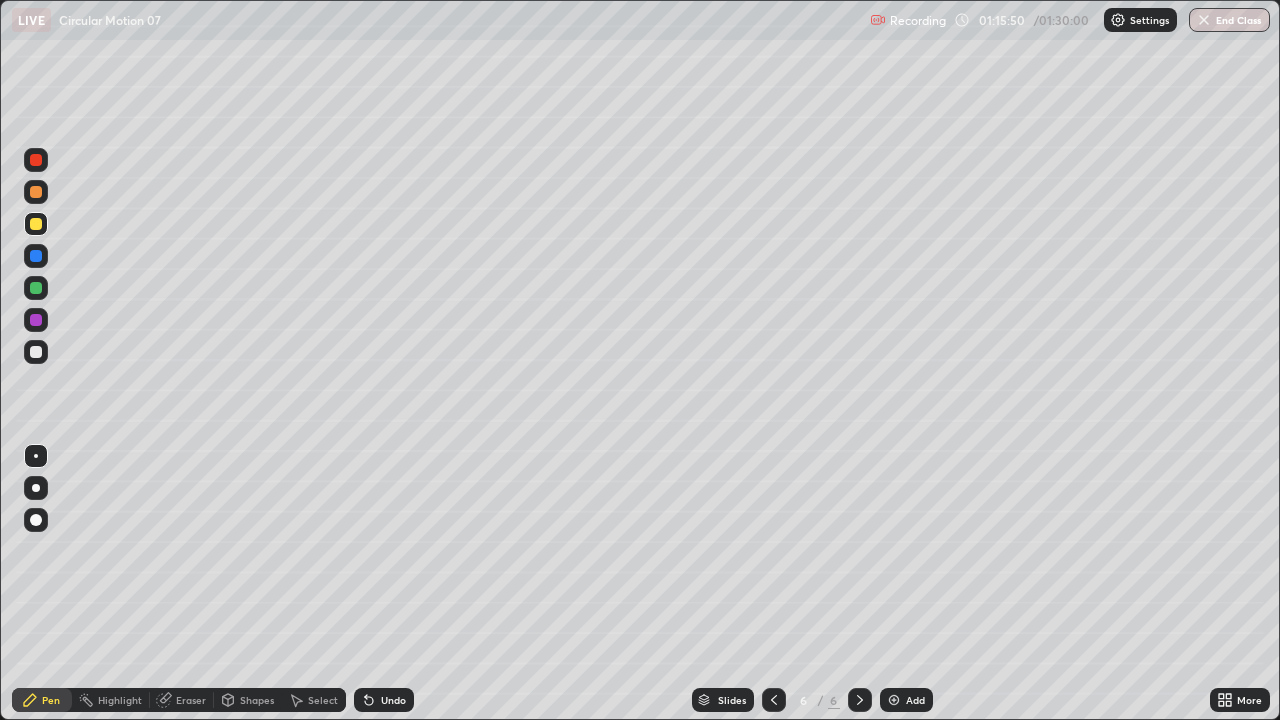 click at bounding box center (36, 352) 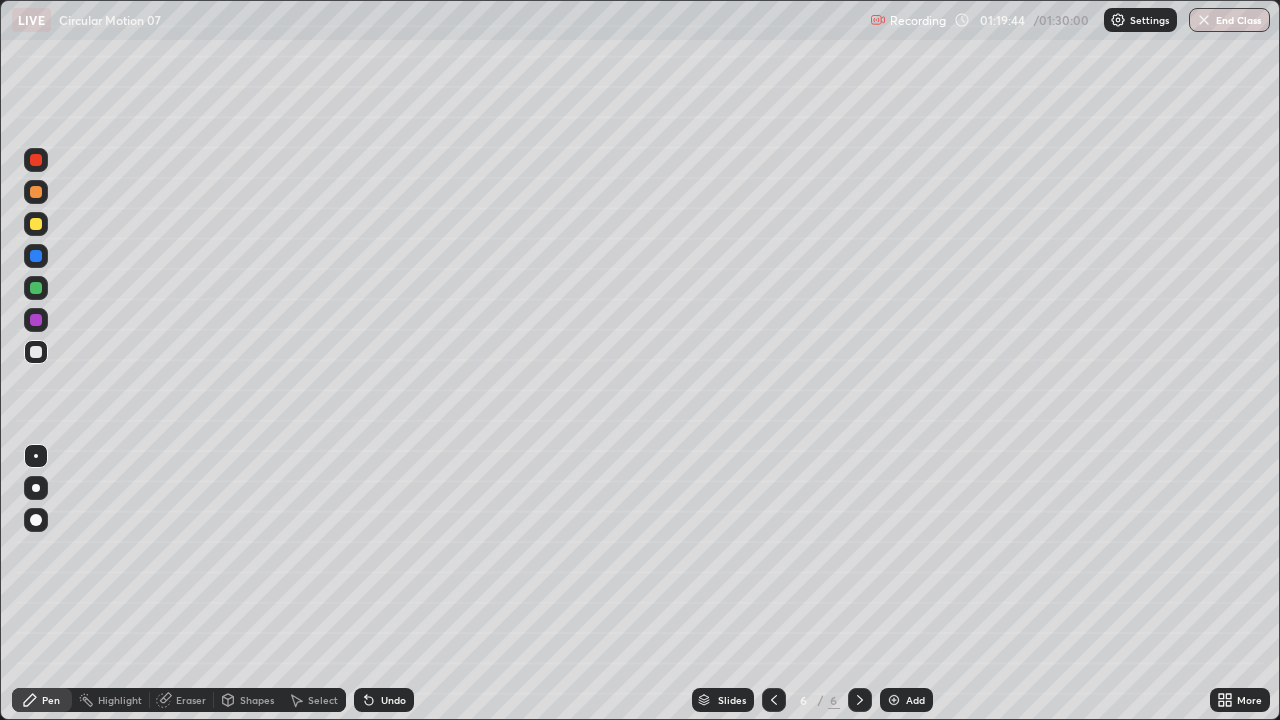 click on "Add" at bounding box center (915, 700) 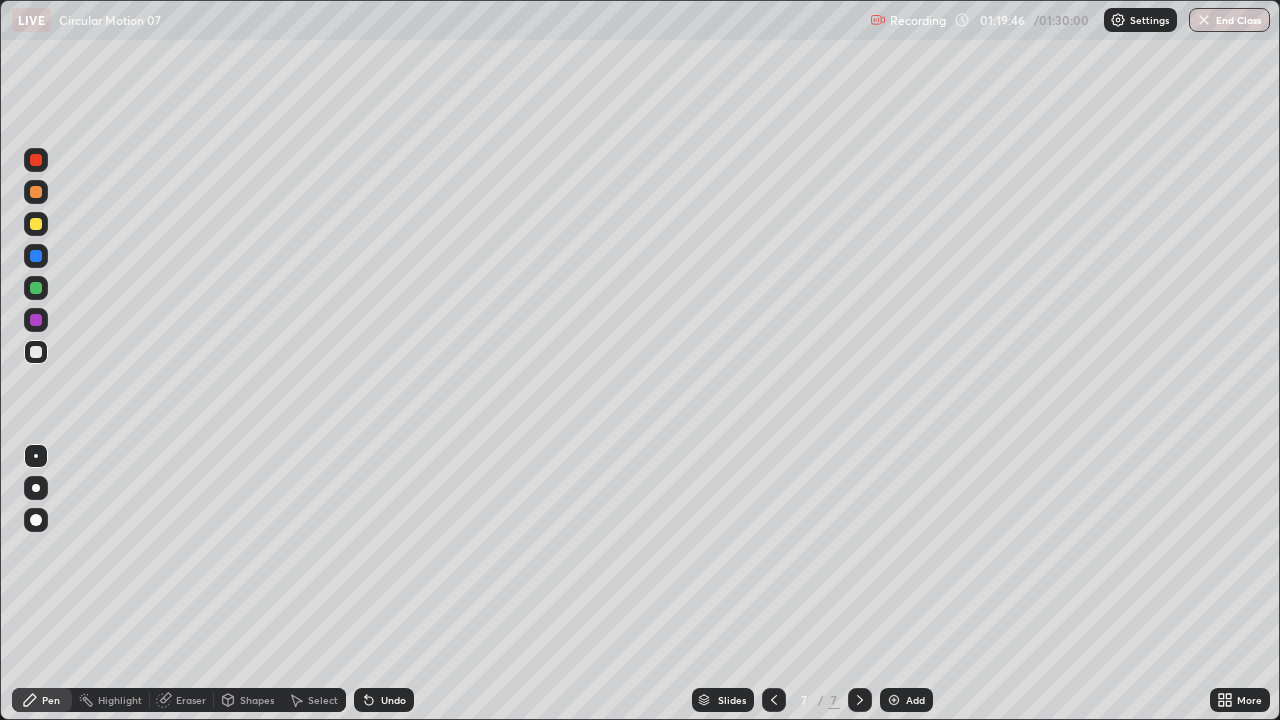 click 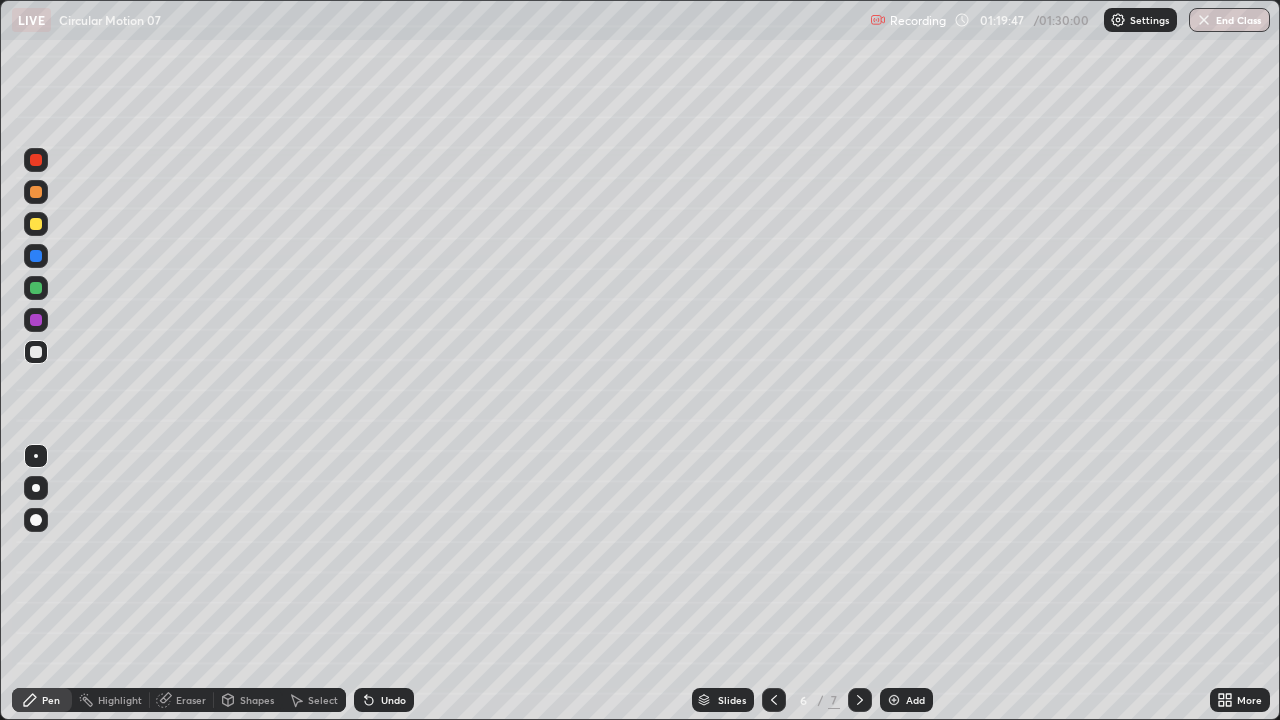 click on "More" at bounding box center (1249, 700) 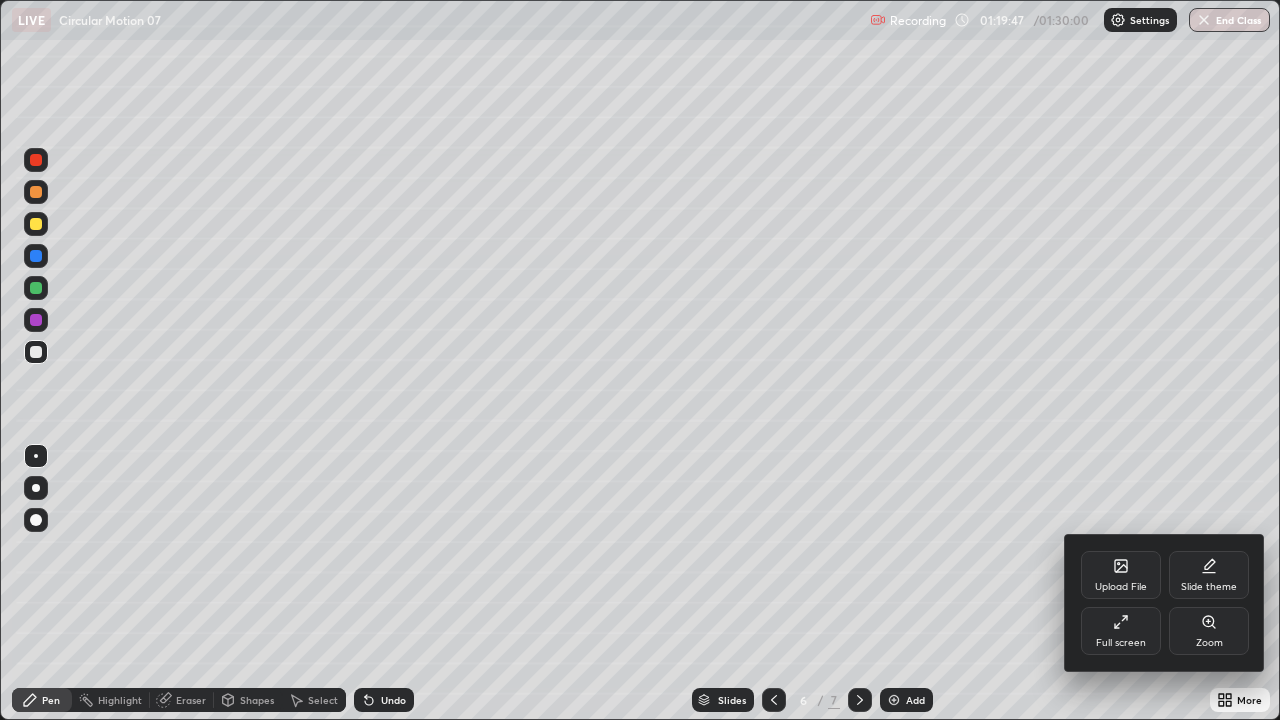 click on "Slide theme" at bounding box center (1209, 587) 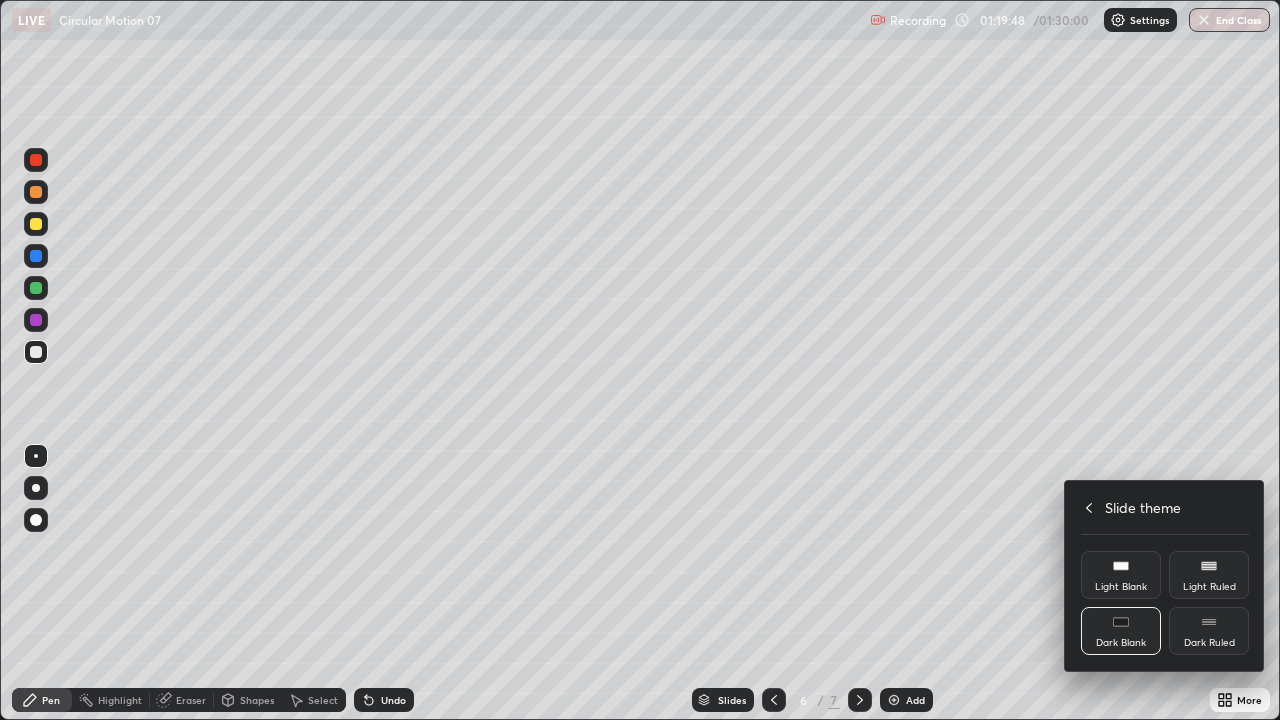 click on "Dark Ruled" at bounding box center [1209, 643] 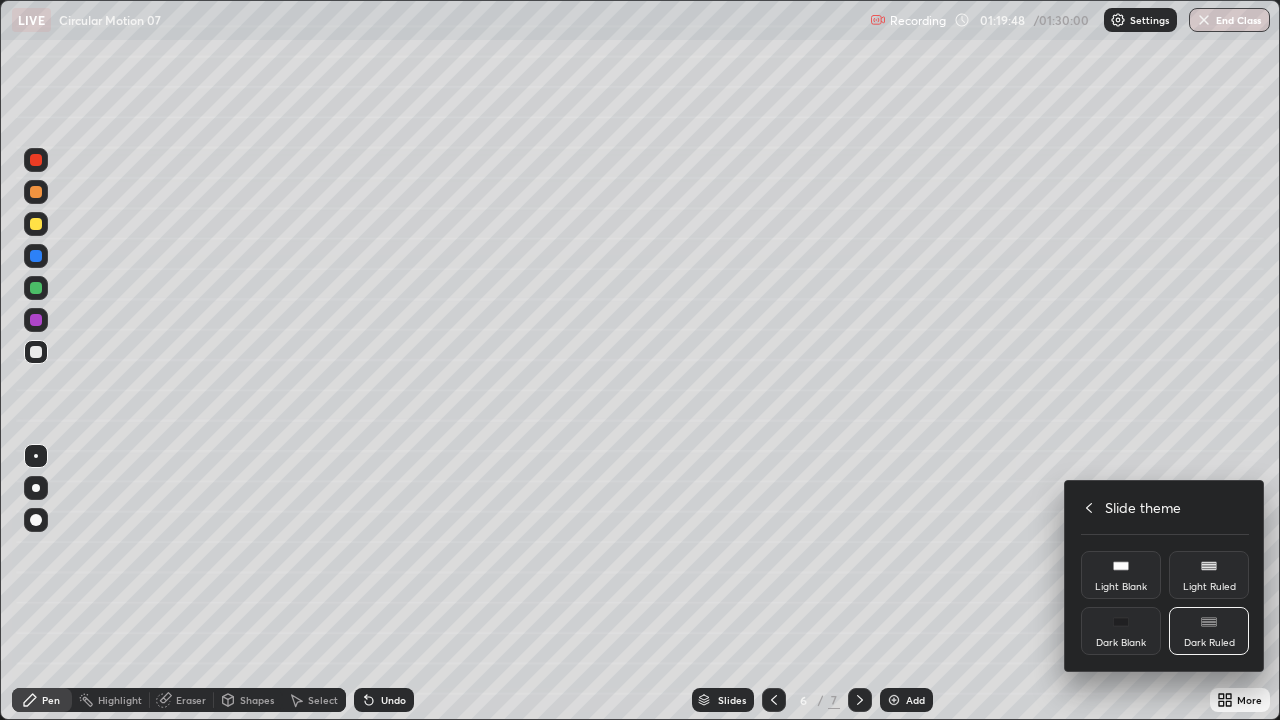 click at bounding box center (640, 360) 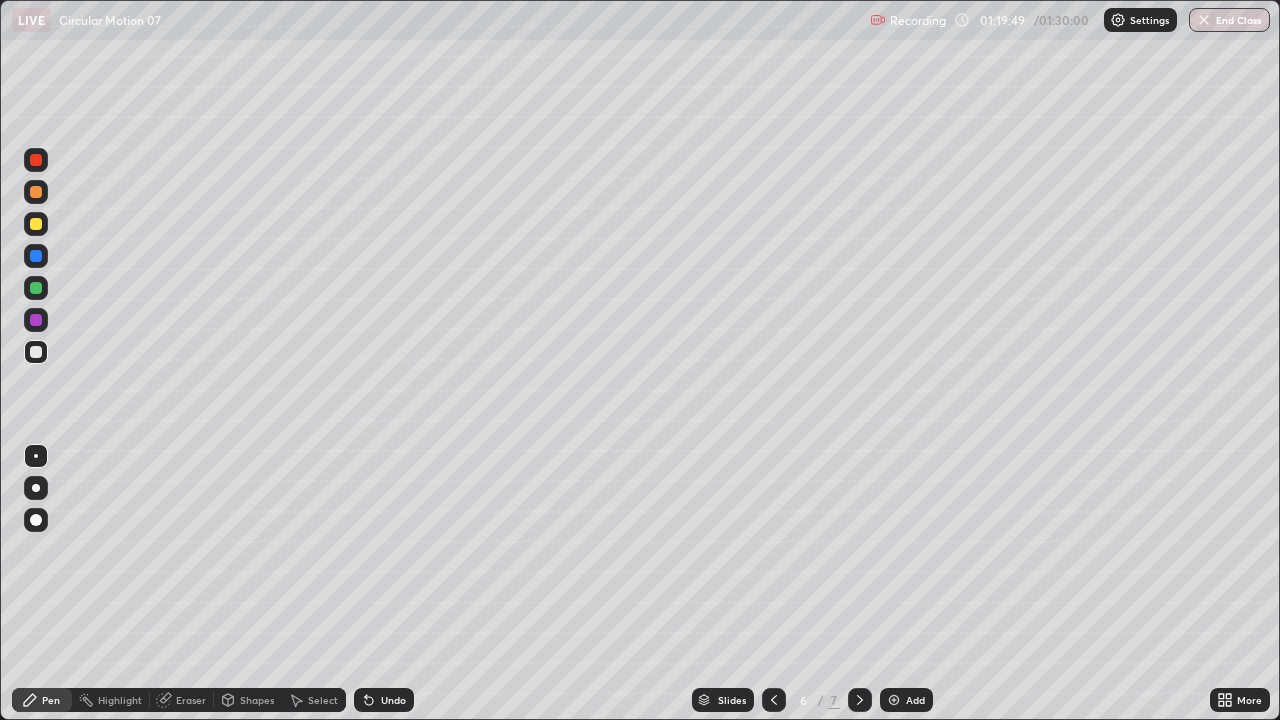 click at bounding box center [894, 700] 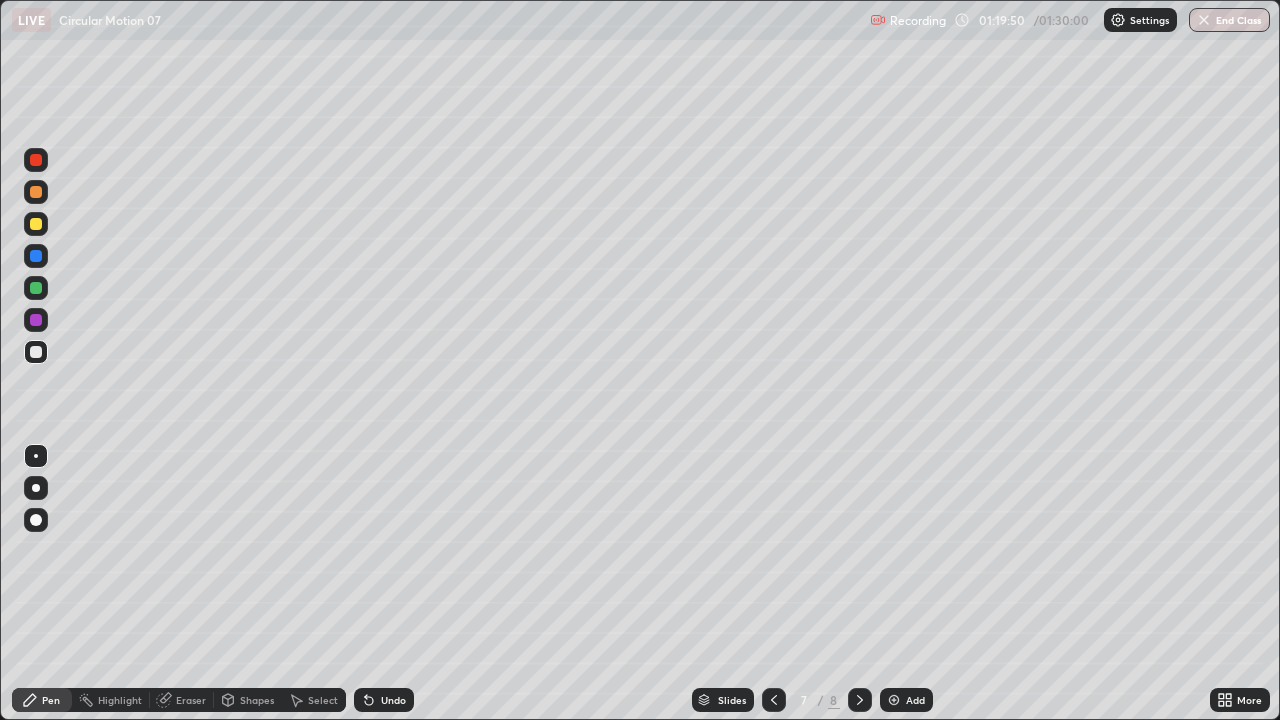 click at bounding box center [36, 192] 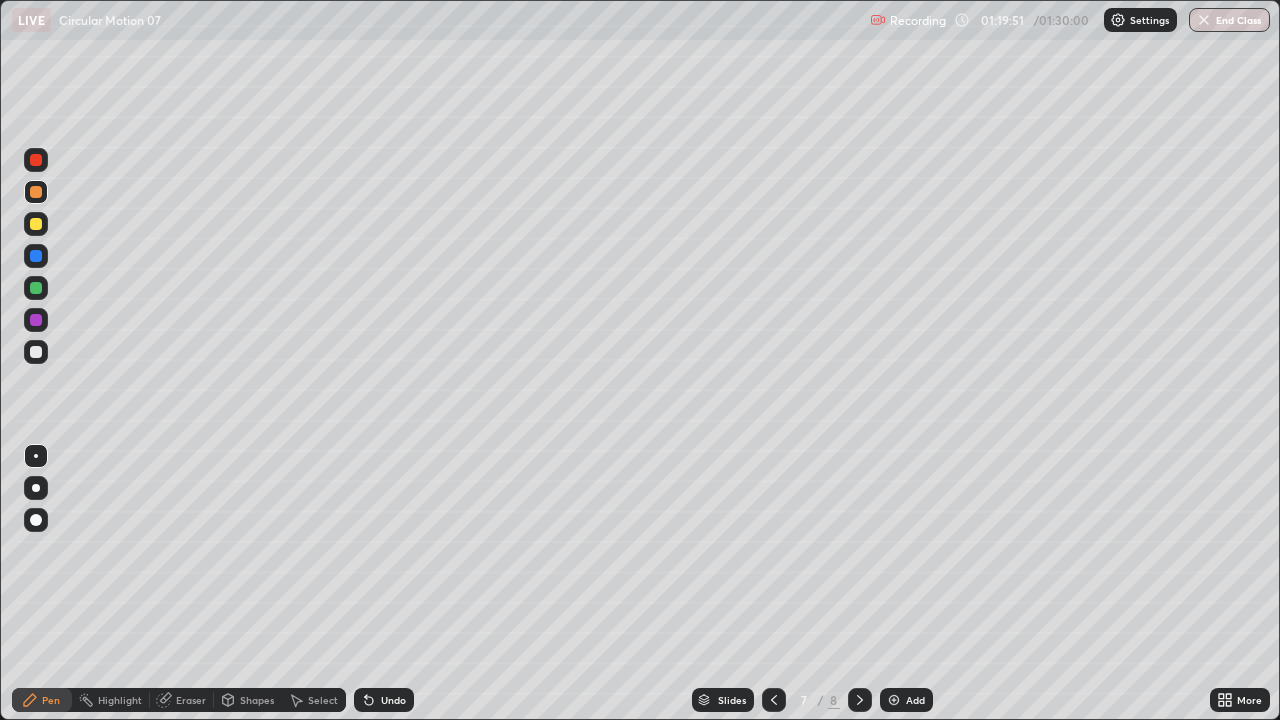 click on "Shapes" at bounding box center (257, 700) 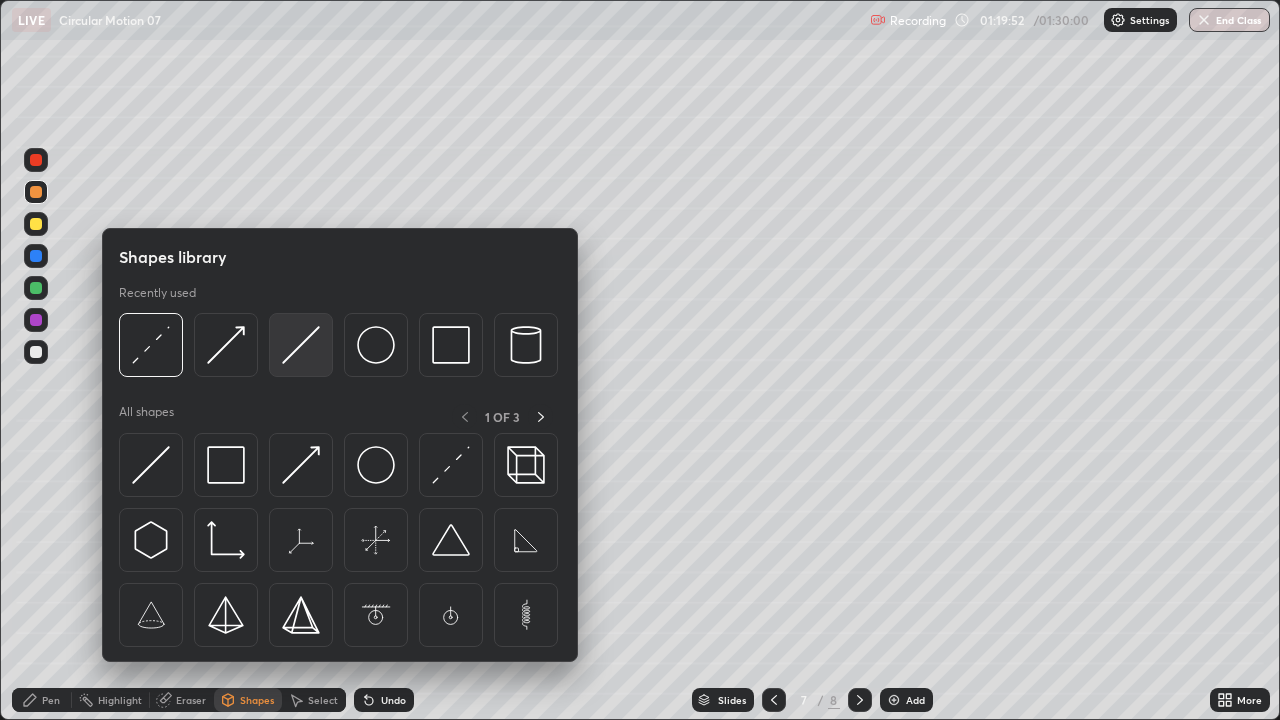 click at bounding box center [301, 345] 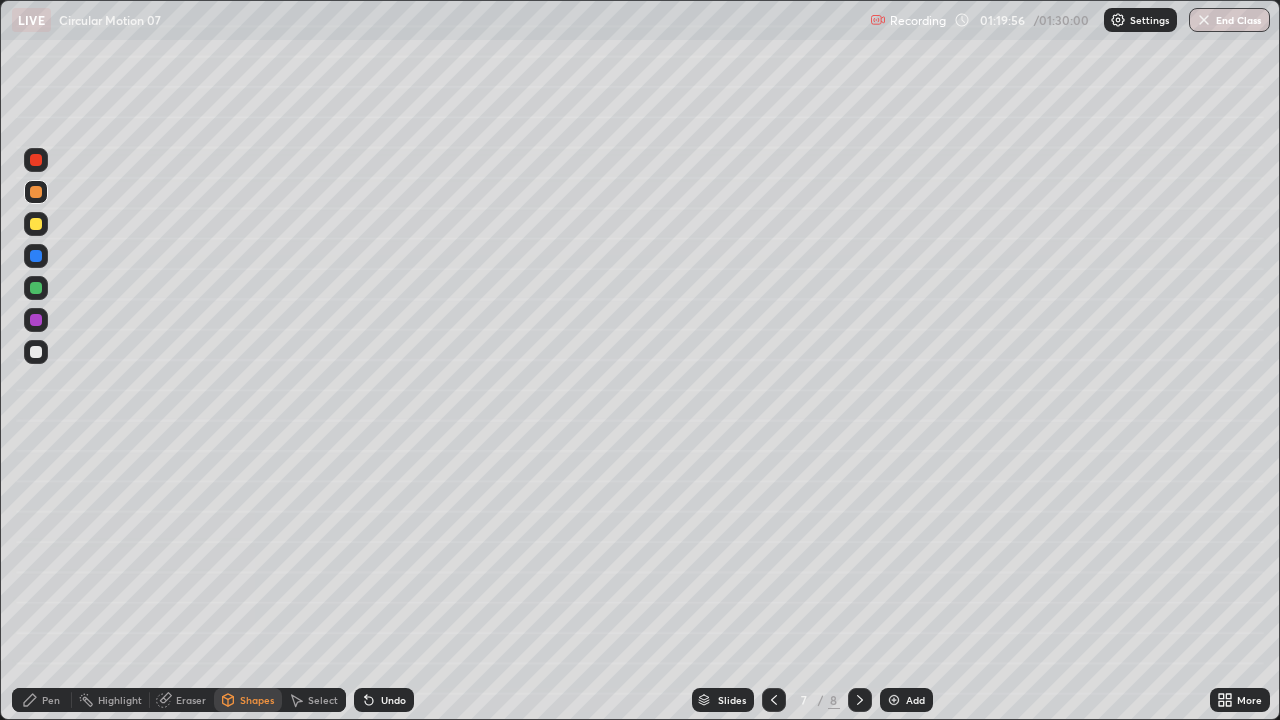 click on "Shapes" at bounding box center (248, 700) 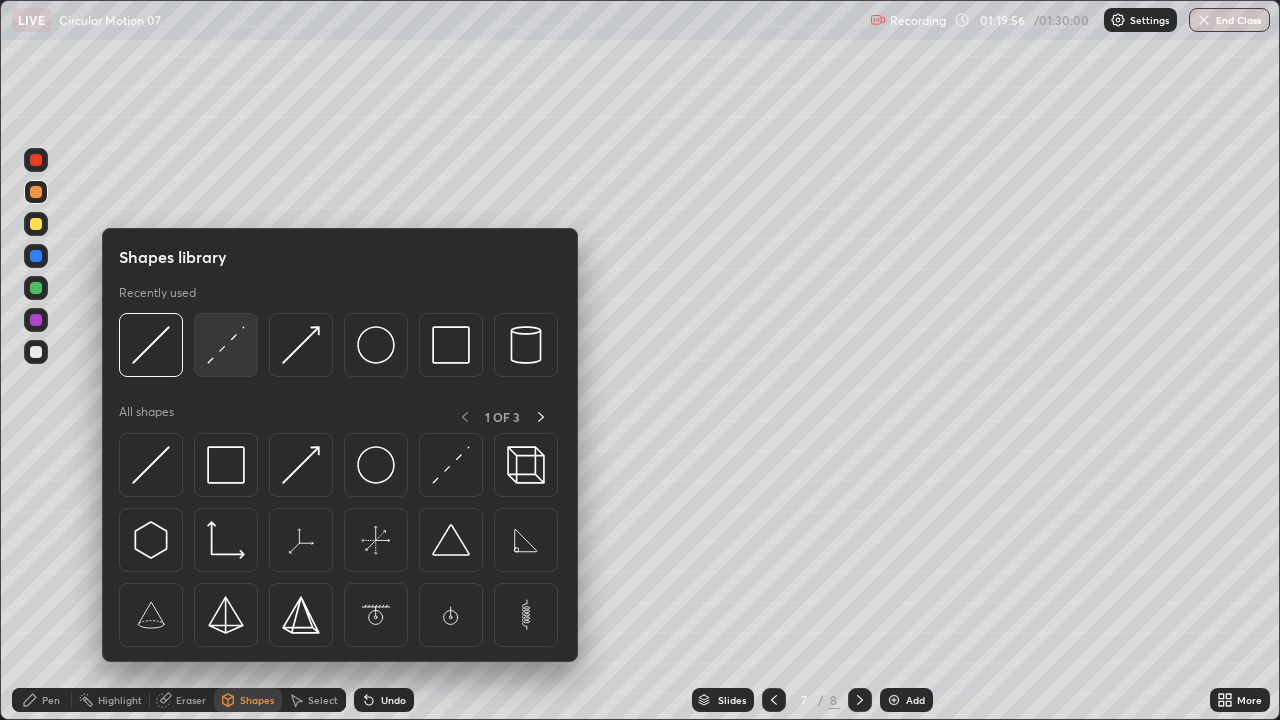 click at bounding box center (226, 345) 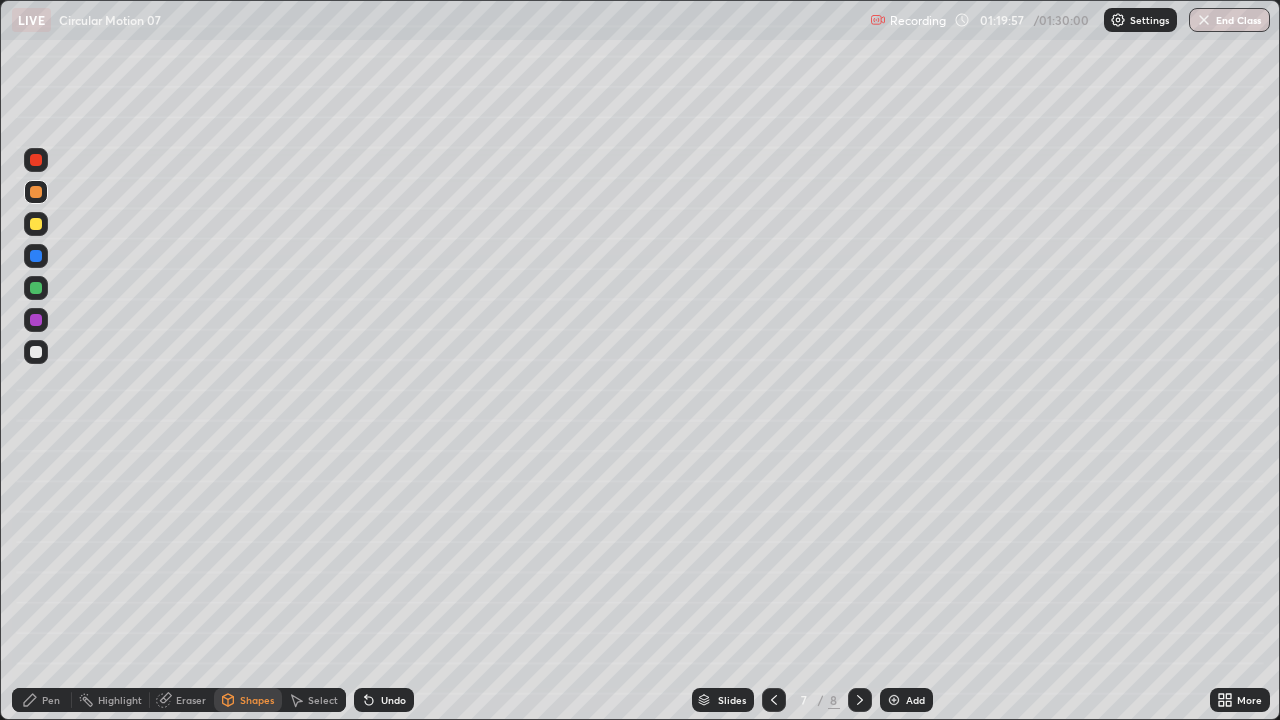 click on "Shapes" at bounding box center (248, 700) 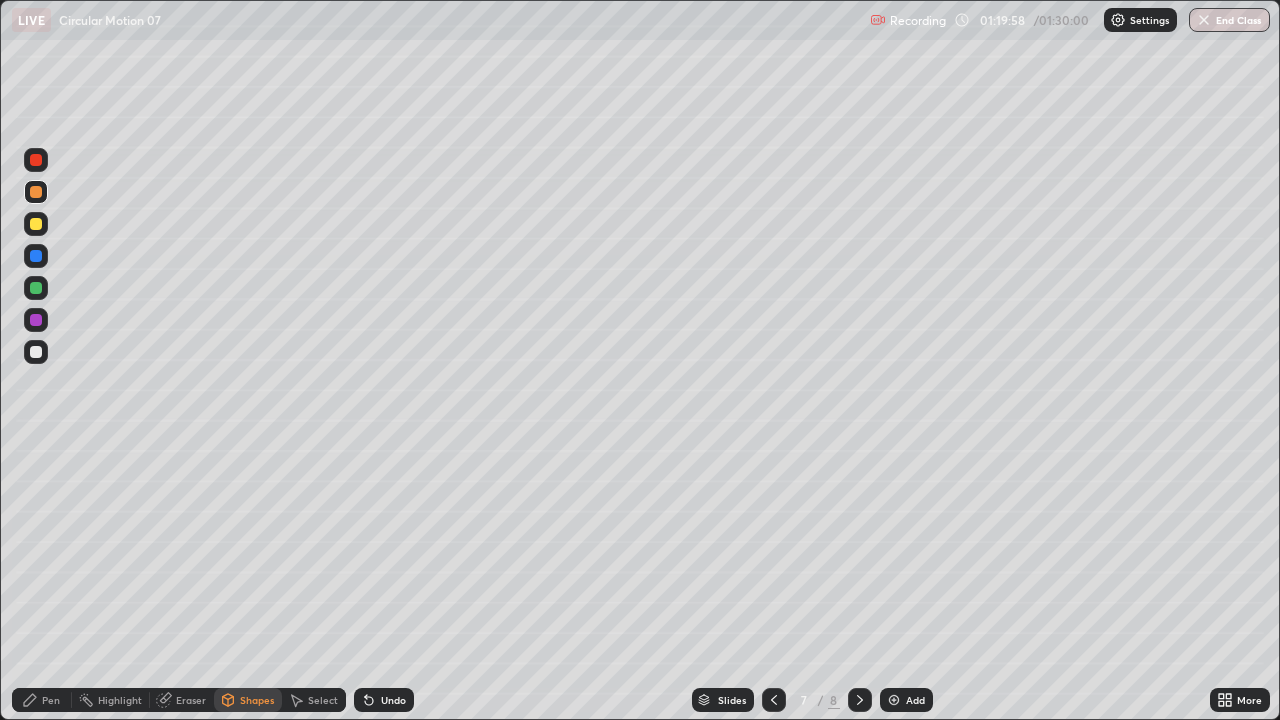 click on "Pen" at bounding box center (42, 700) 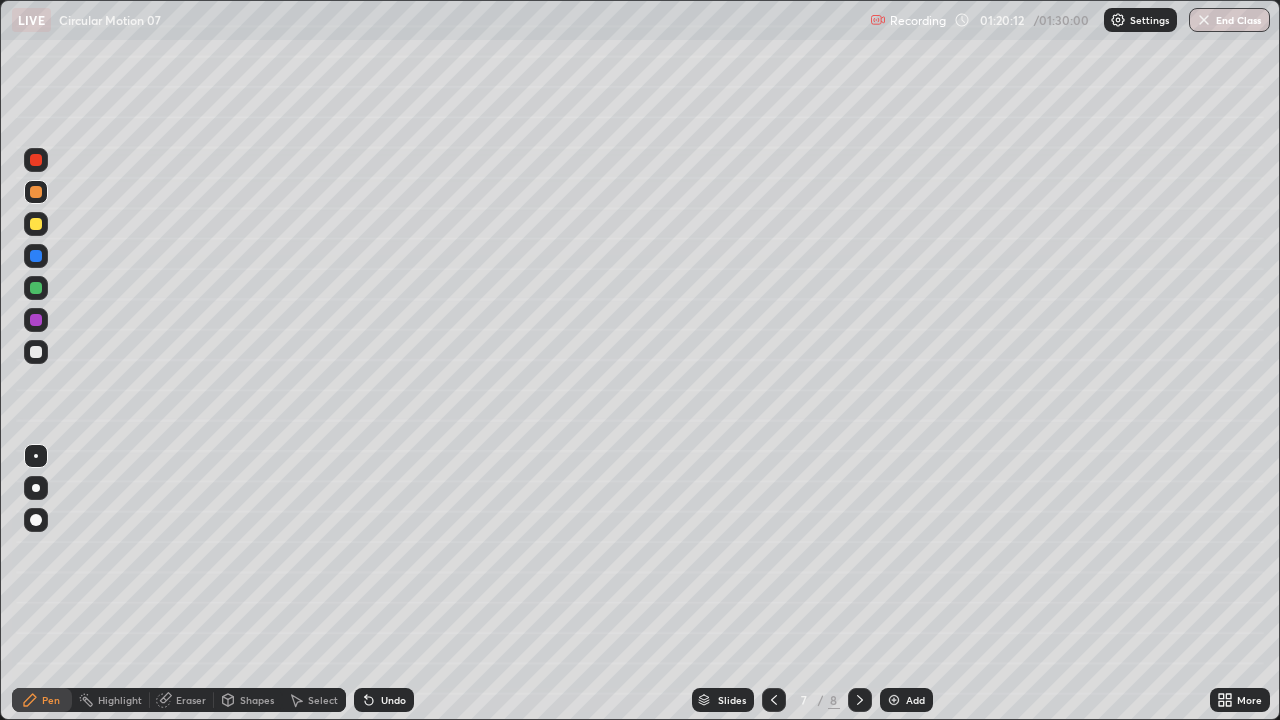 click at bounding box center (36, 352) 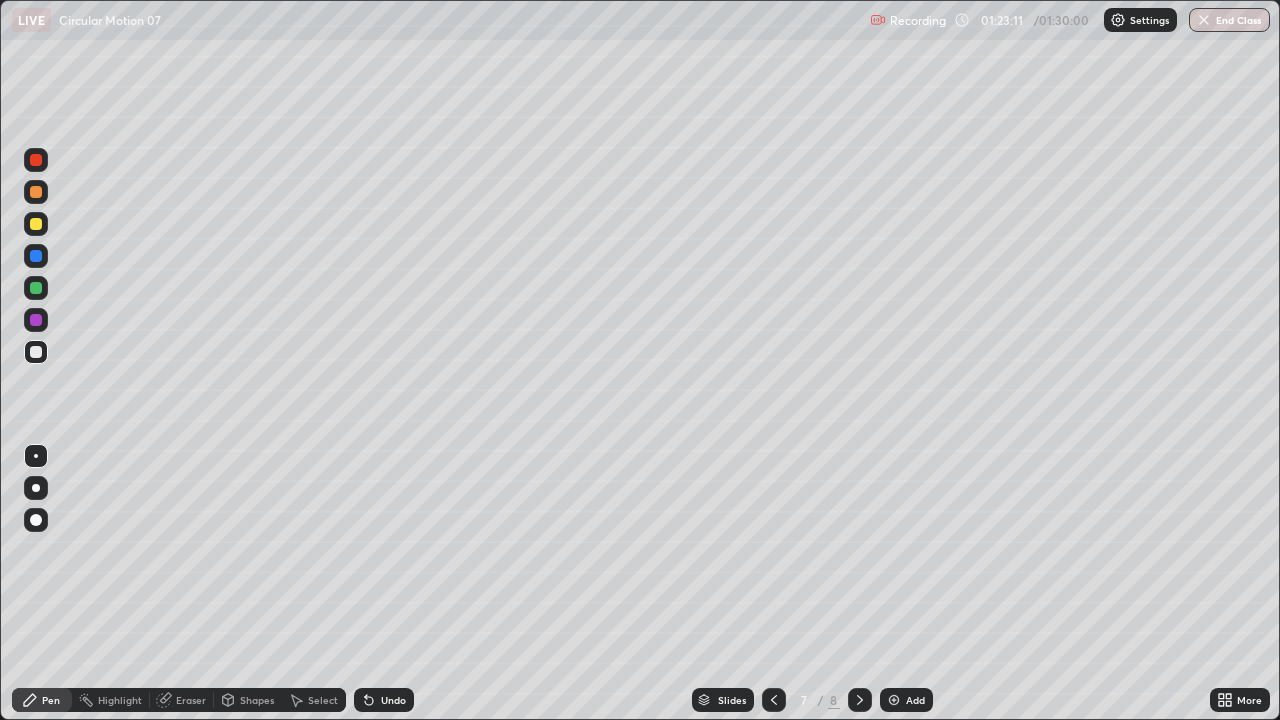 click at bounding box center (36, 288) 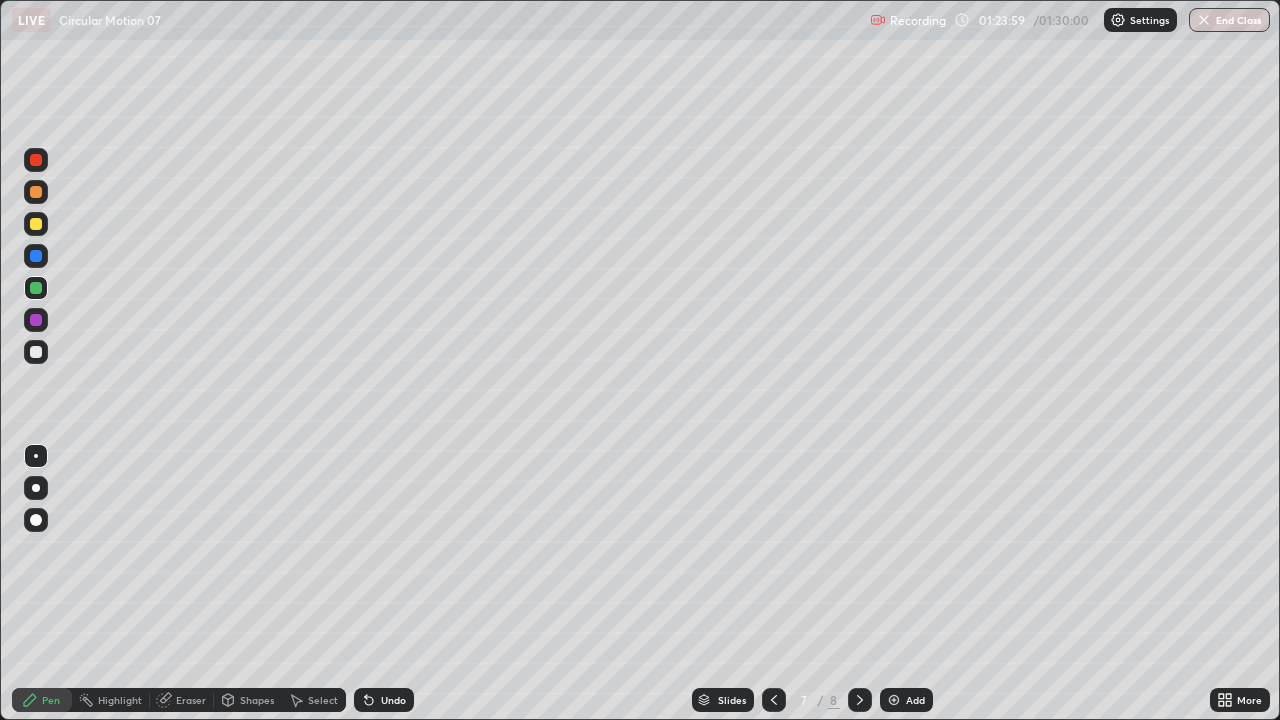 click on "Select" at bounding box center (314, 700) 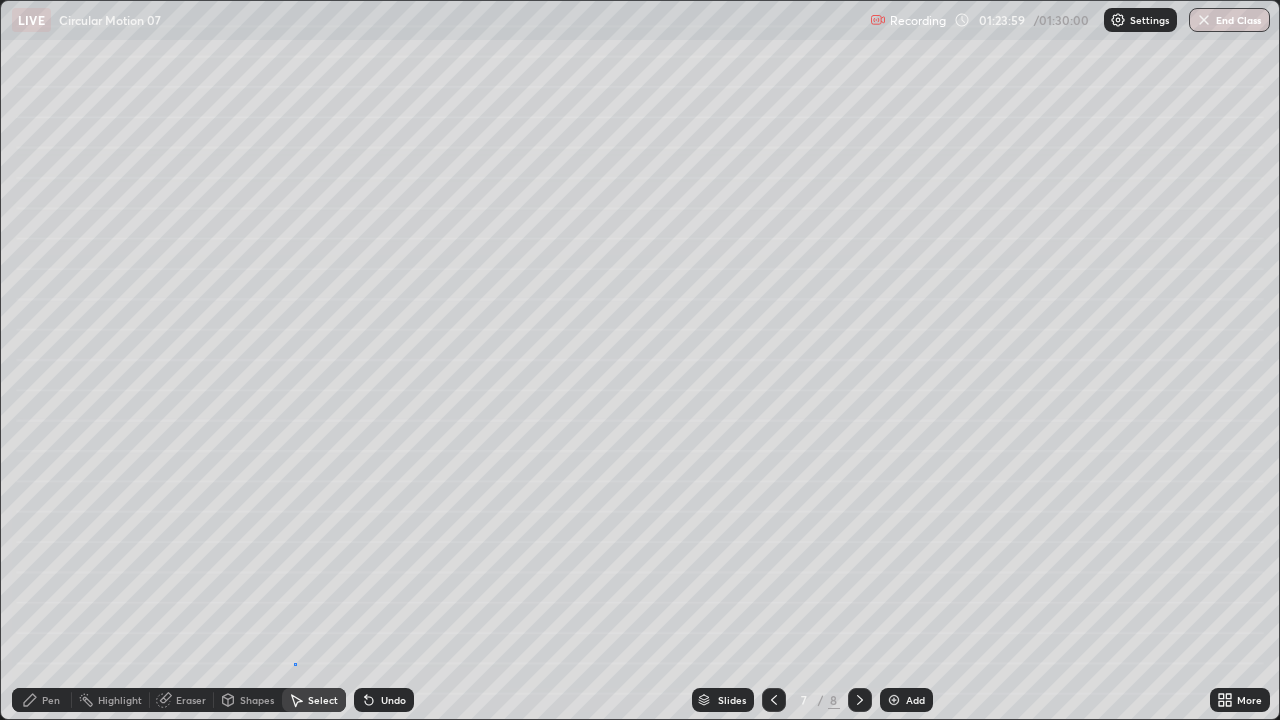 click on "0 ° Undo Copy Duplicate Duplicate to new slide Delete" at bounding box center [640, 360] 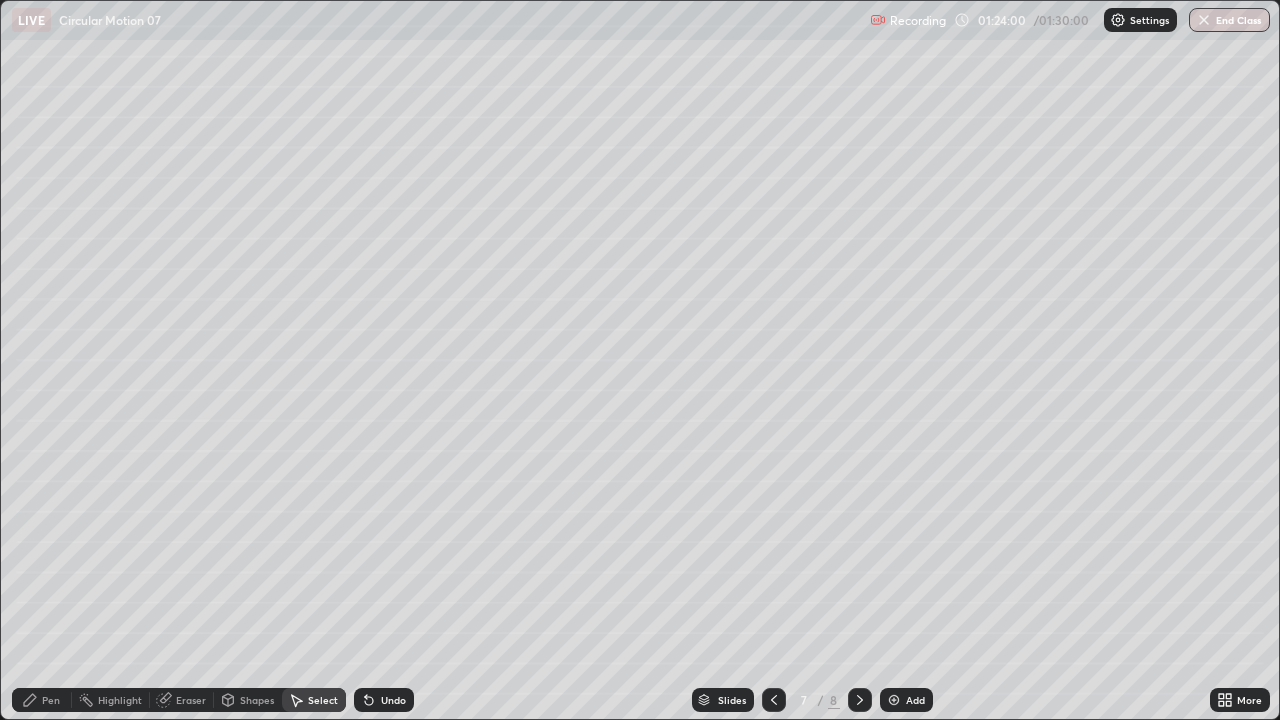 click on "Pen" at bounding box center (42, 700) 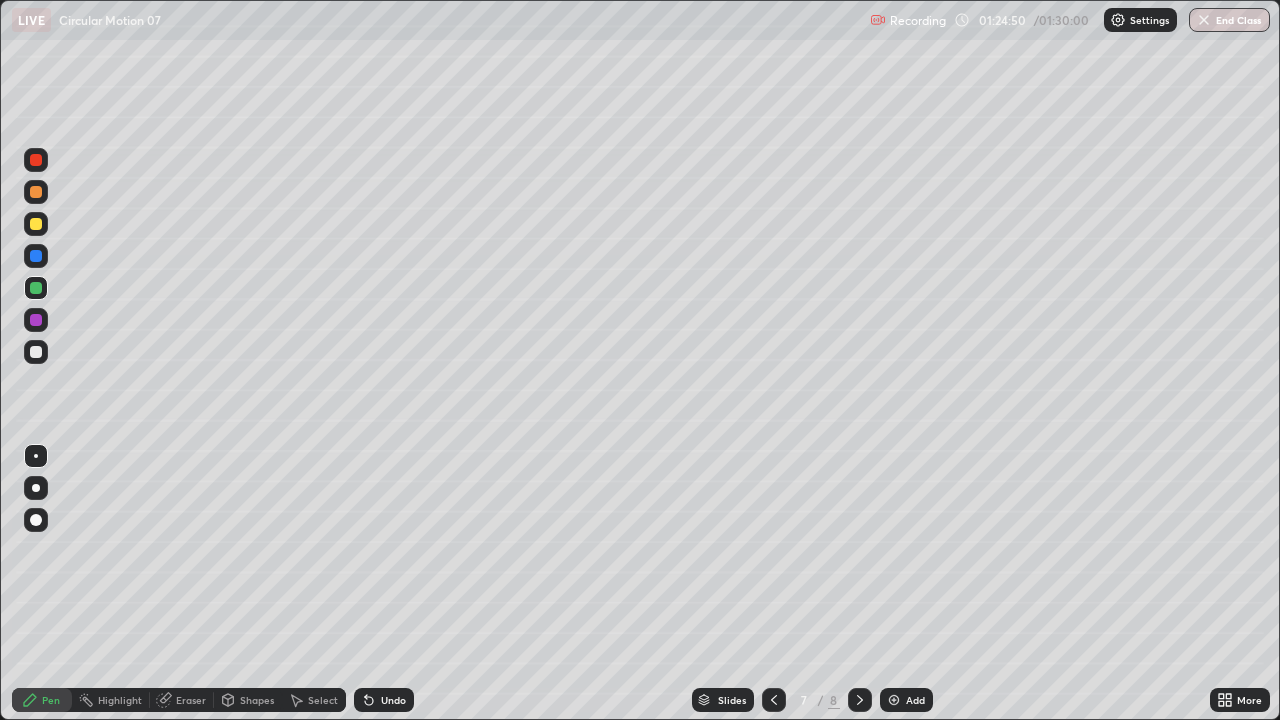 click at bounding box center [36, 352] 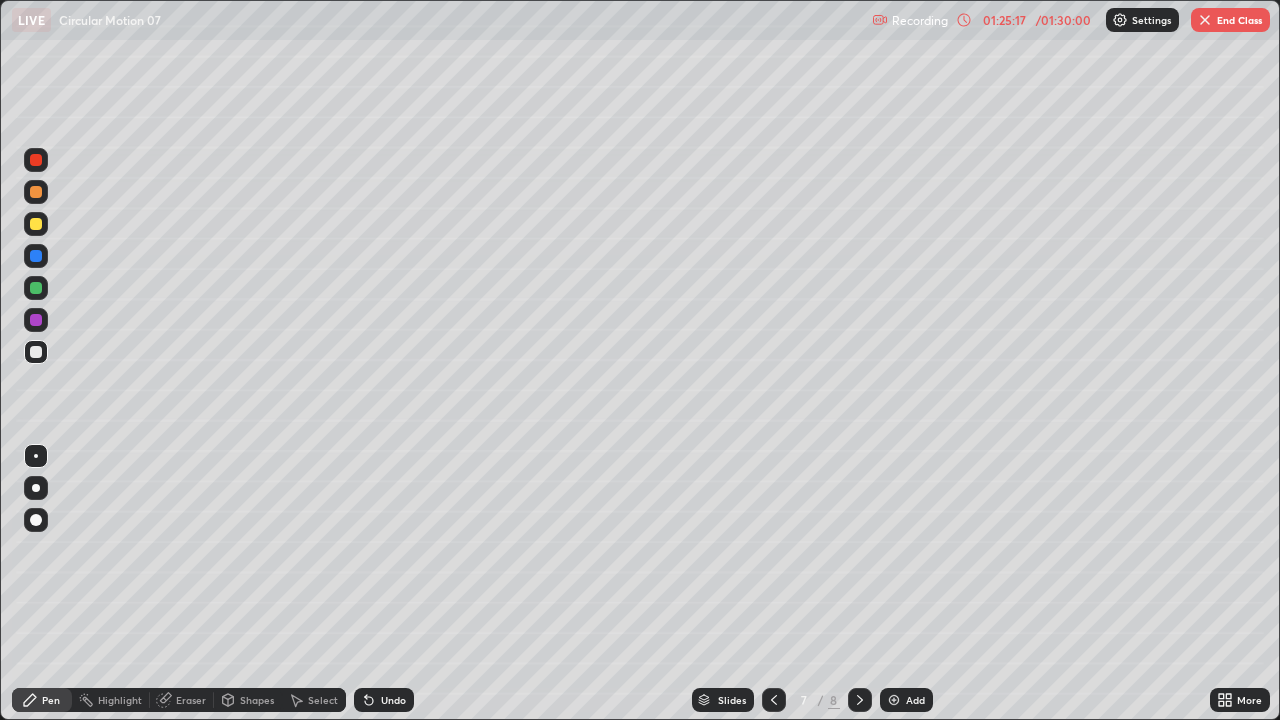 click on "01:25:17" at bounding box center (1004, 20) 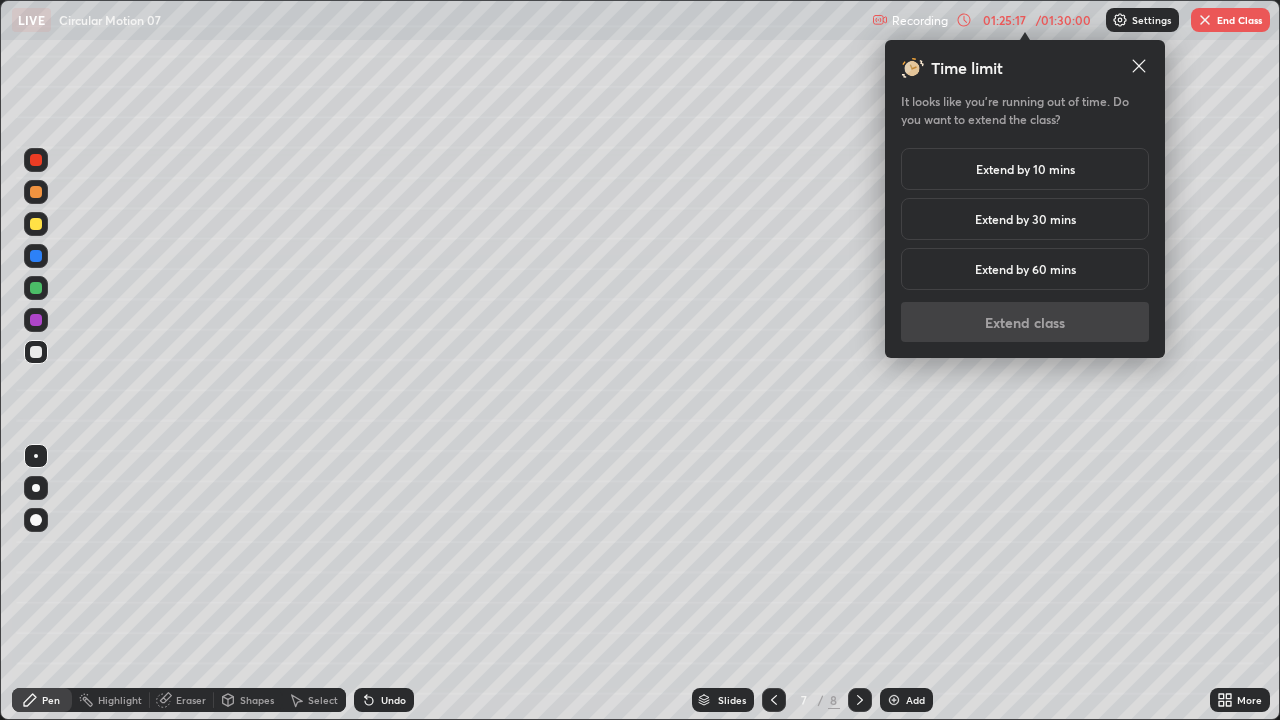 click on "Extend by 10 mins" at bounding box center [1025, 169] 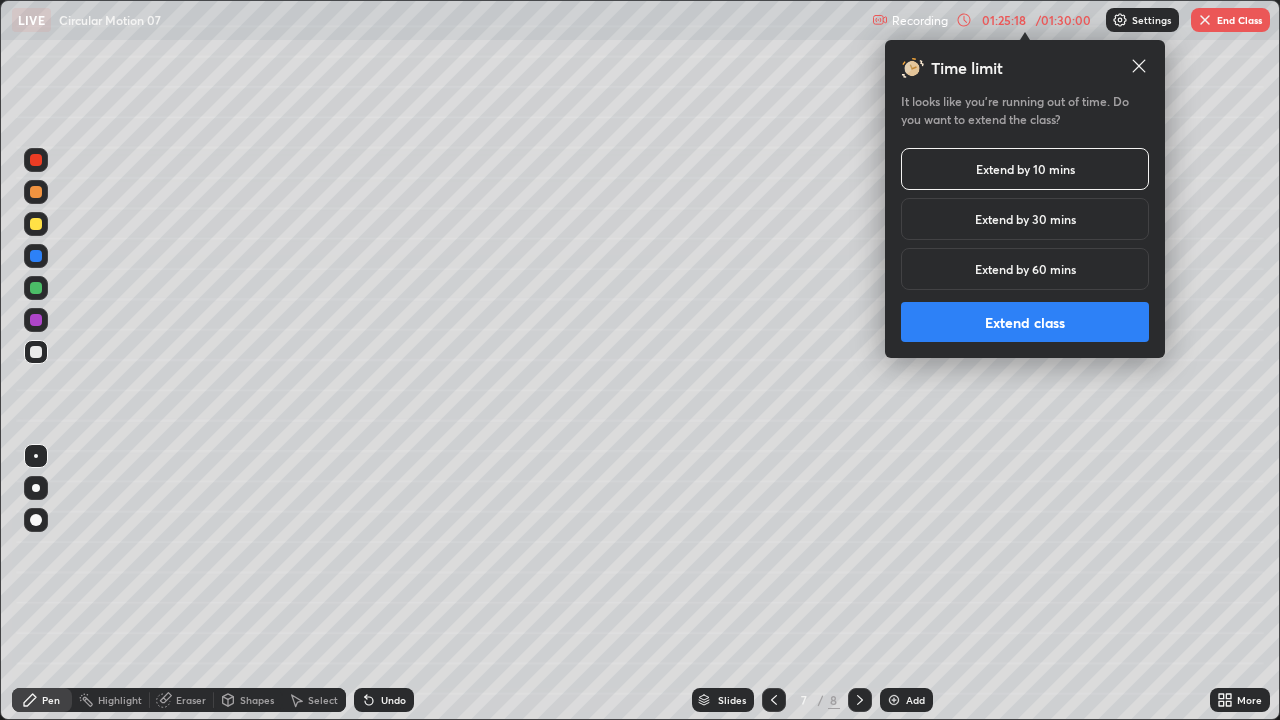 click on "Extend class" at bounding box center [1025, 322] 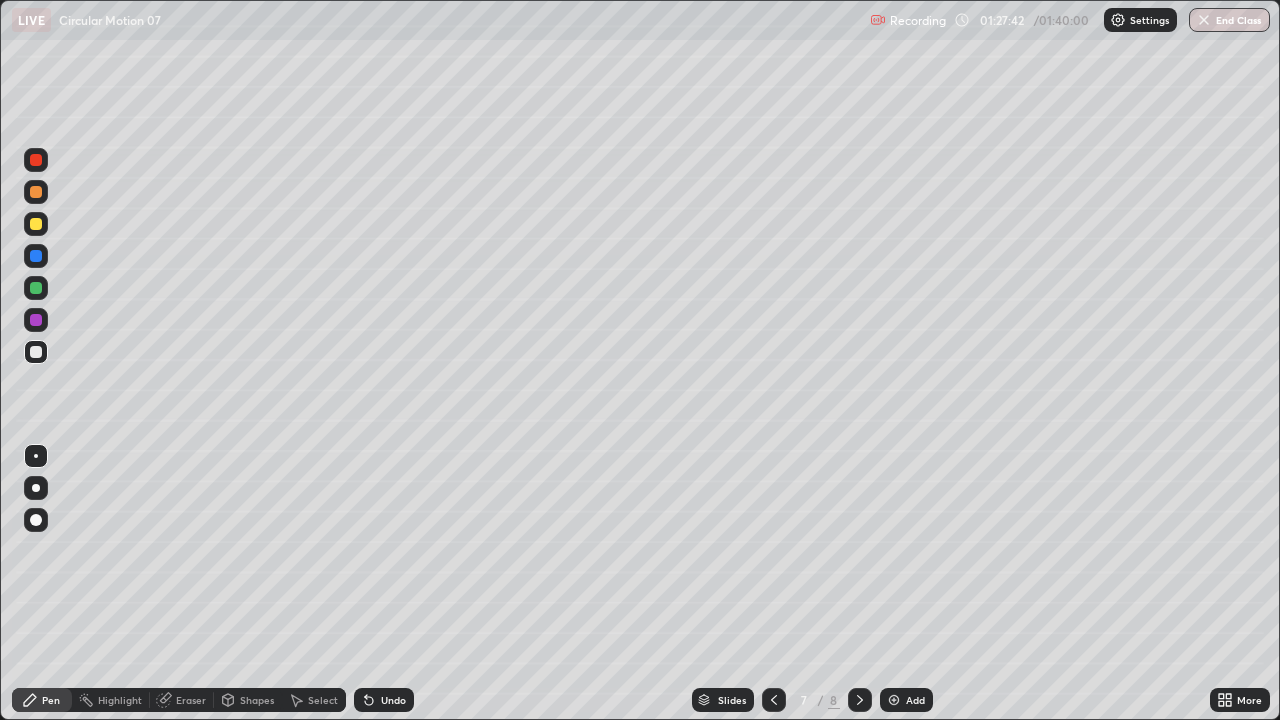 click on "Add" at bounding box center [915, 700] 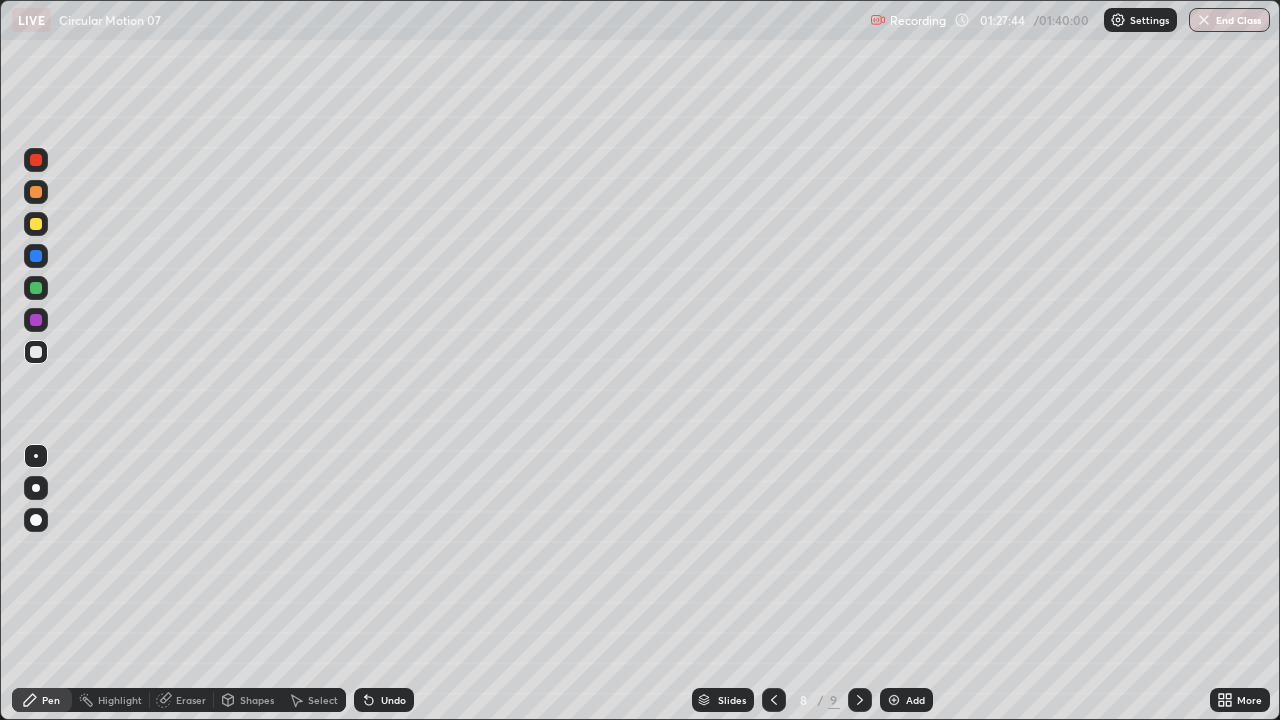 click at bounding box center (36, 192) 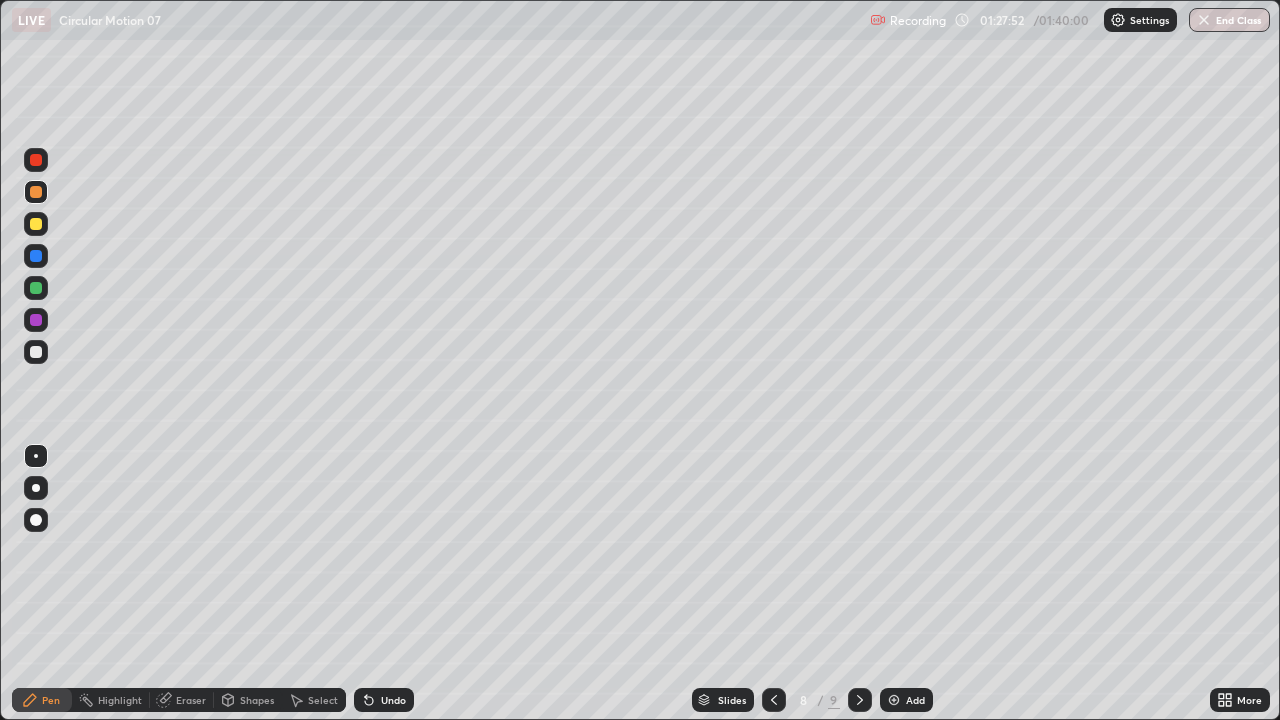 click 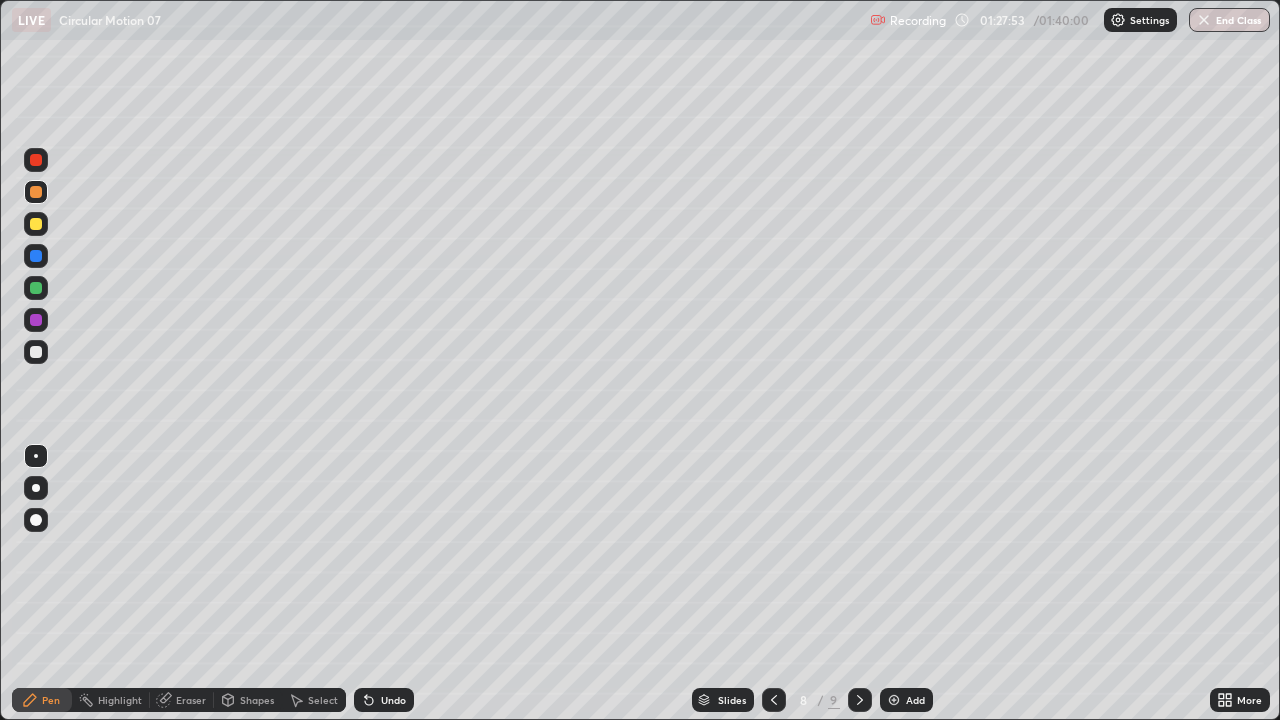 click on "Undo" at bounding box center [384, 700] 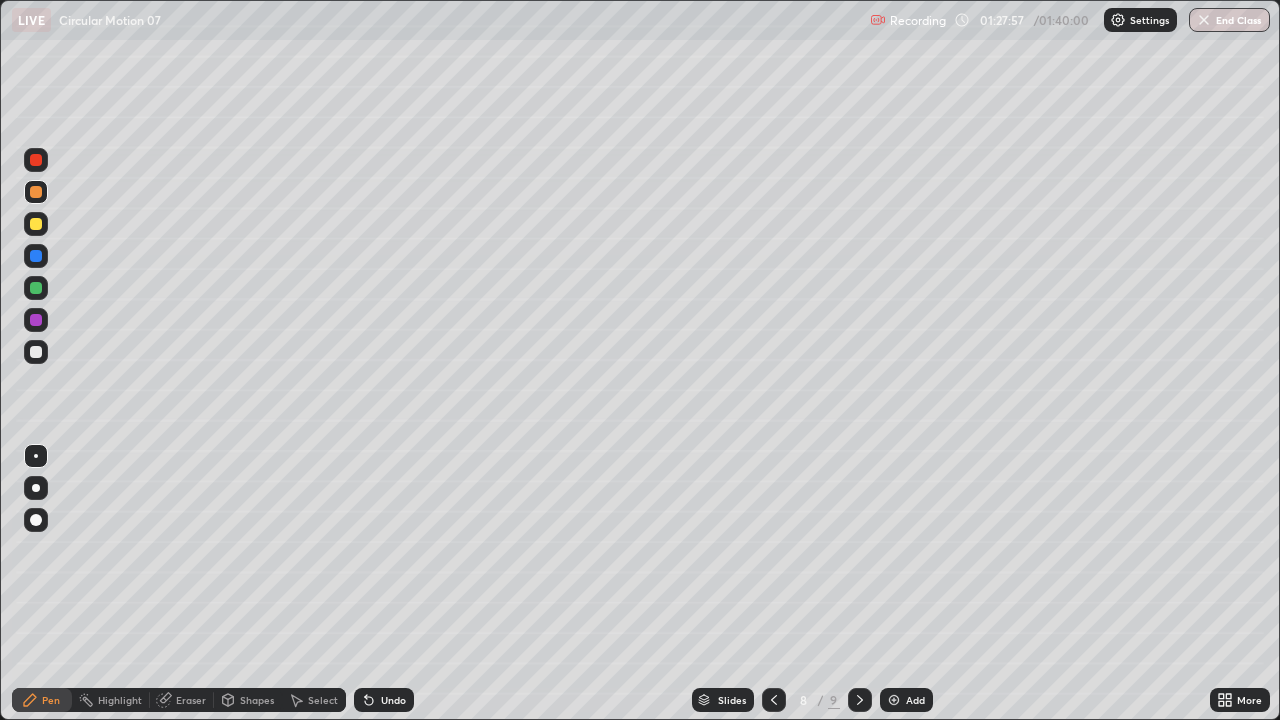 click on "Undo" at bounding box center (384, 700) 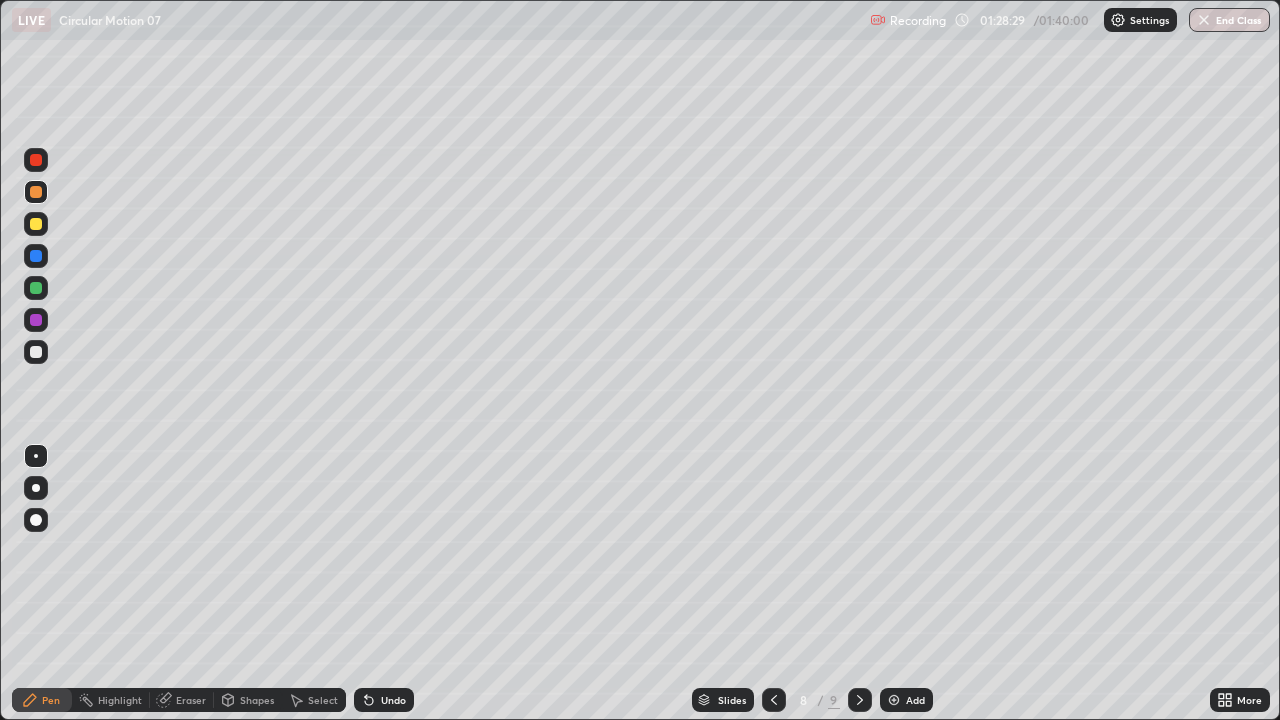 click at bounding box center [36, 288] 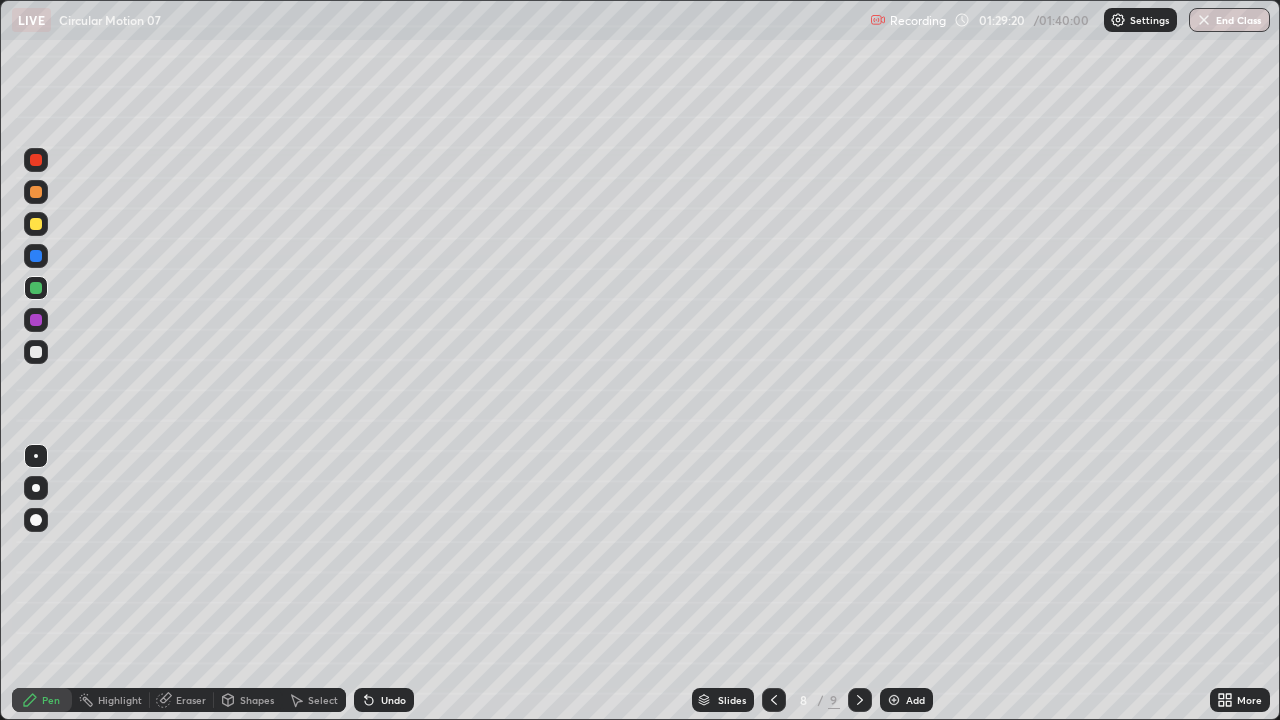 click at bounding box center [36, 224] 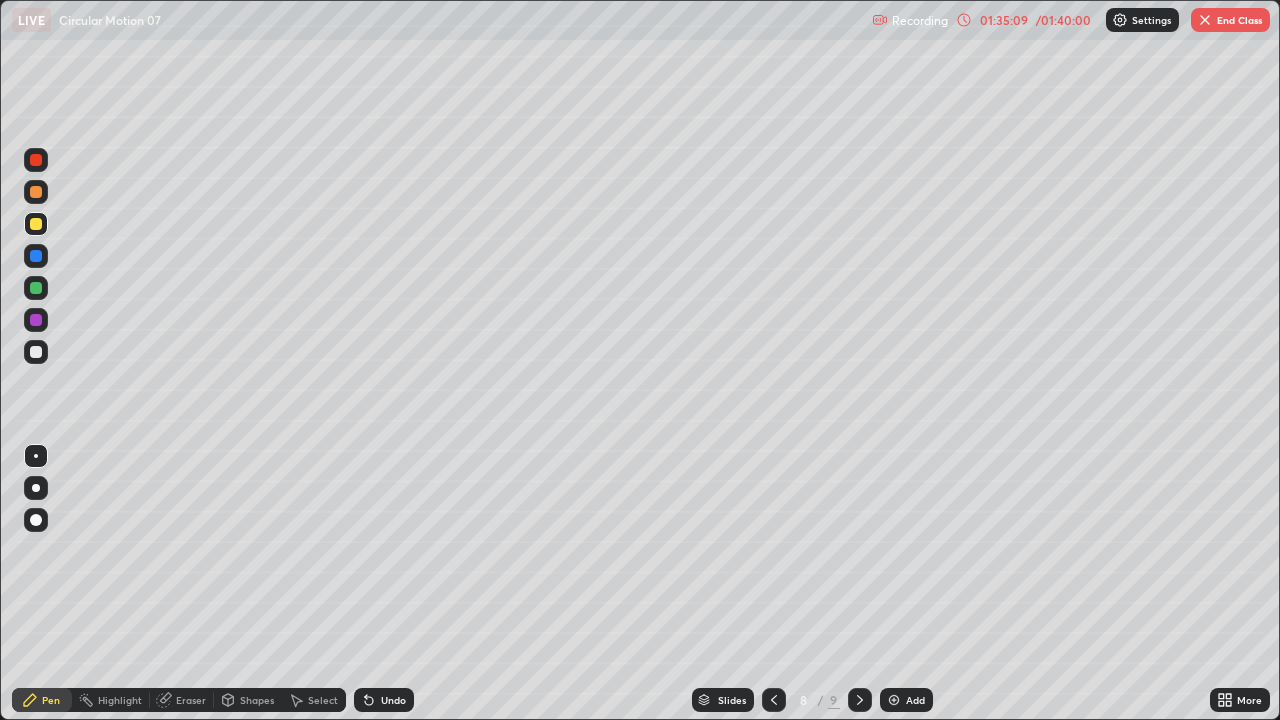 click on "End Class" at bounding box center (1230, 20) 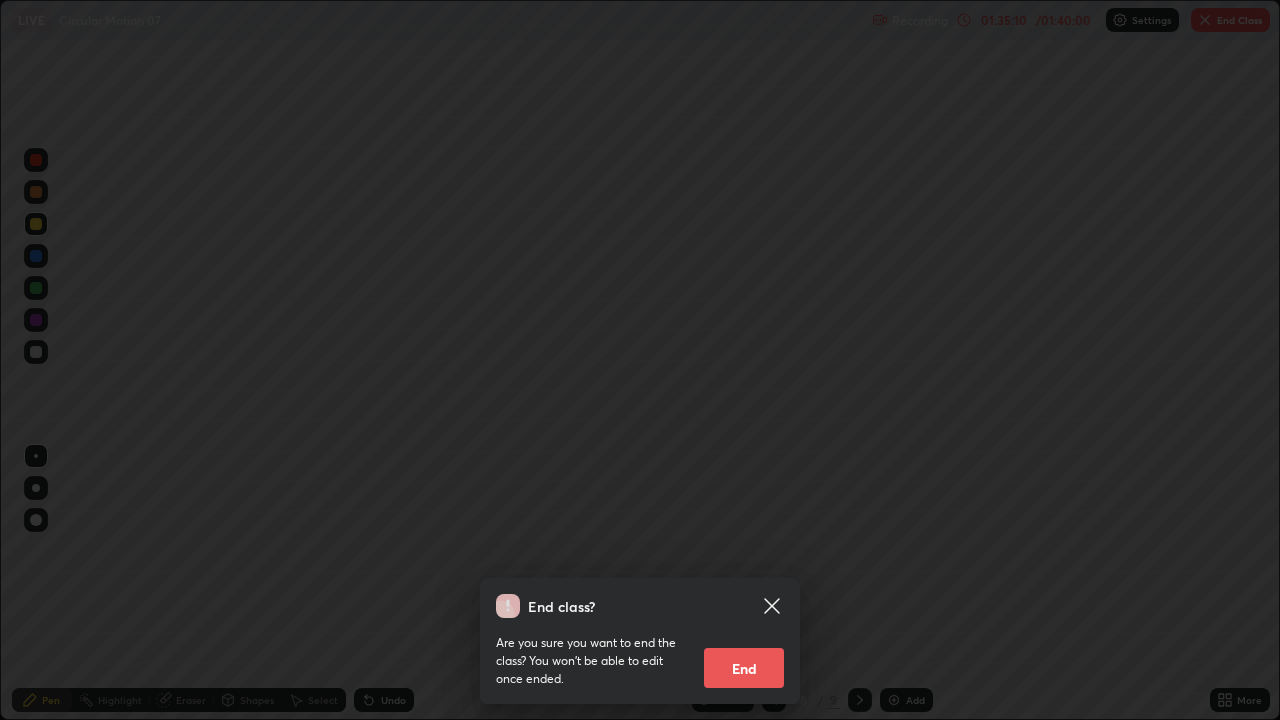 click on "End" at bounding box center [744, 668] 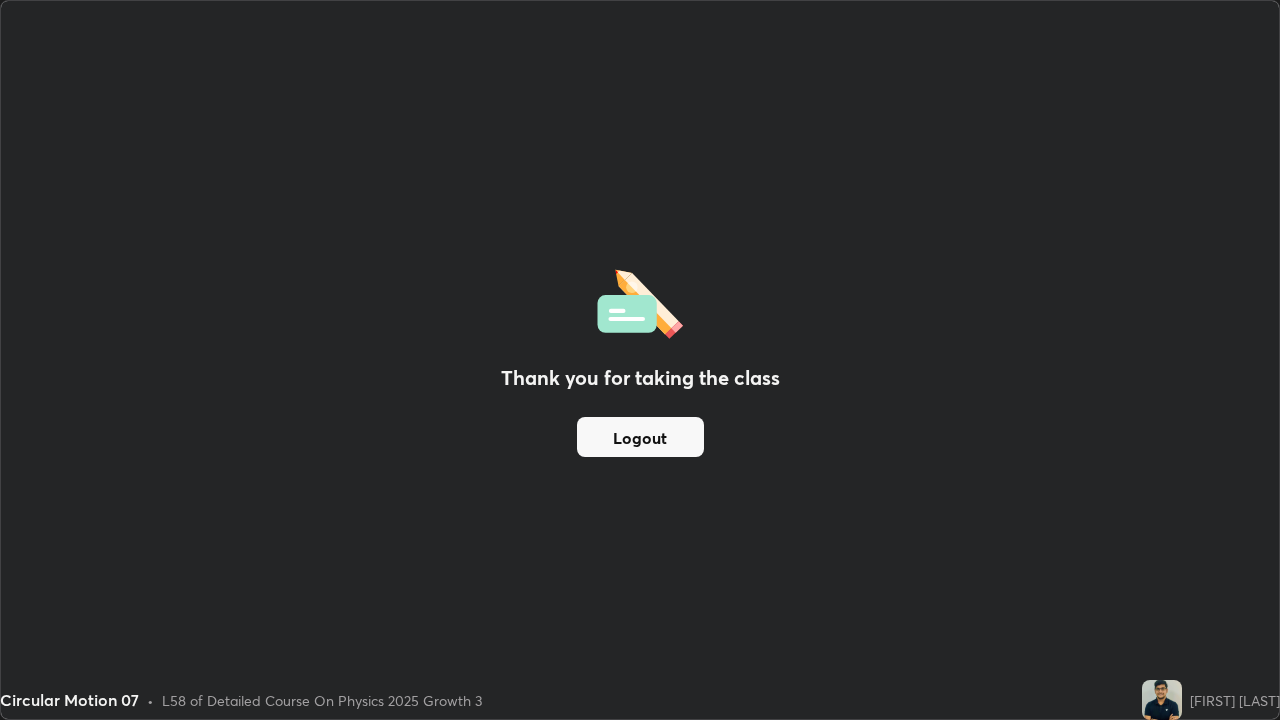 click on "Logout" at bounding box center (640, 437) 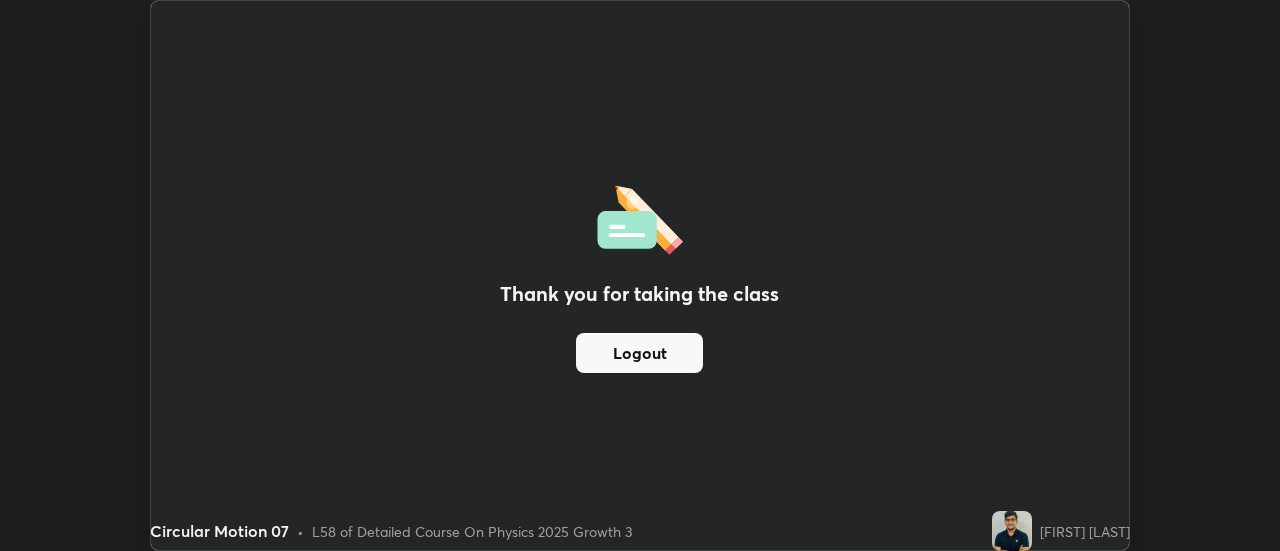 scroll, scrollTop: 551, scrollLeft: 1280, axis: both 